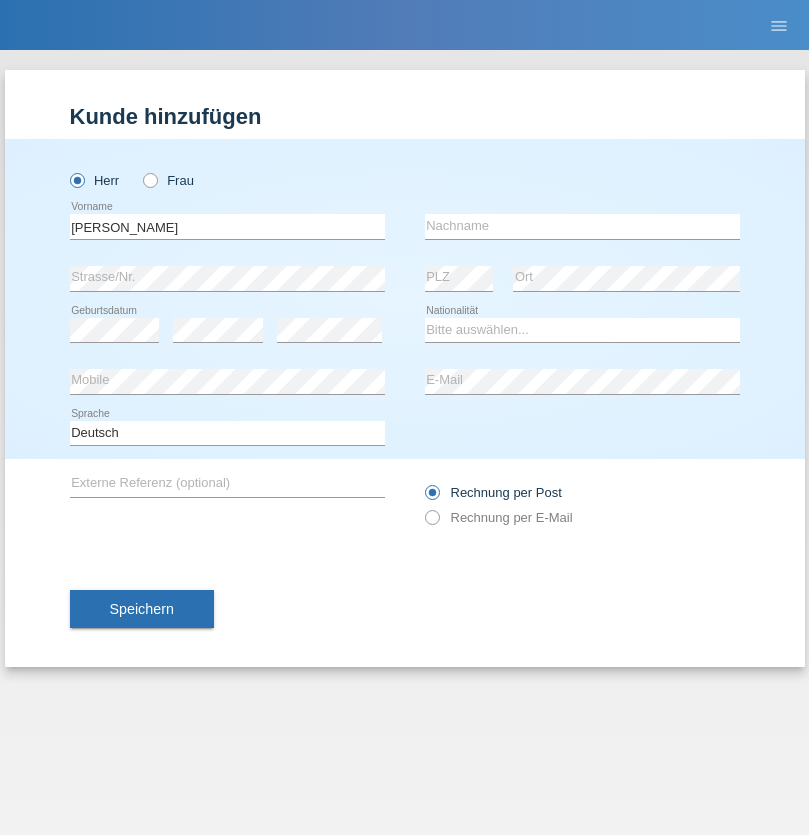 scroll, scrollTop: 0, scrollLeft: 0, axis: both 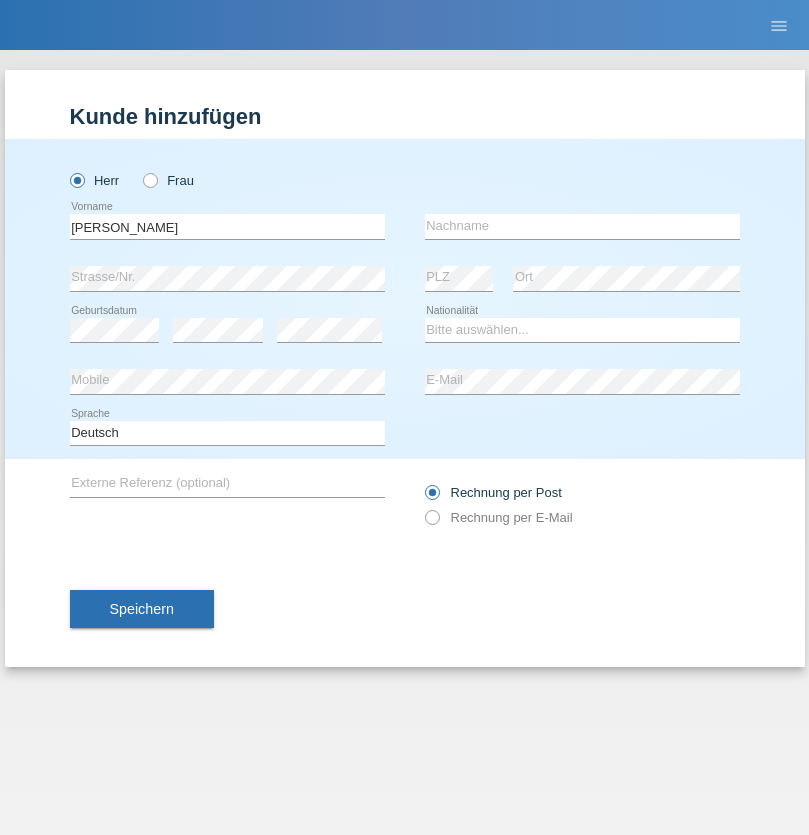 type on "Eric" 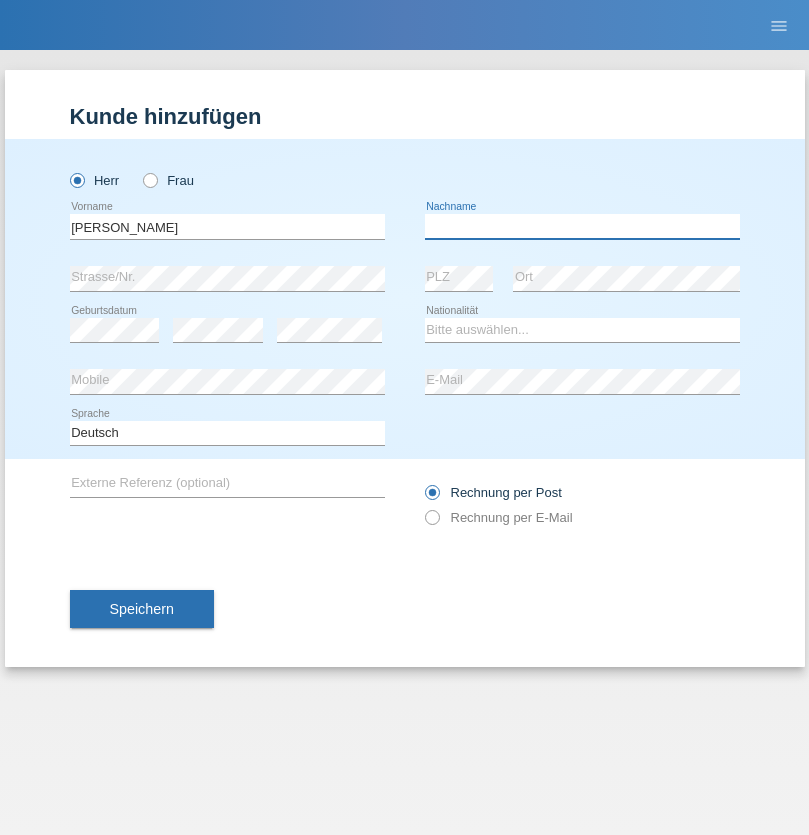 click at bounding box center (582, 226) 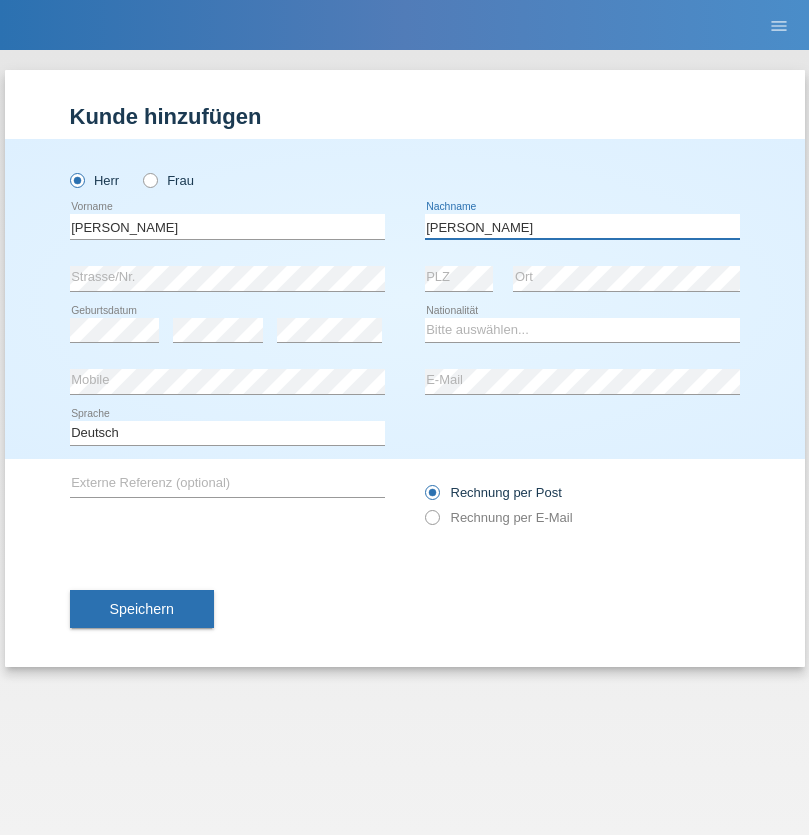 type on "Hernandez-Zenil" 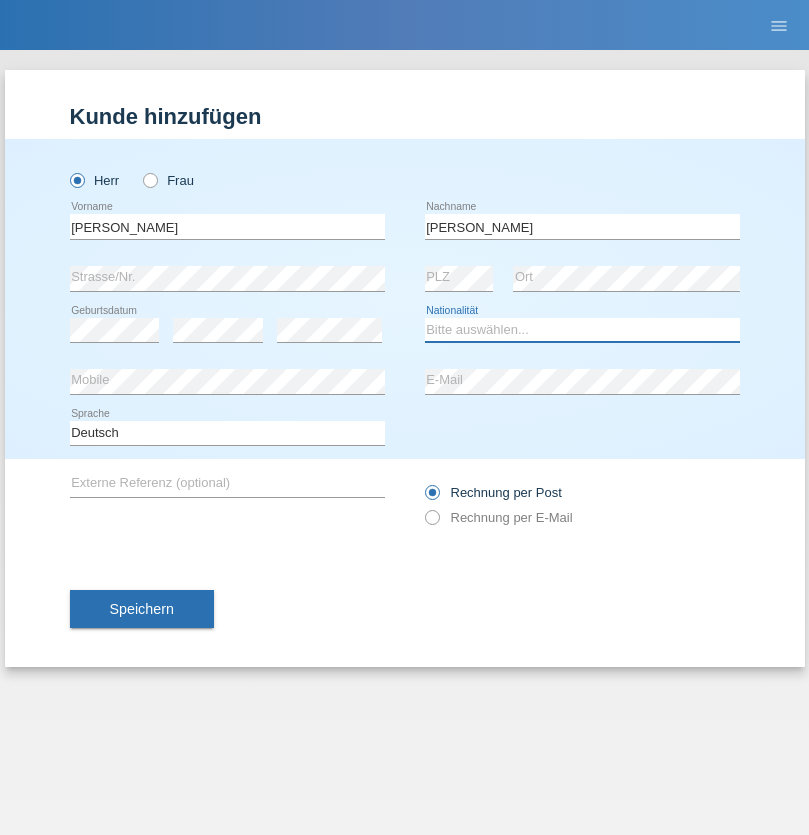 select on "DE" 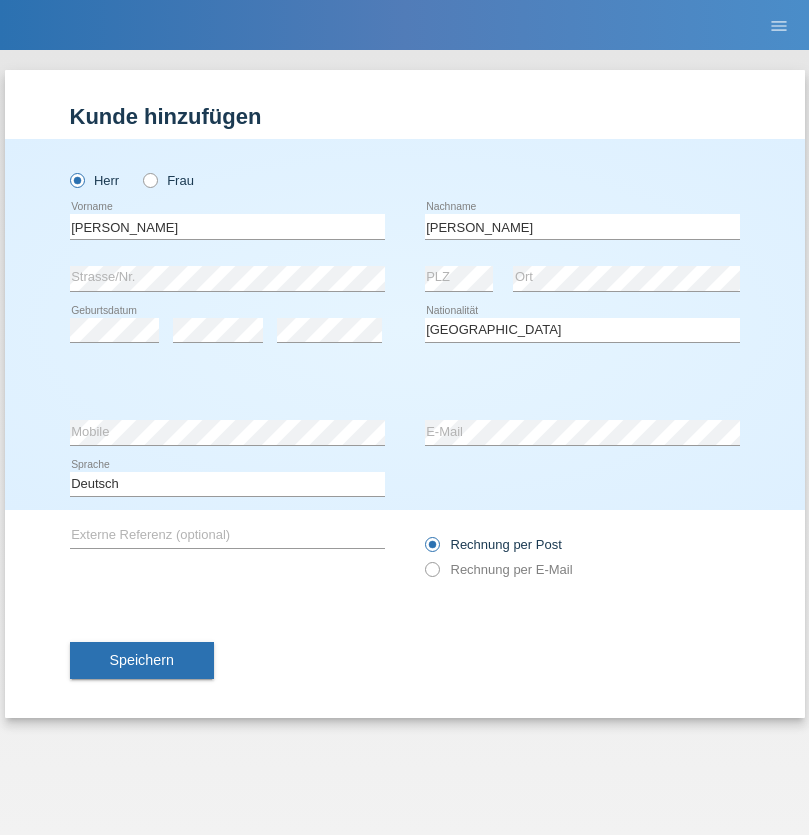 select on "C" 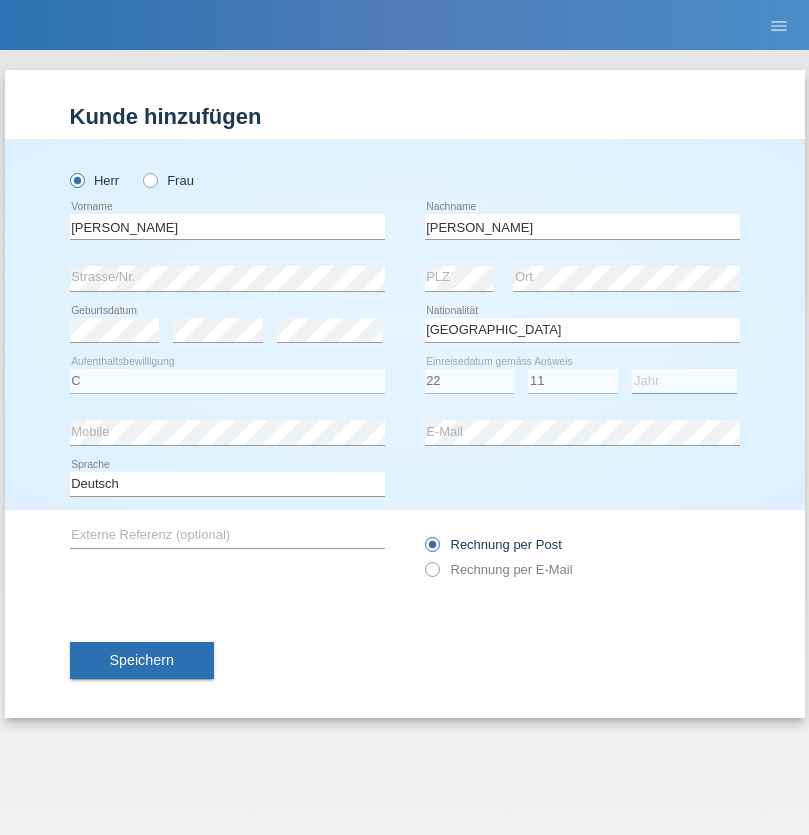 select on "2017" 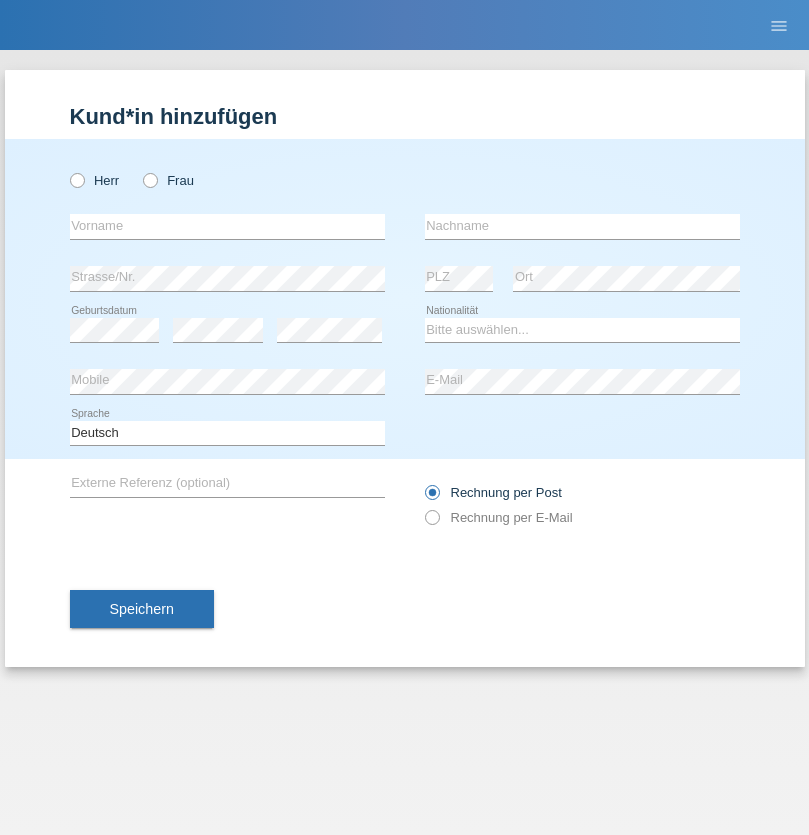scroll, scrollTop: 0, scrollLeft: 0, axis: both 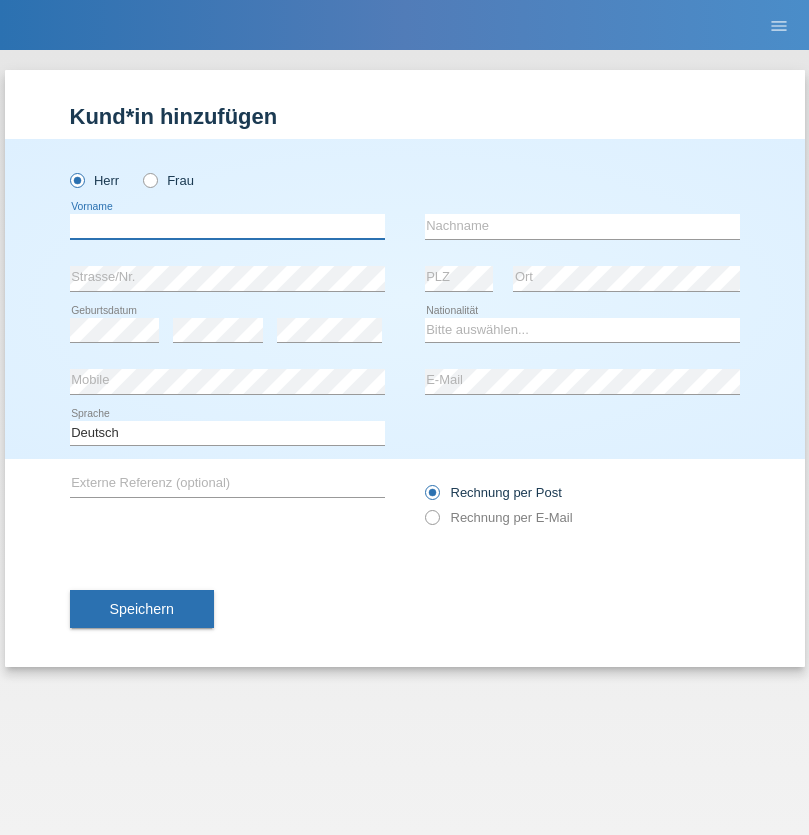 click at bounding box center (227, 226) 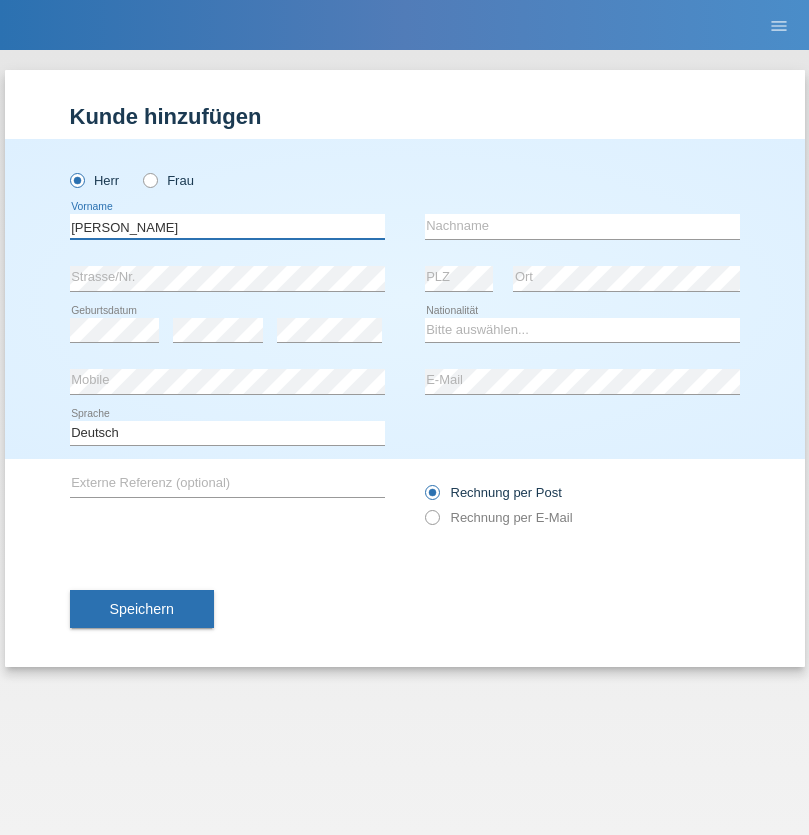 type on "Jakulan Seenivasagam" 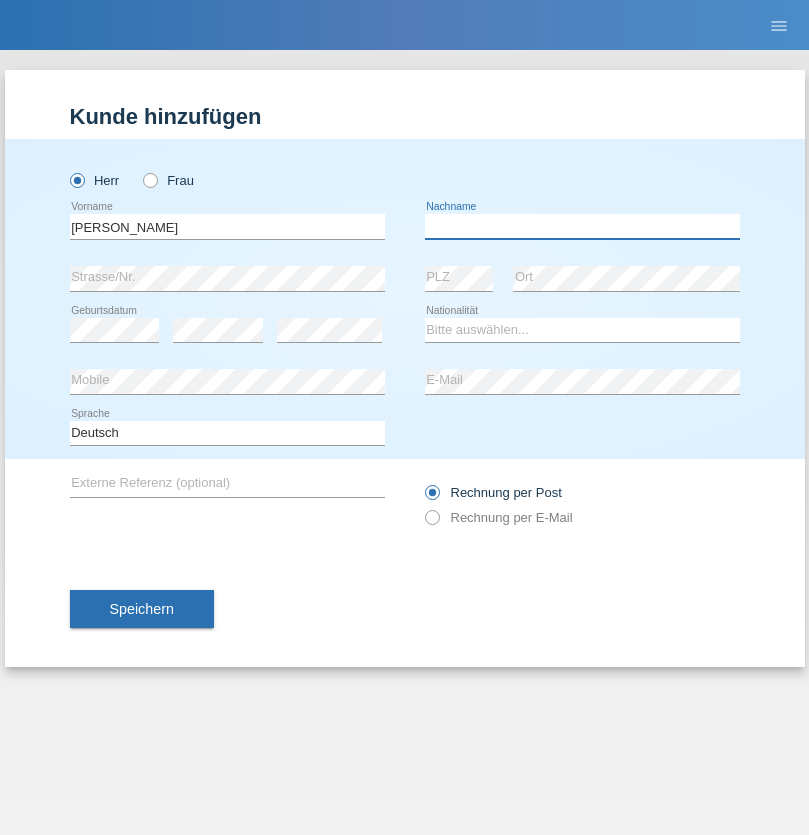 click at bounding box center [582, 226] 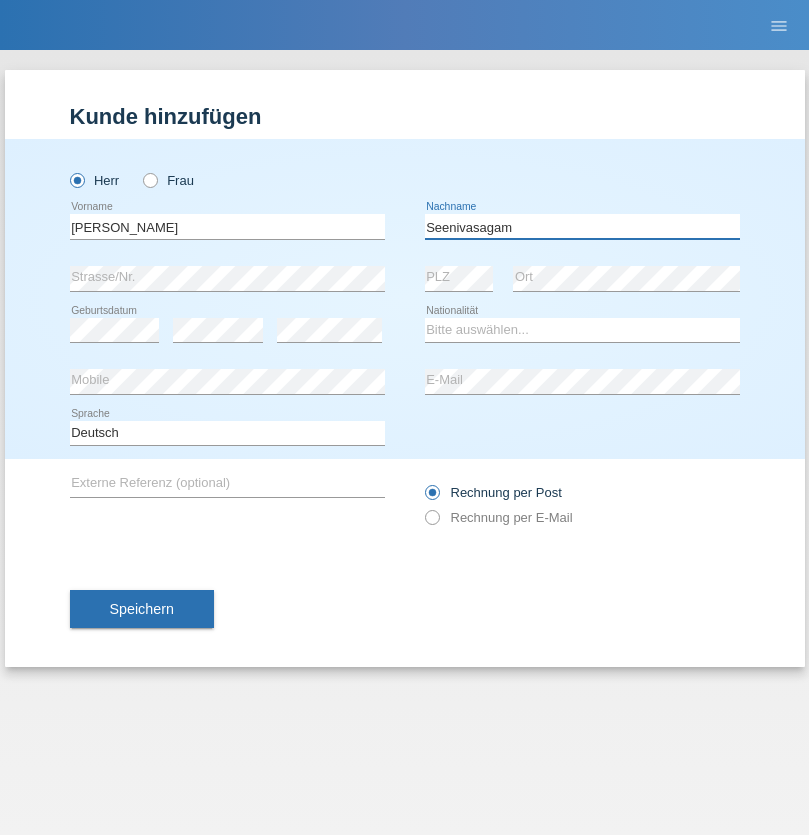 type on "Seenivasagam" 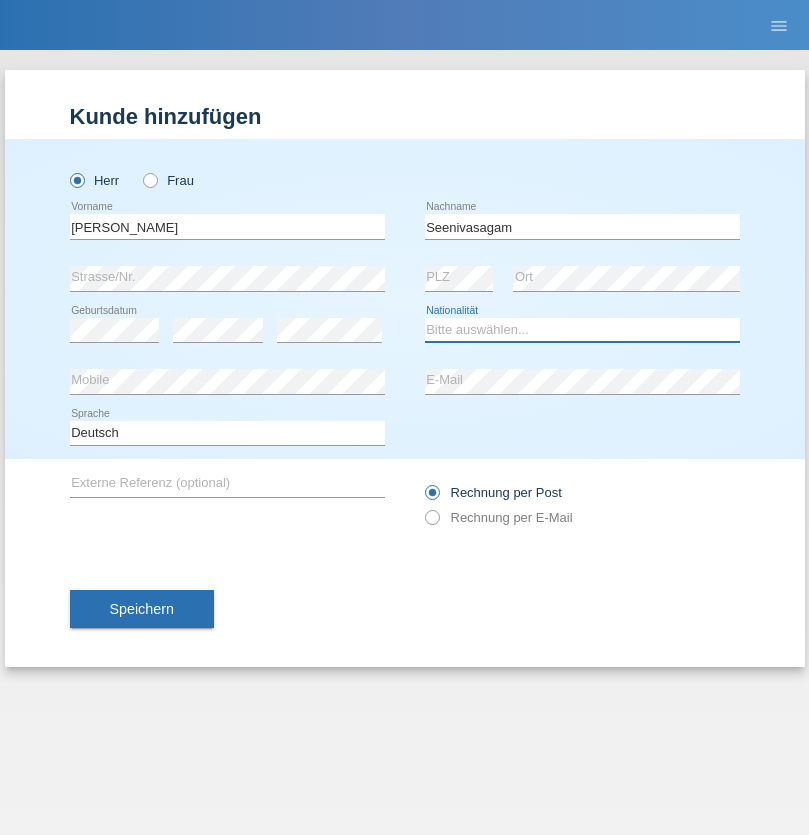 select on "LK" 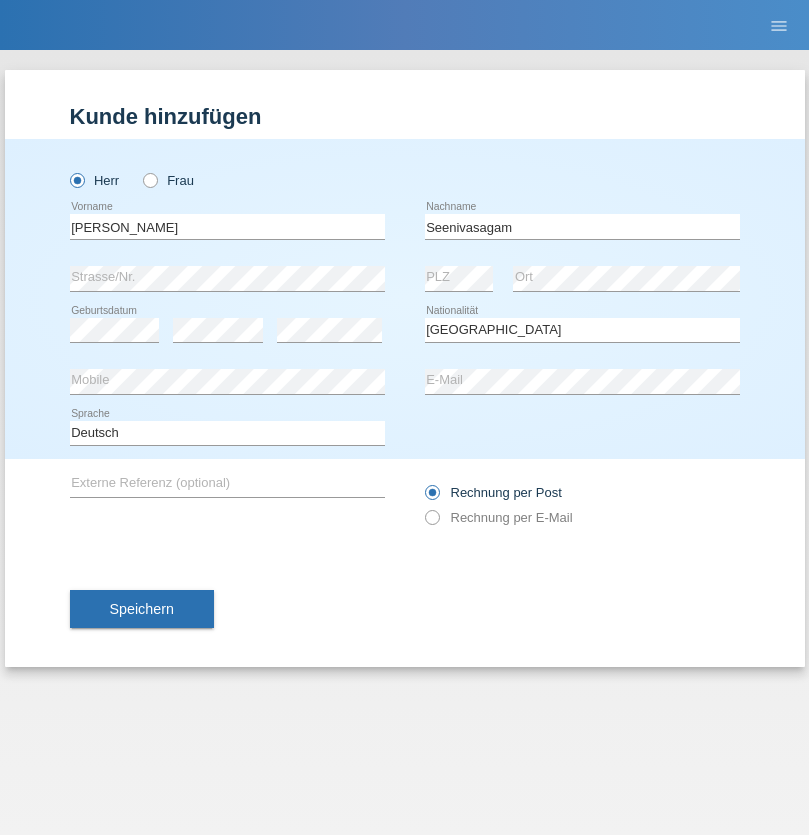 select on "C" 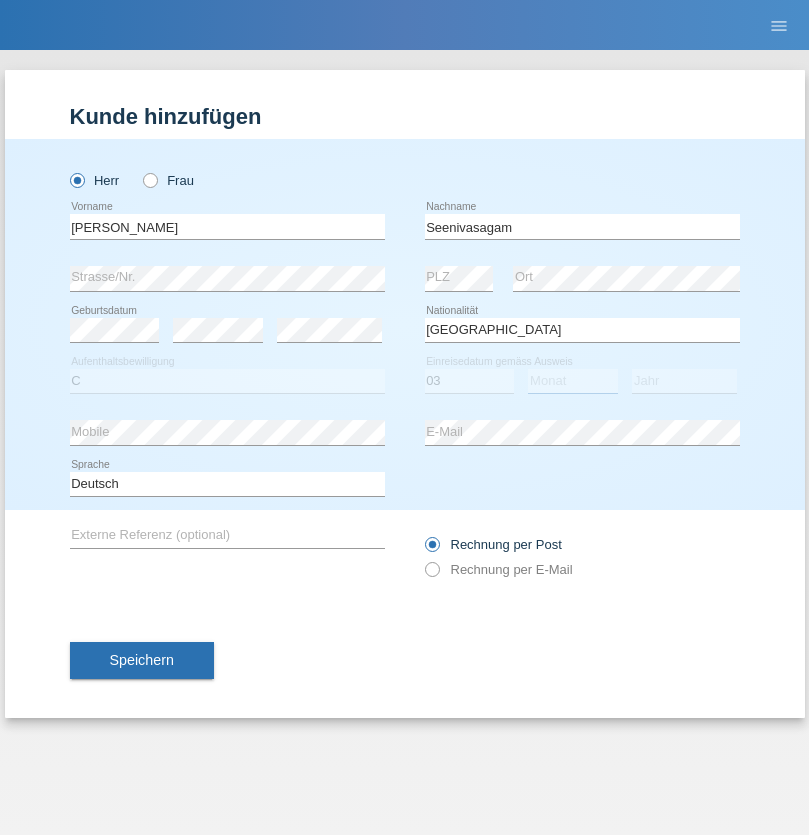 select on "08" 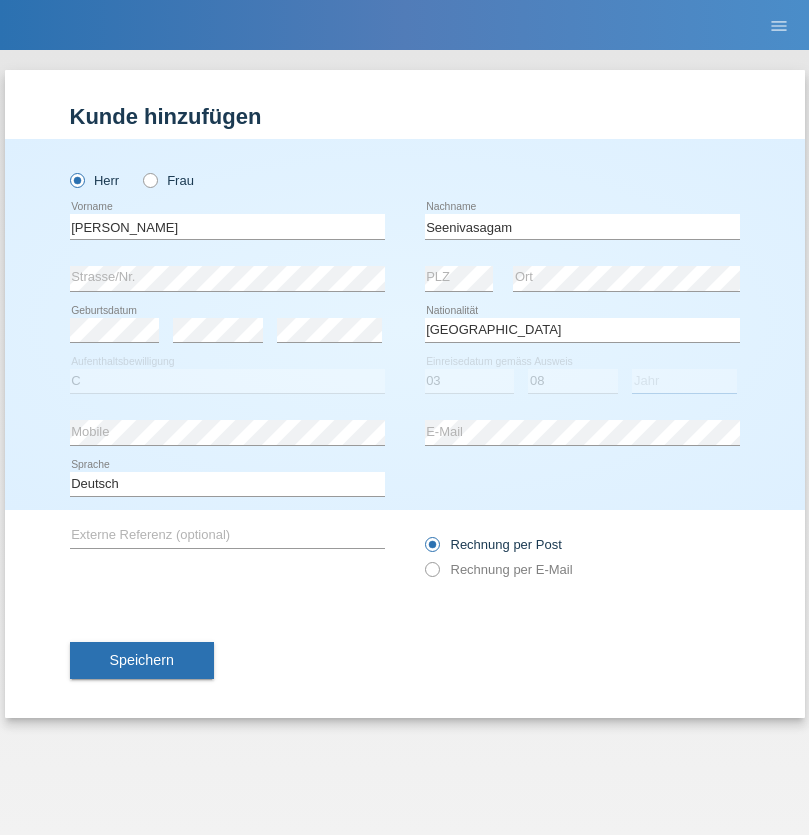 select on "2009" 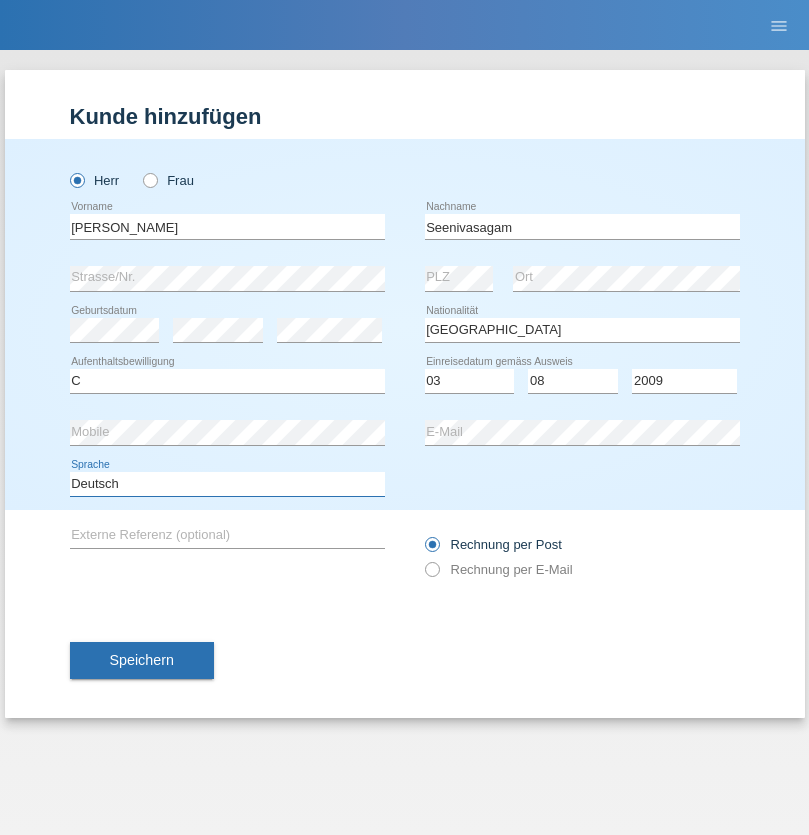 select on "en" 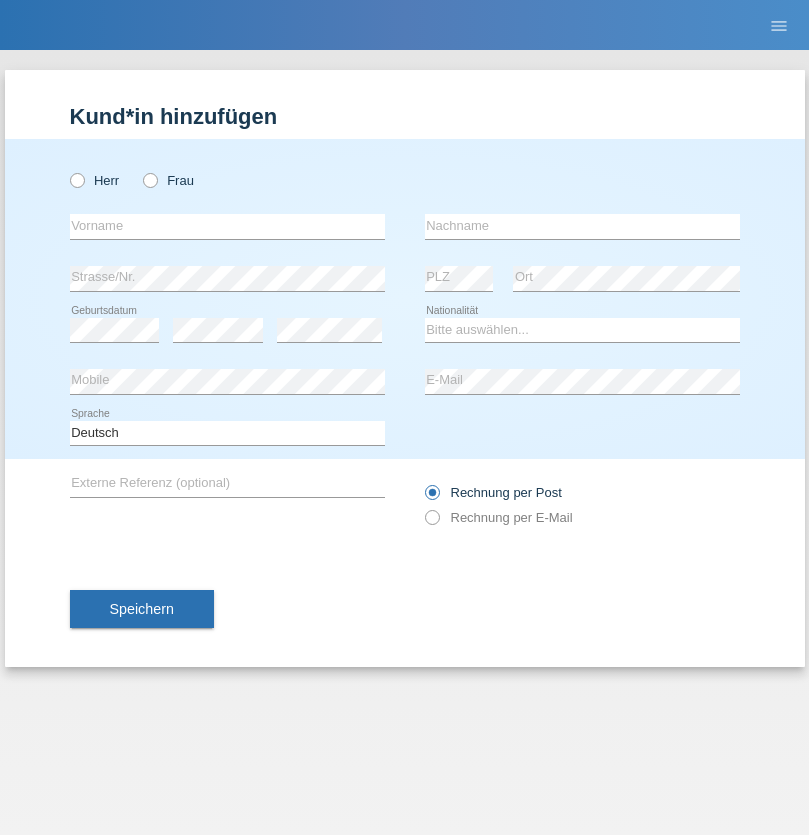 scroll, scrollTop: 0, scrollLeft: 0, axis: both 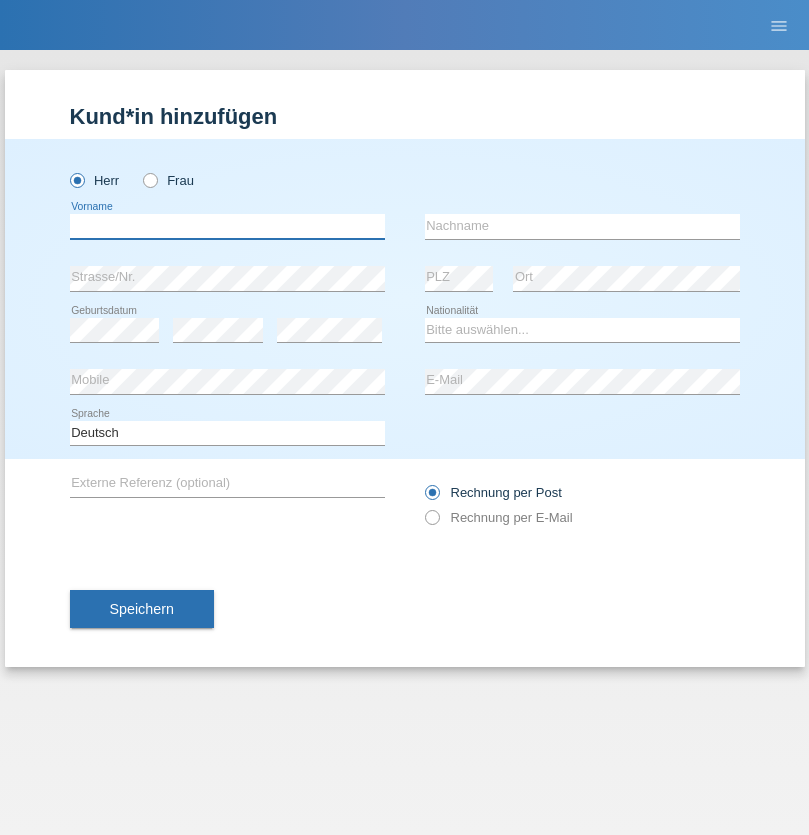 click at bounding box center (227, 226) 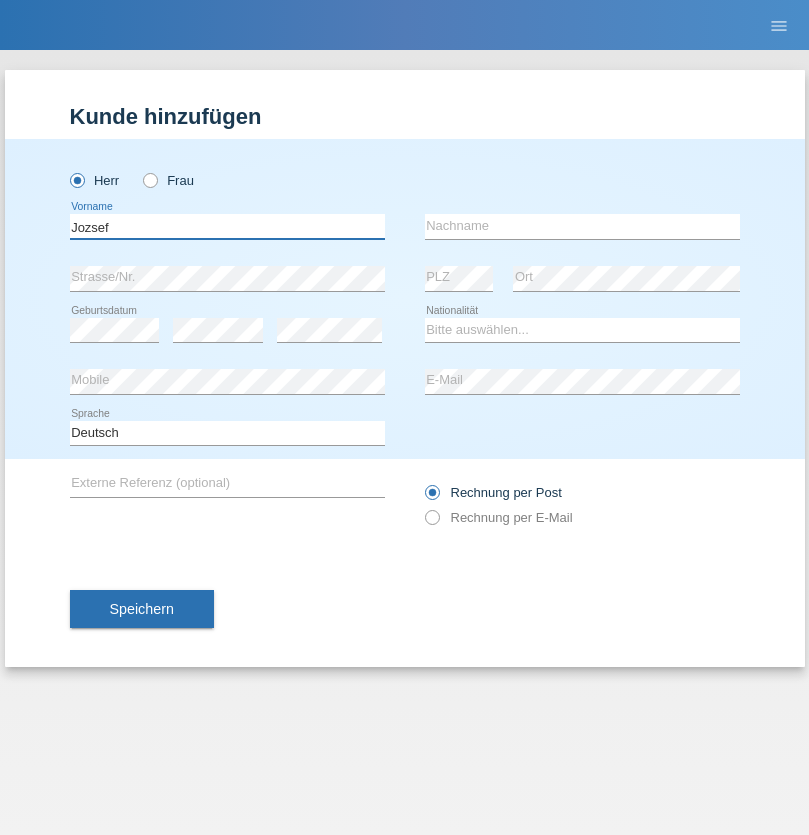 type on "Jozsef" 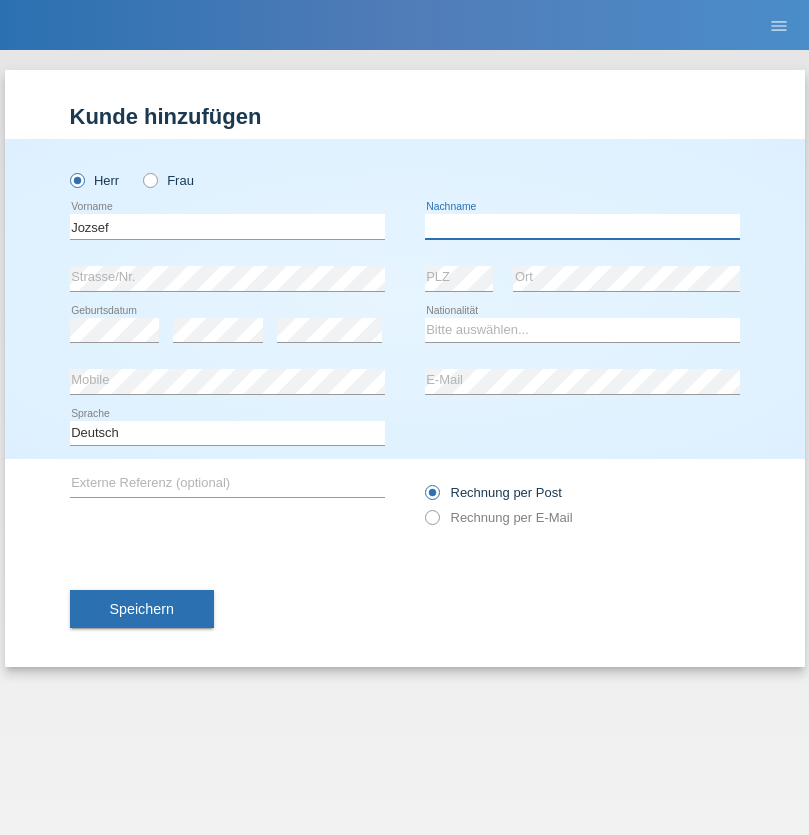 click at bounding box center (582, 226) 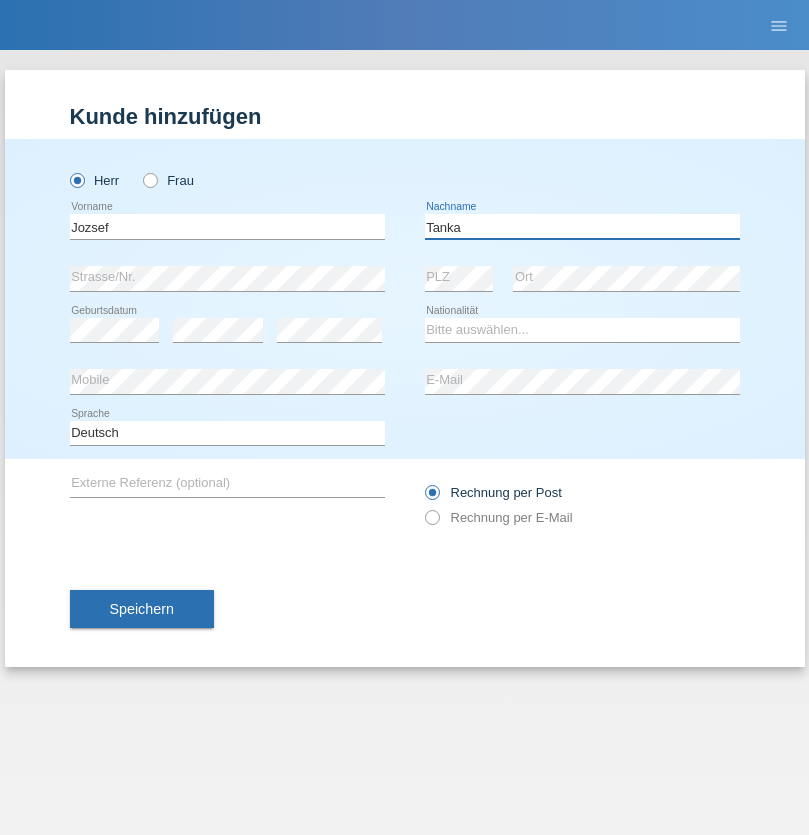 type on "Tanka" 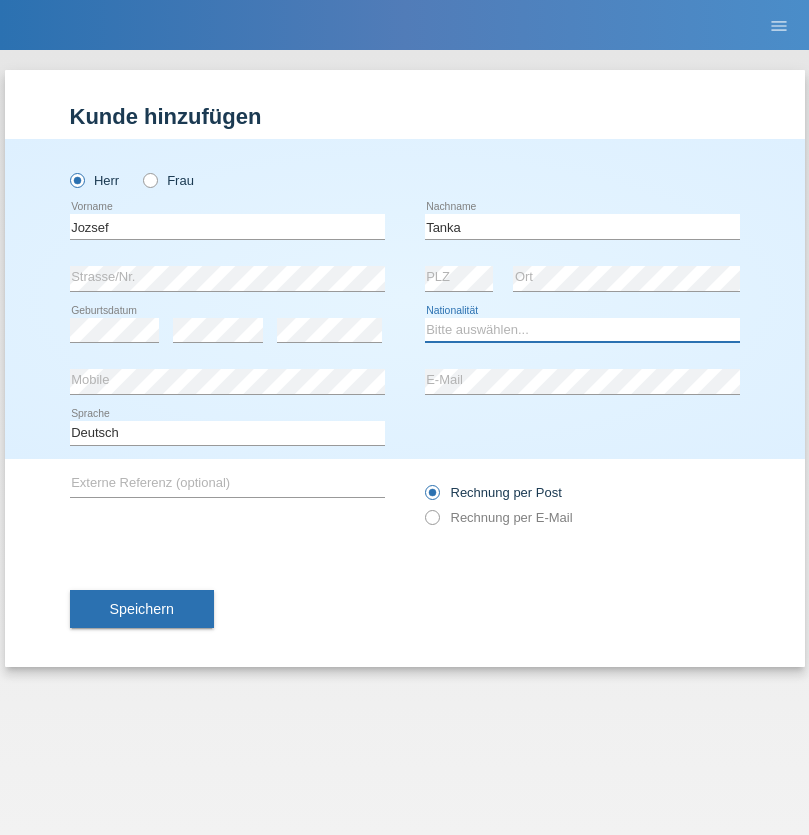 select on "HU" 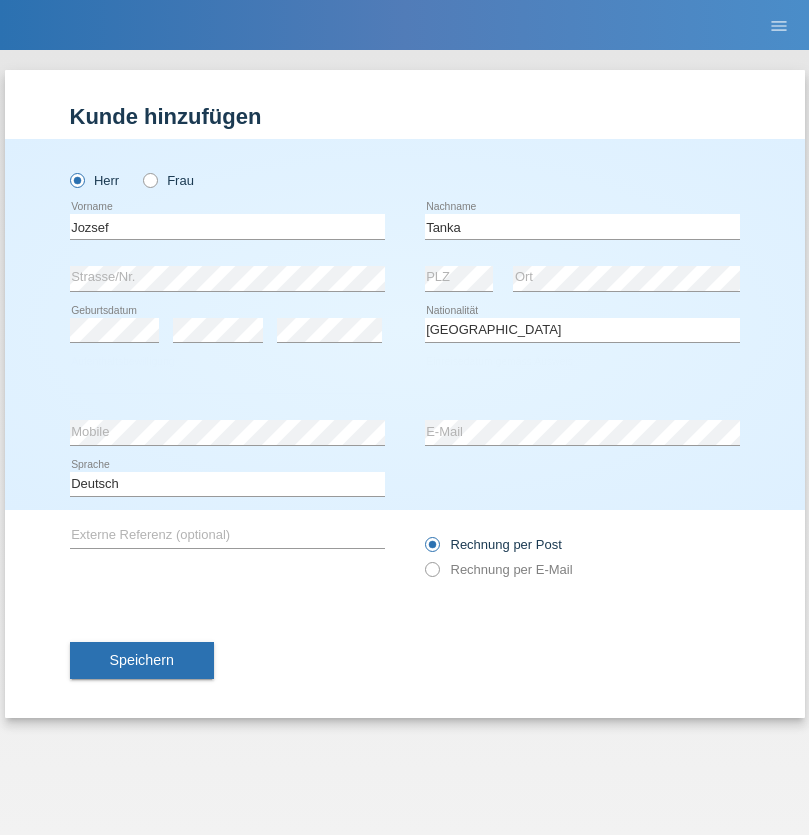 select on "C" 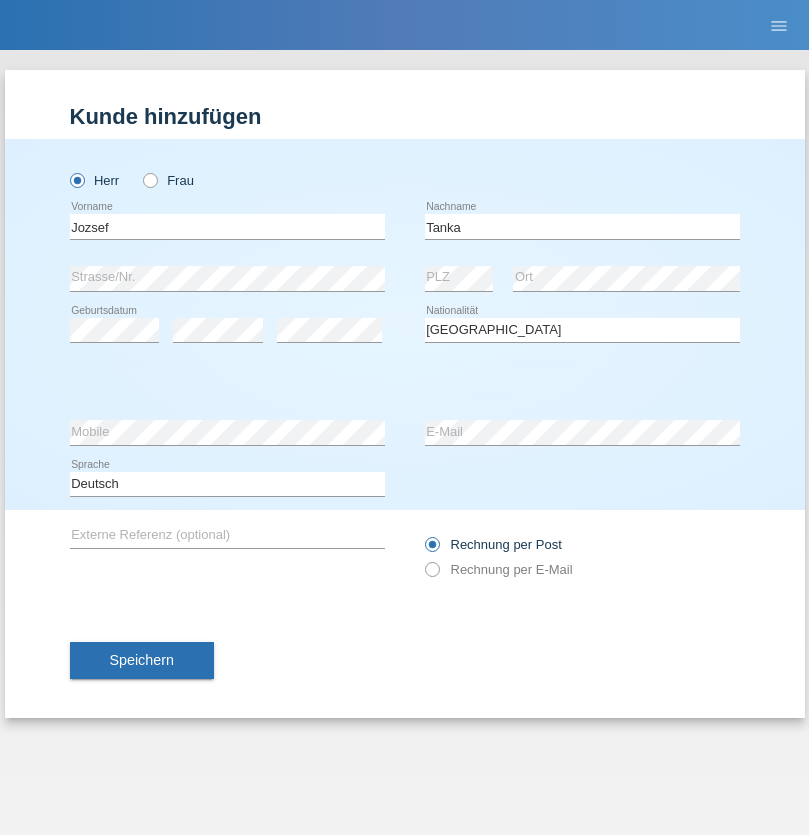 select on "17" 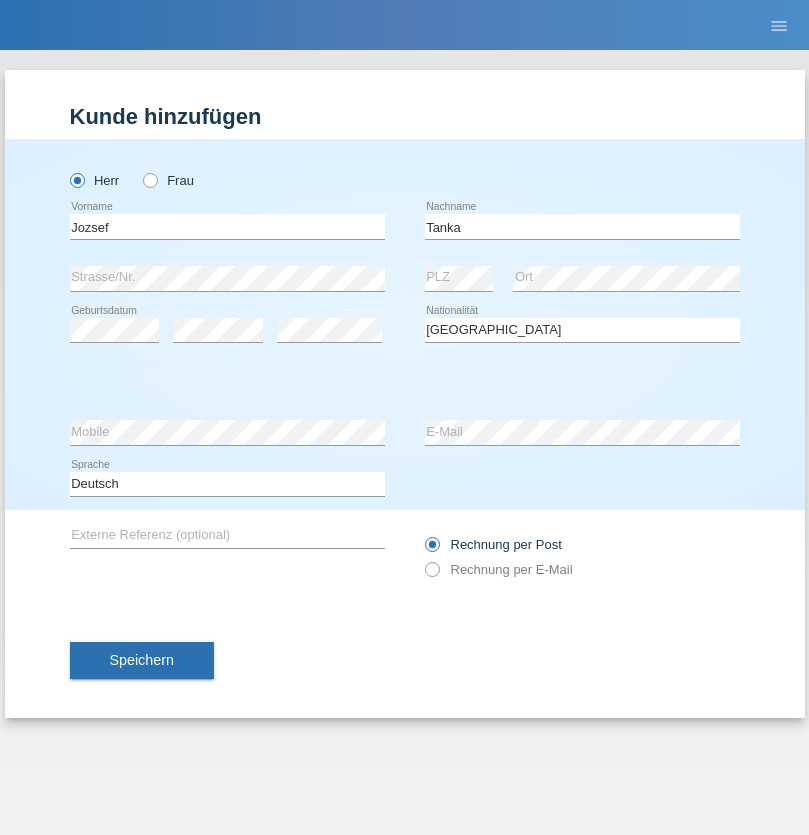 select on "03" 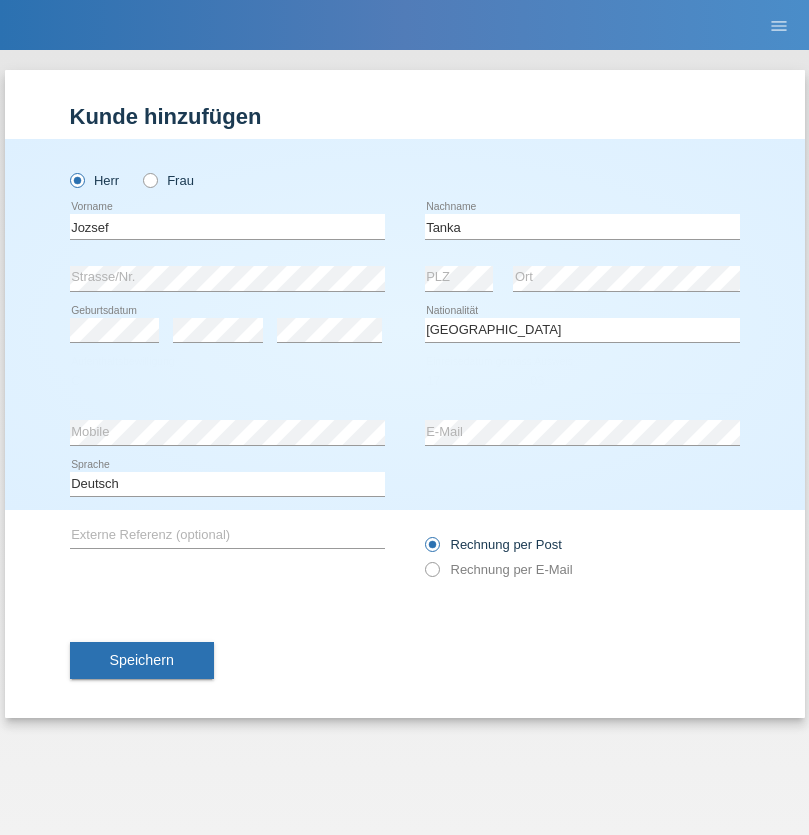 select on "2010" 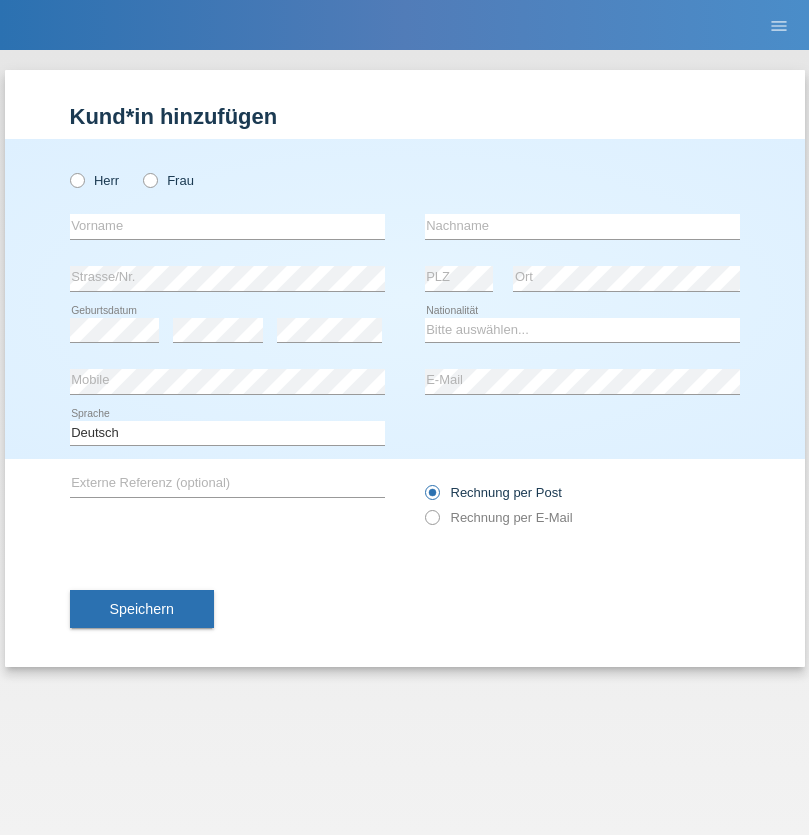 scroll, scrollTop: 0, scrollLeft: 0, axis: both 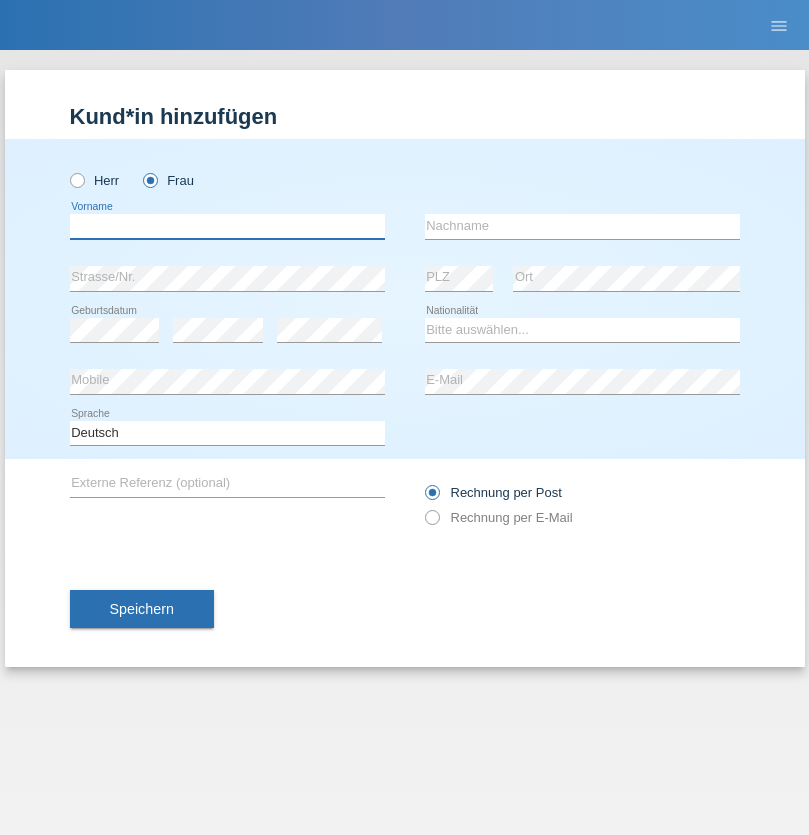click at bounding box center [227, 226] 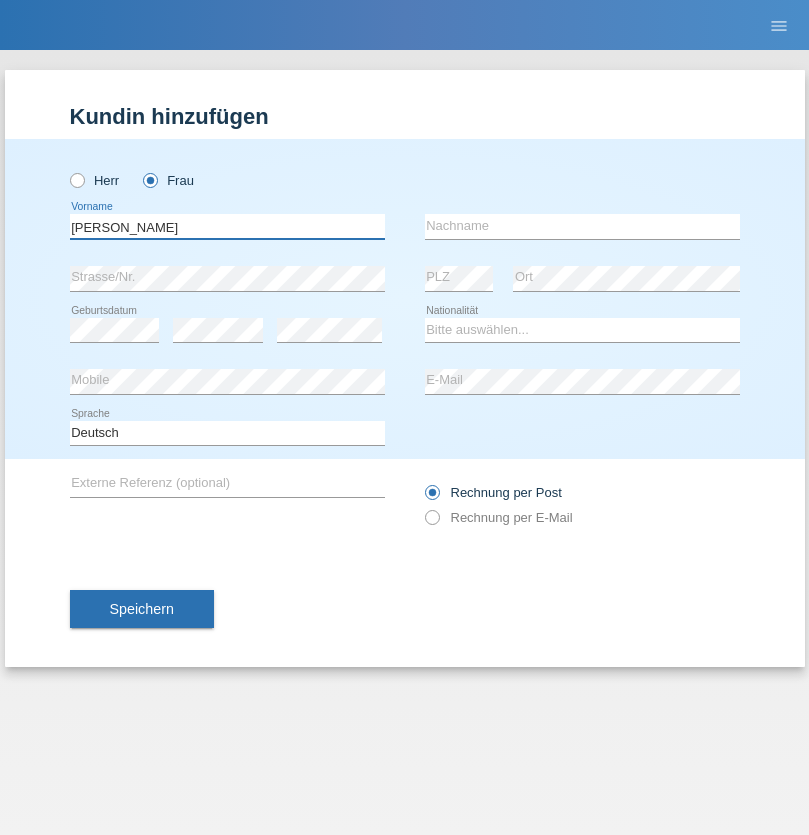 type on "[PERSON_NAME]" 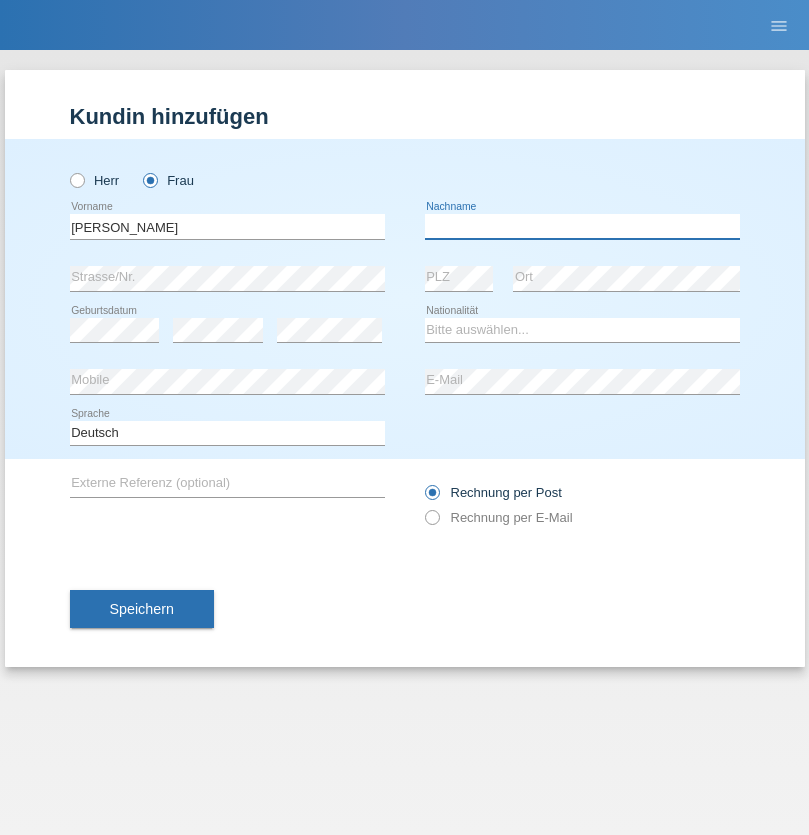 click at bounding box center (582, 226) 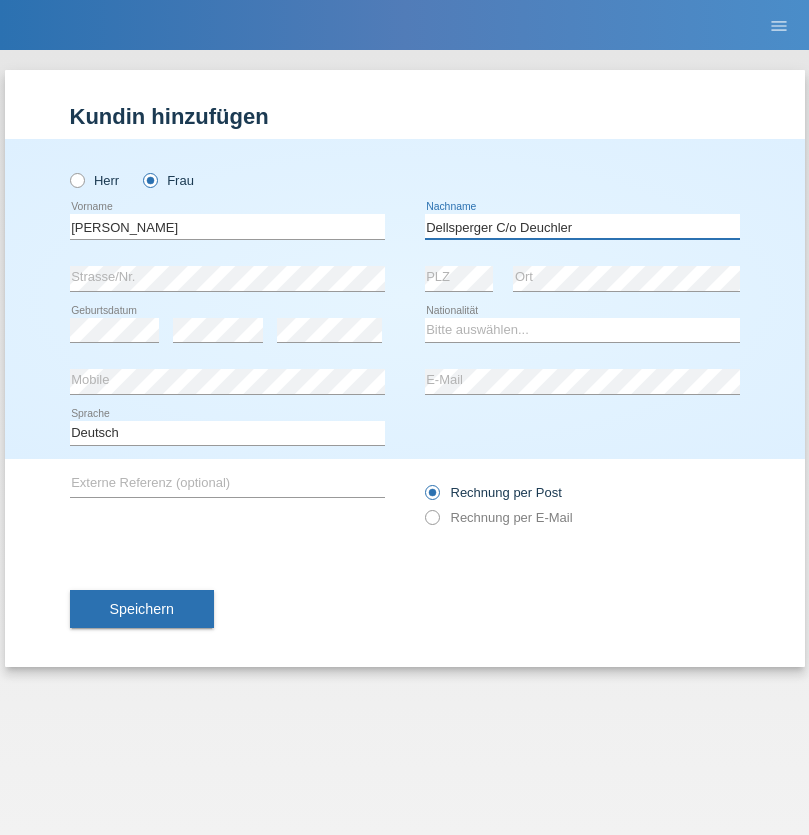 type on "Dellsperger C/o Deuchler" 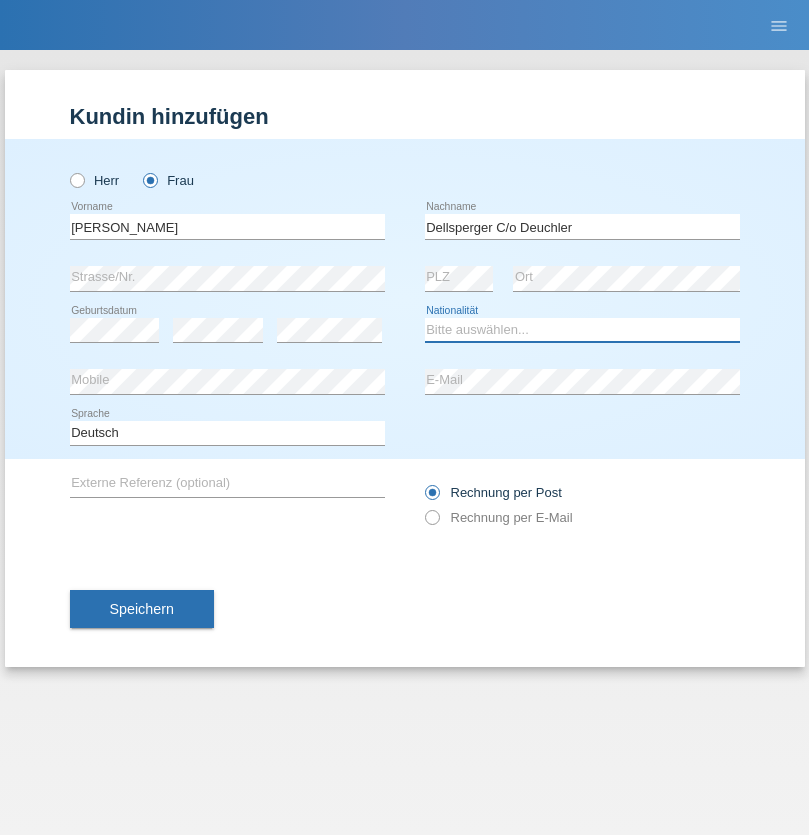 select on "DE" 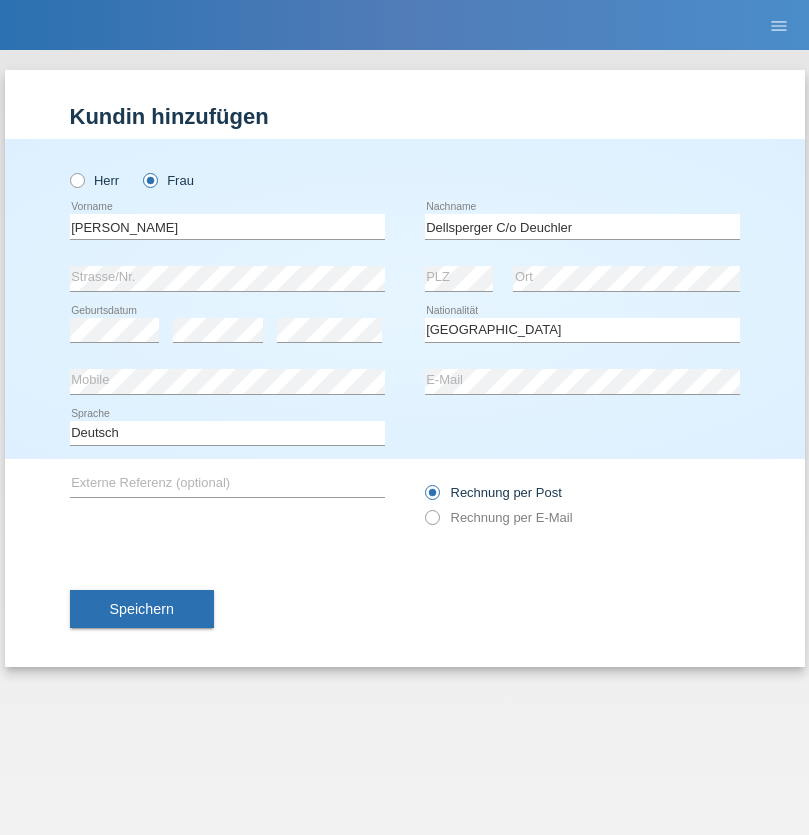 select on "C" 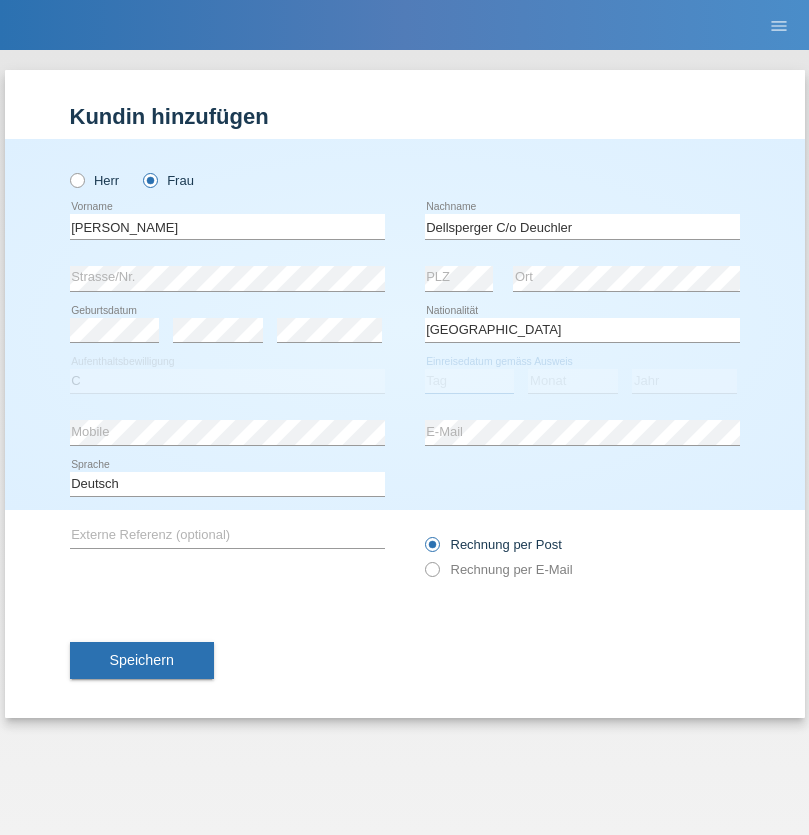 select on "13" 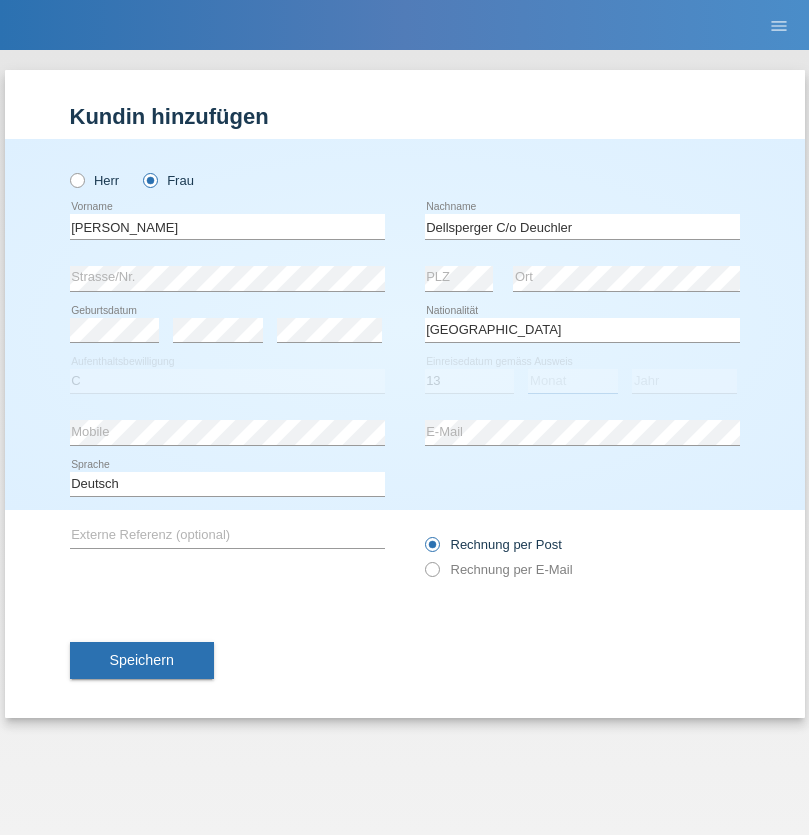 select on "10" 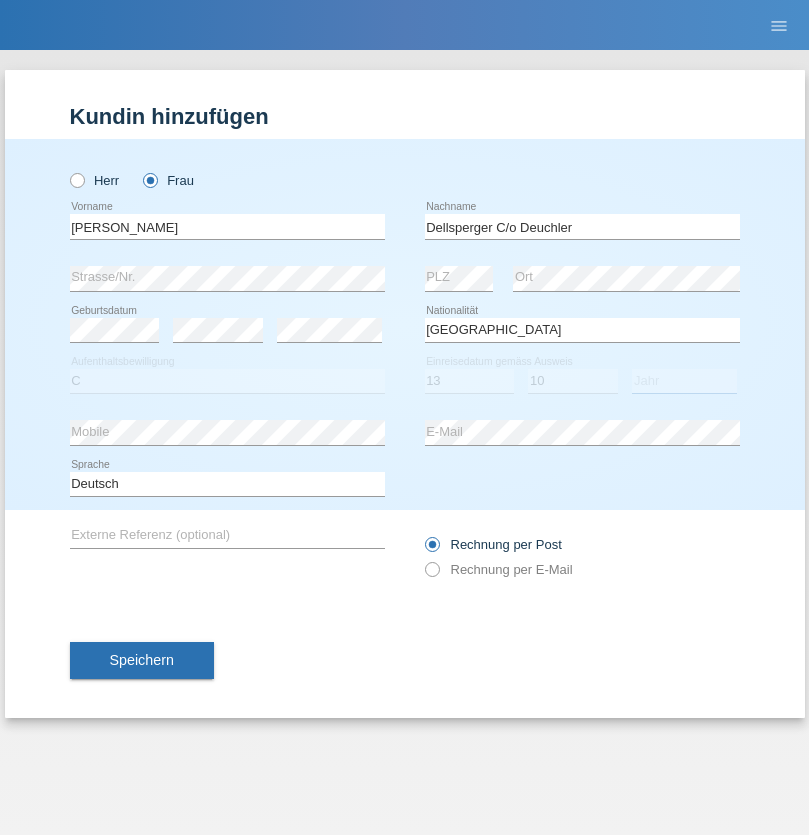 select on "2013" 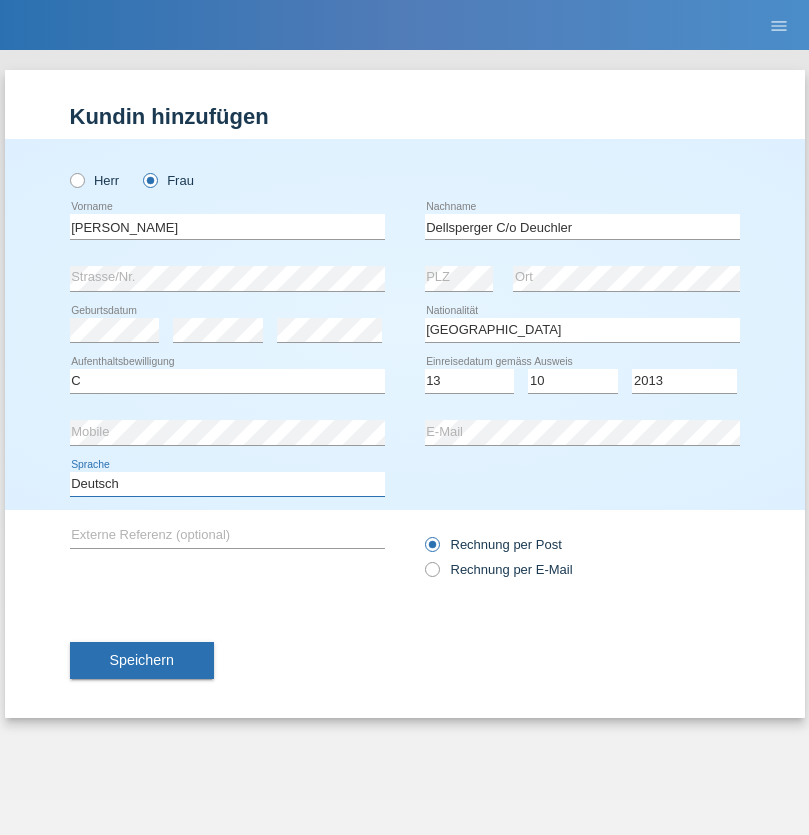 select on "en" 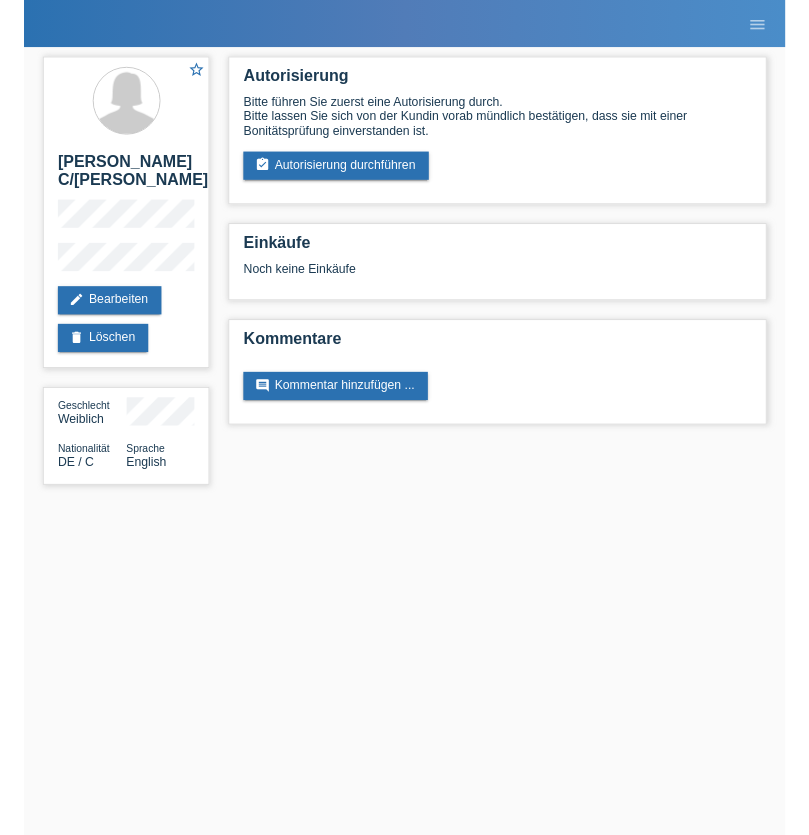 scroll, scrollTop: 0, scrollLeft: 0, axis: both 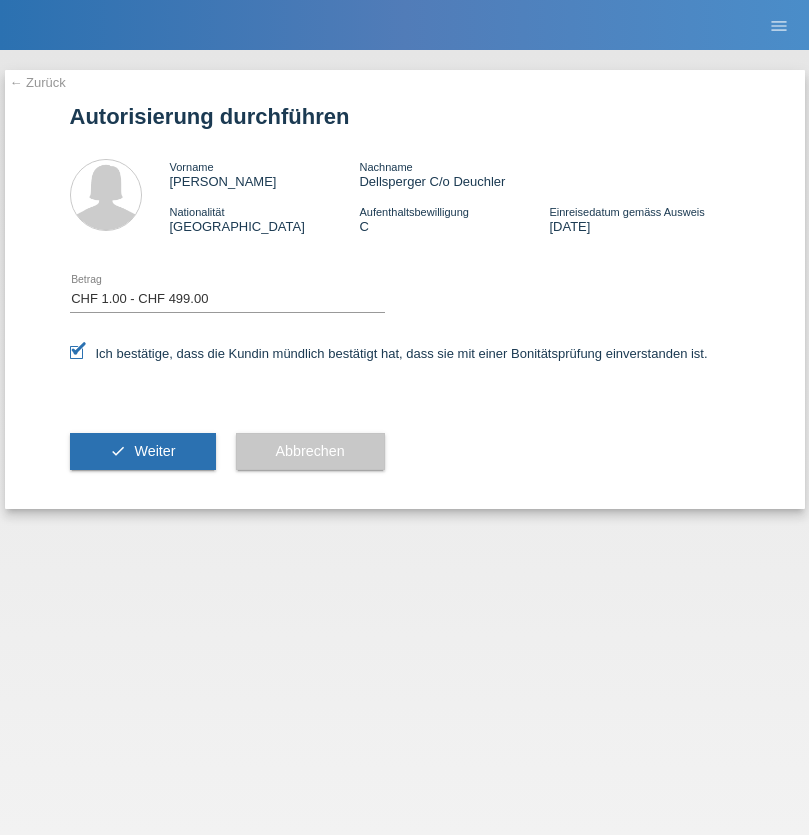 select on "1" 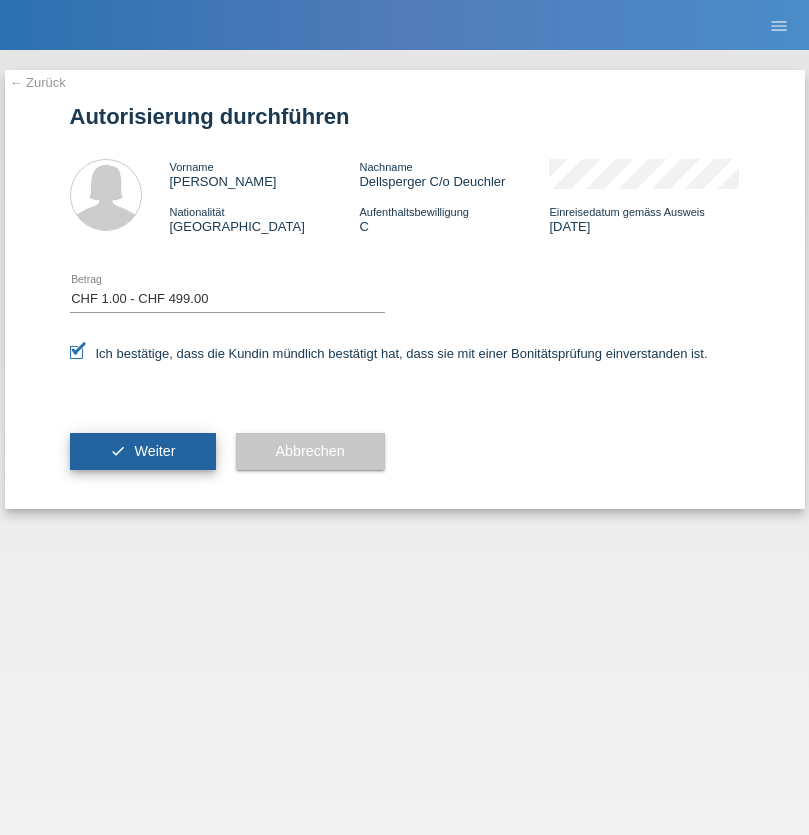 click on "Weiter" at bounding box center [154, 451] 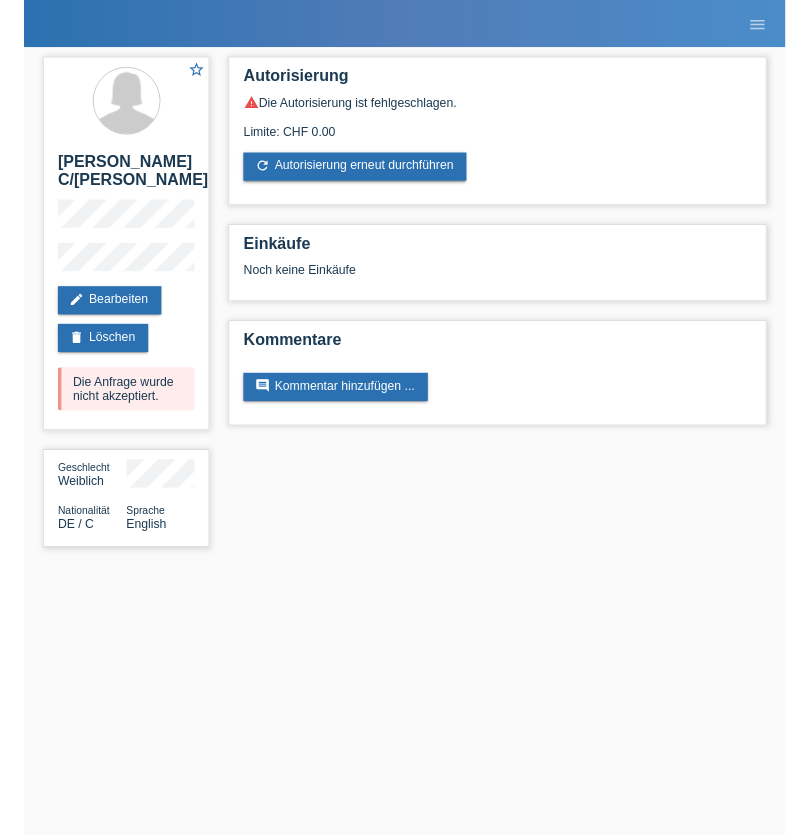 scroll, scrollTop: 0, scrollLeft: 0, axis: both 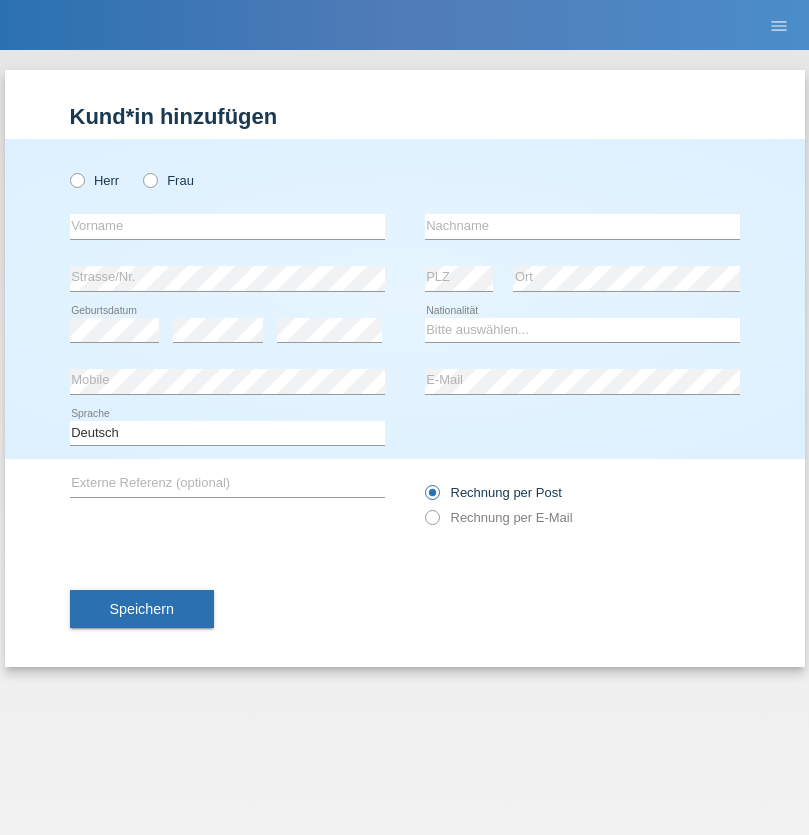 radio on "true" 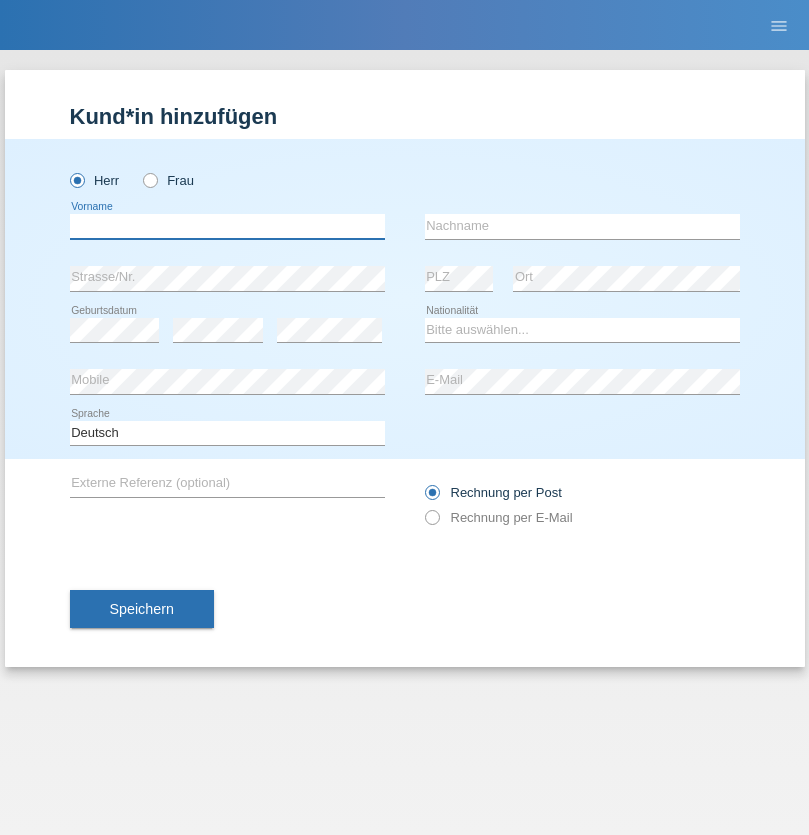 click at bounding box center [227, 226] 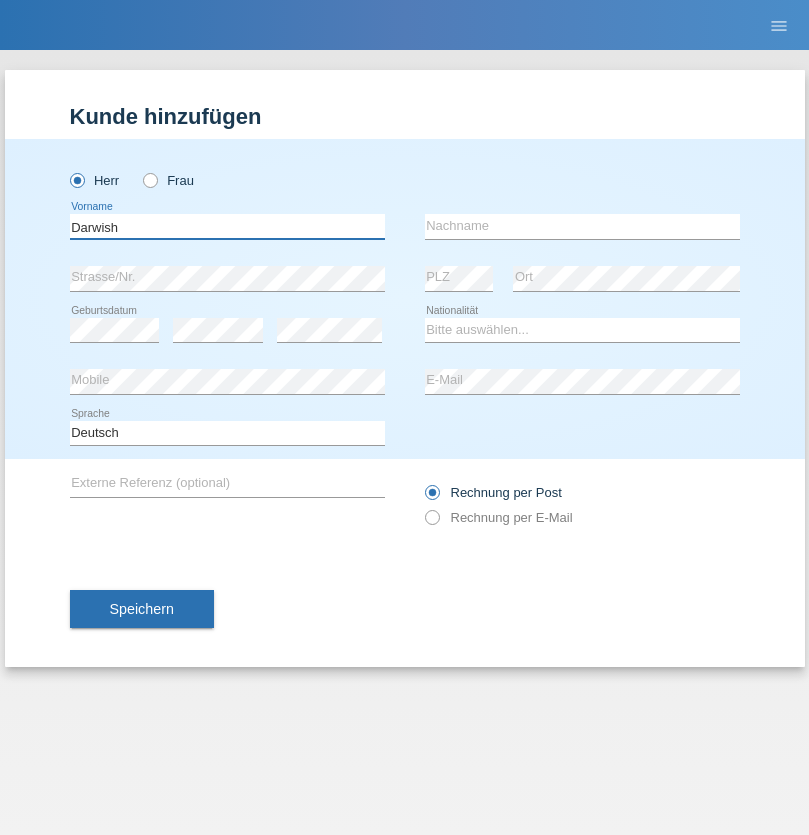 type on "Darwish" 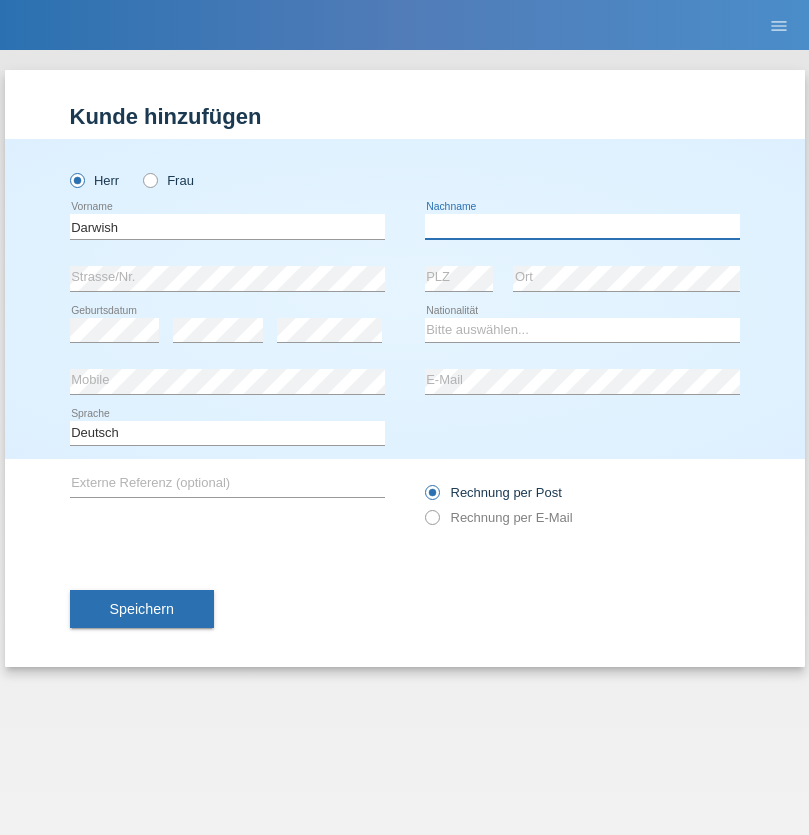 click at bounding box center [582, 226] 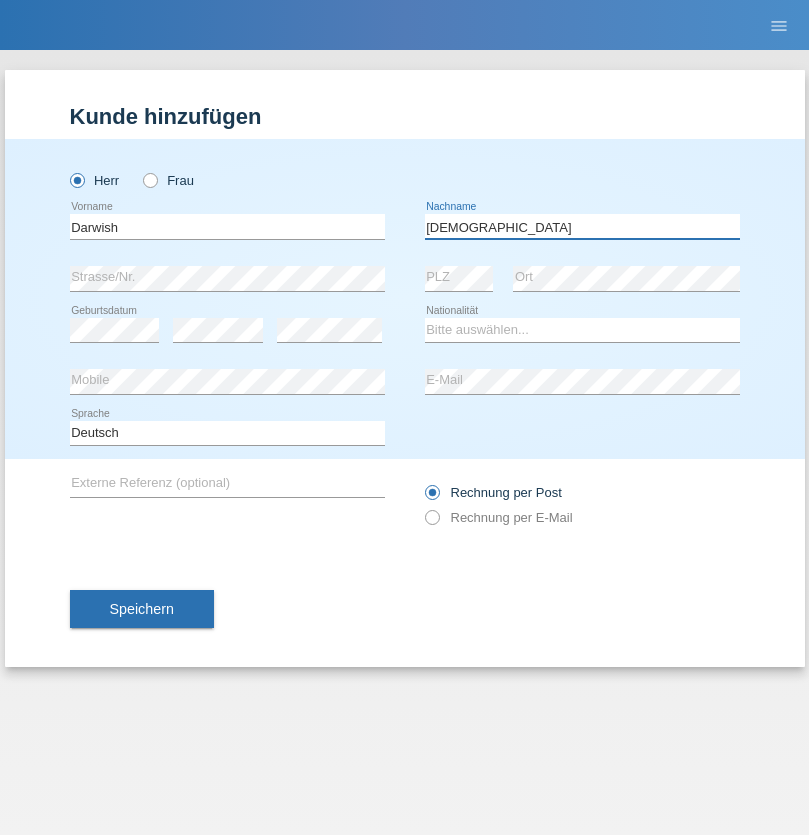 type on "Ahmadzai" 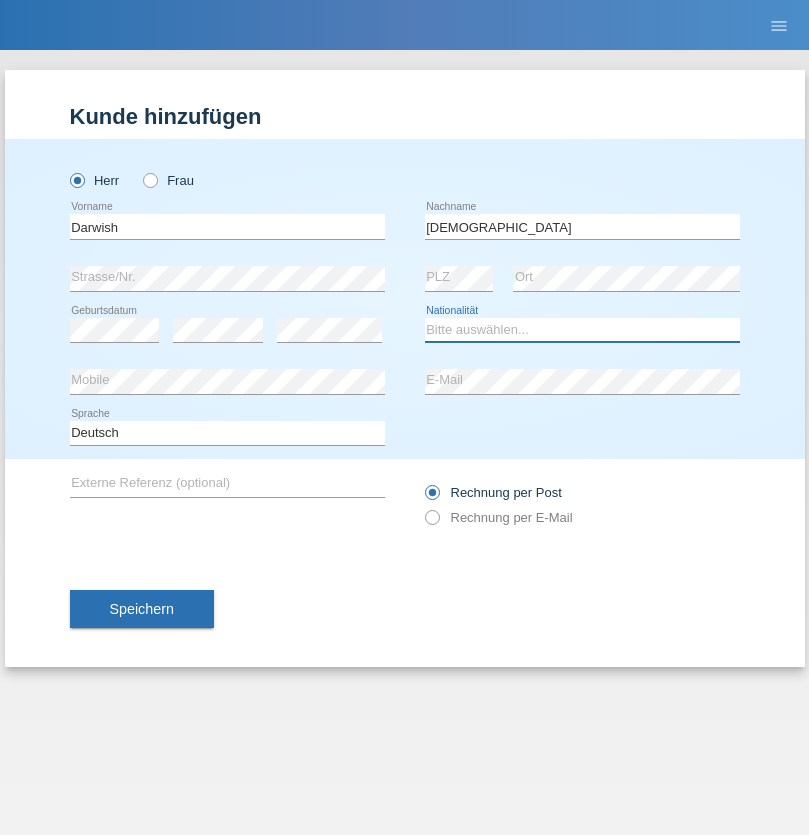 select on "AF" 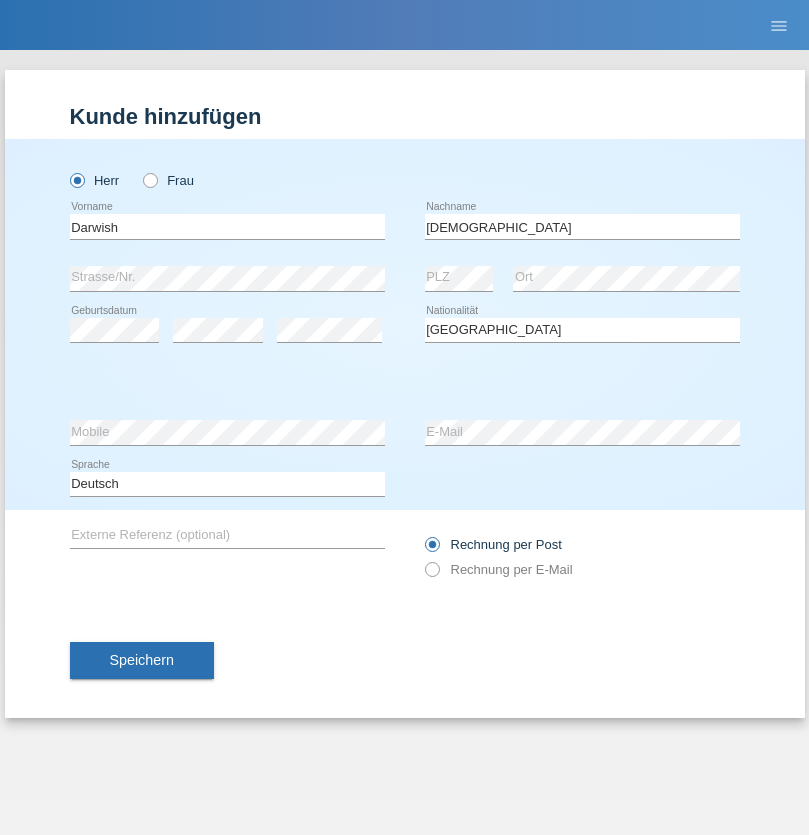 select on "C" 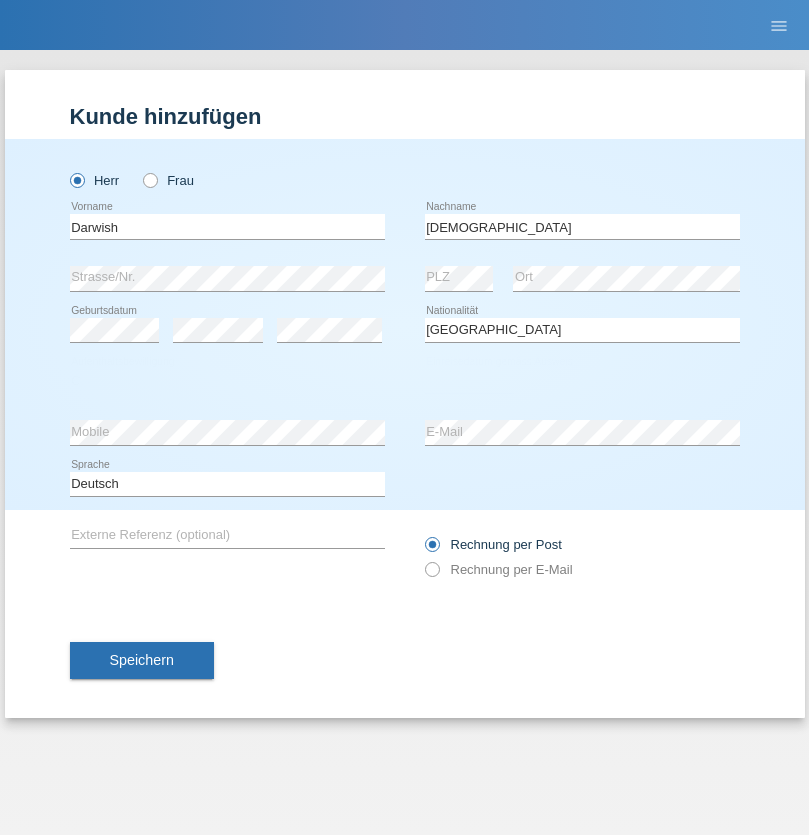 select on "16" 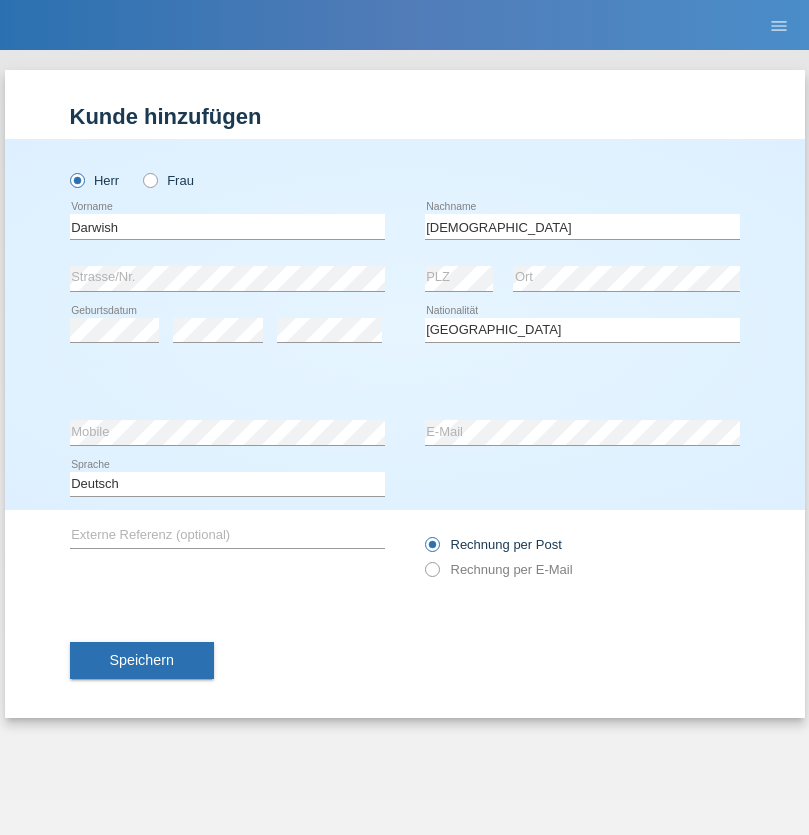 select on "09" 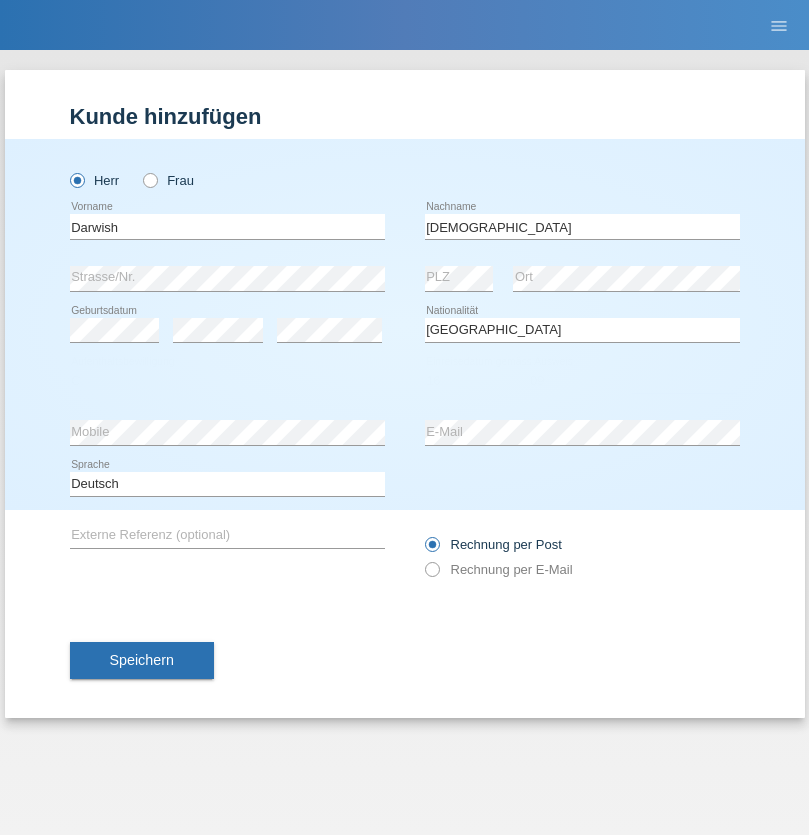 select on "2021" 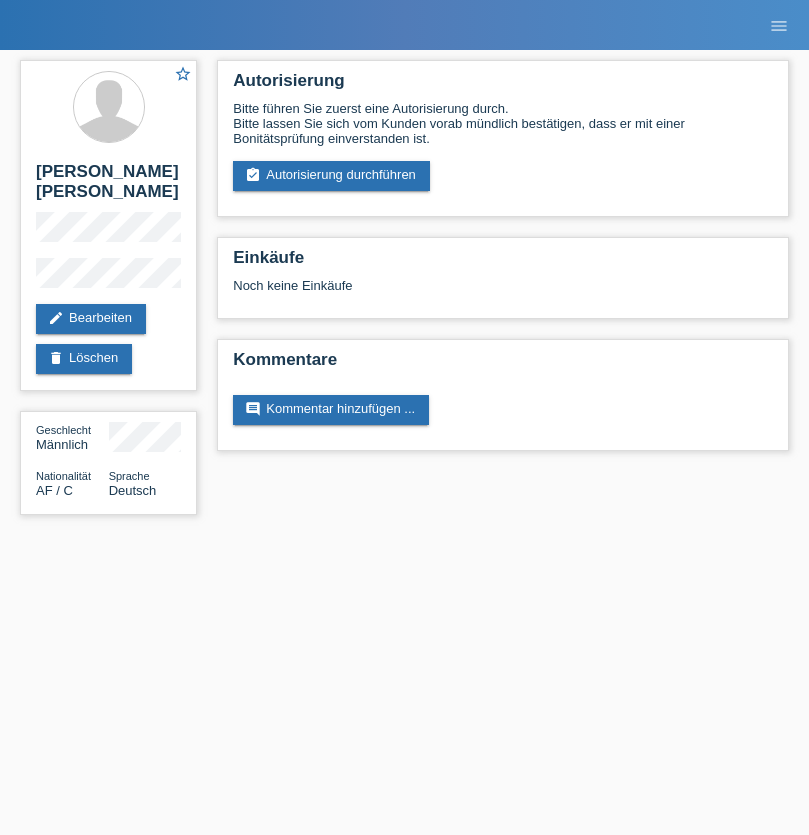 scroll, scrollTop: 0, scrollLeft: 0, axis: both 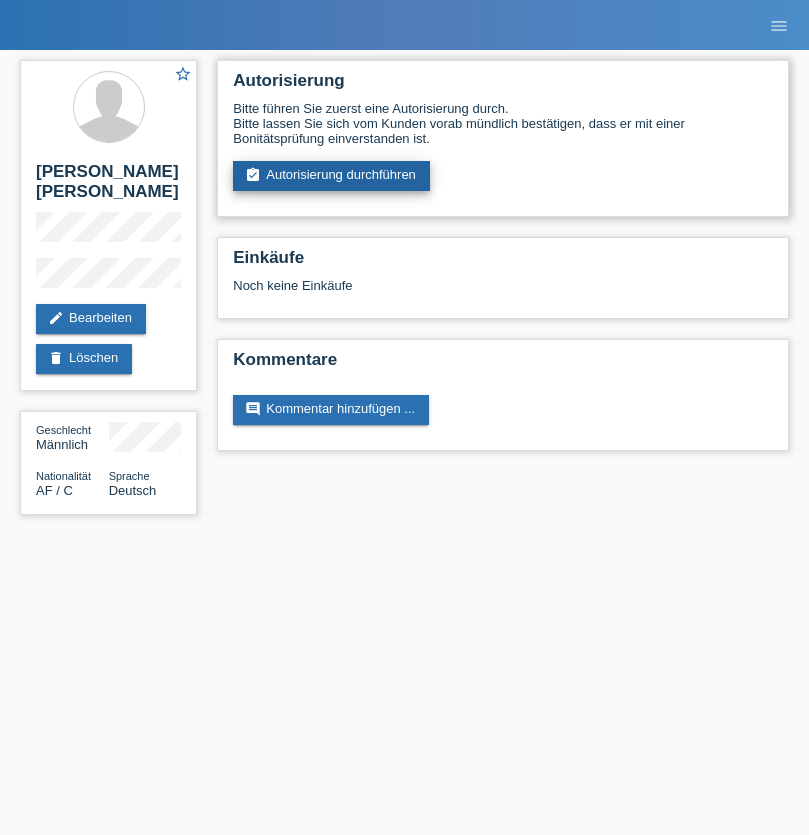 click on "assignment_turned_in  Autorisierung durchführen" at bounding box center (331, 176) 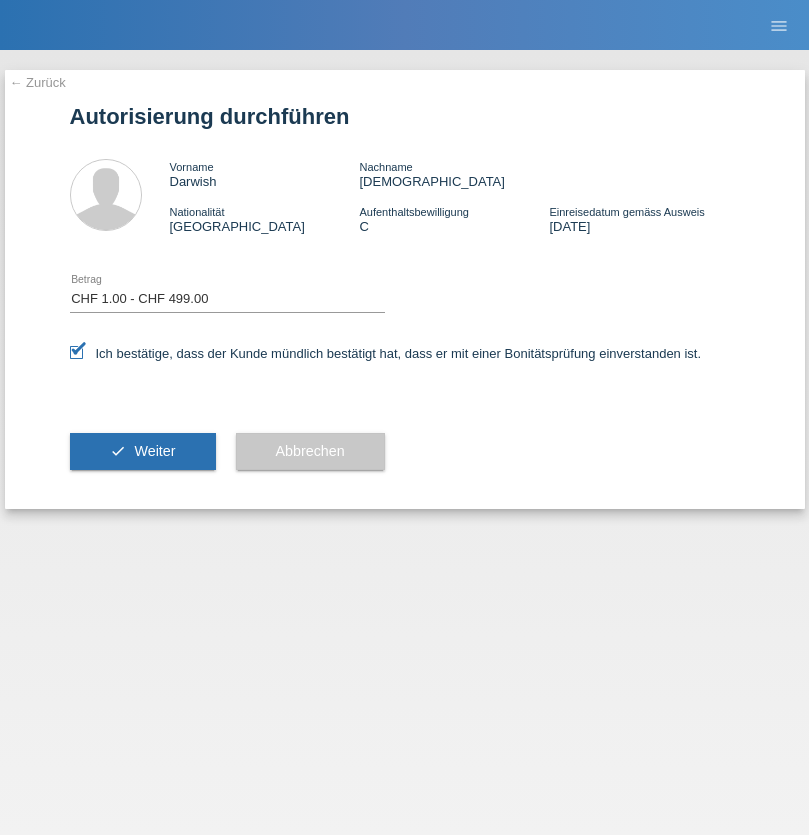 select on "1" 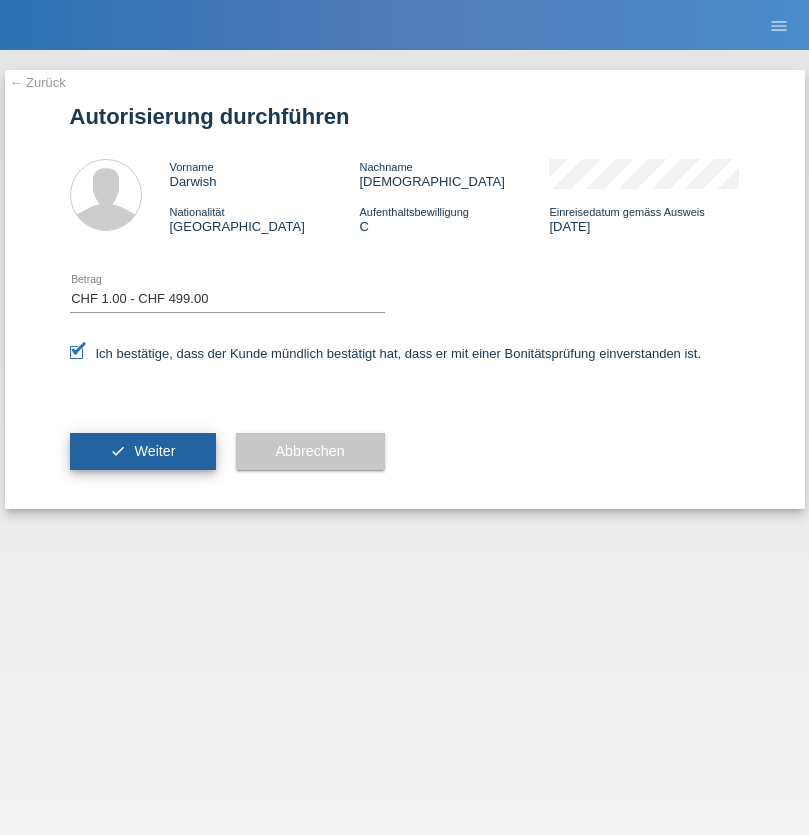 click on "Weiter" at bounding box center (154, 451) 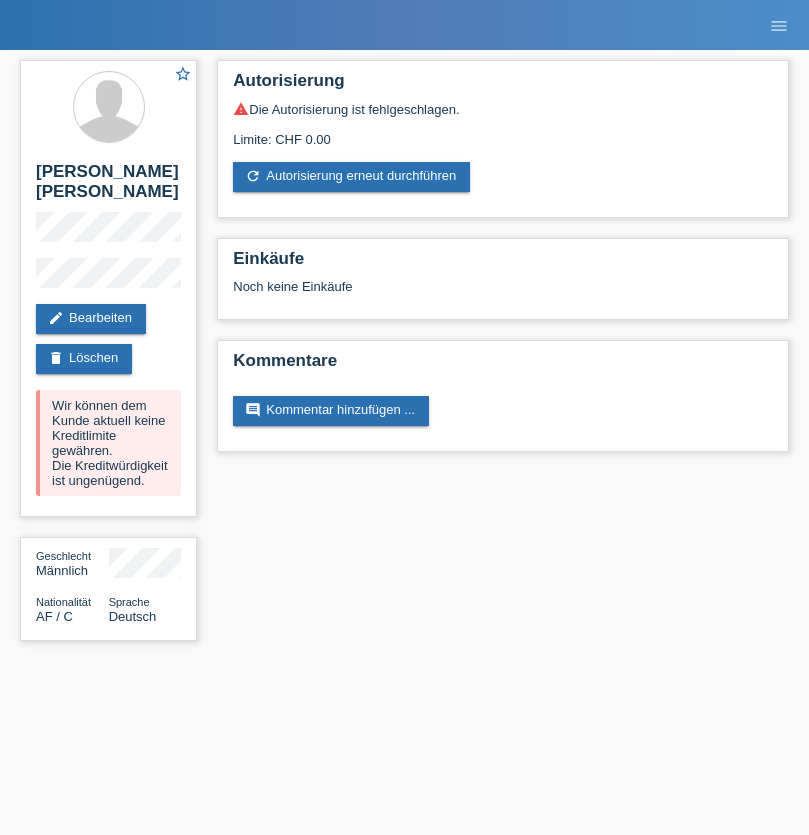 scroll, scrollTop: 0, scrollLeft: 0, axis: both 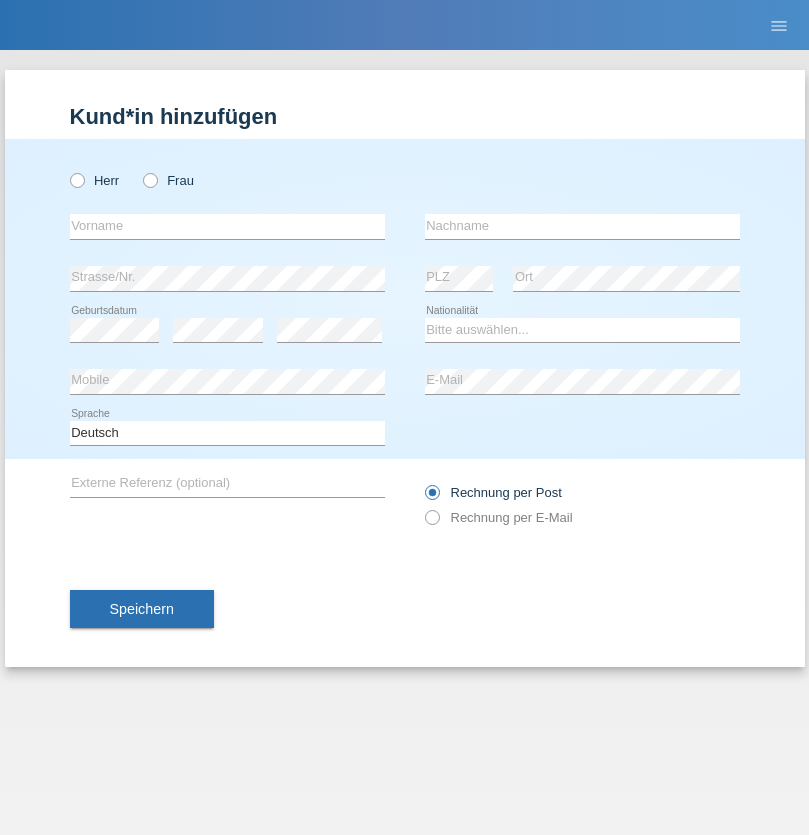 radio on "true" 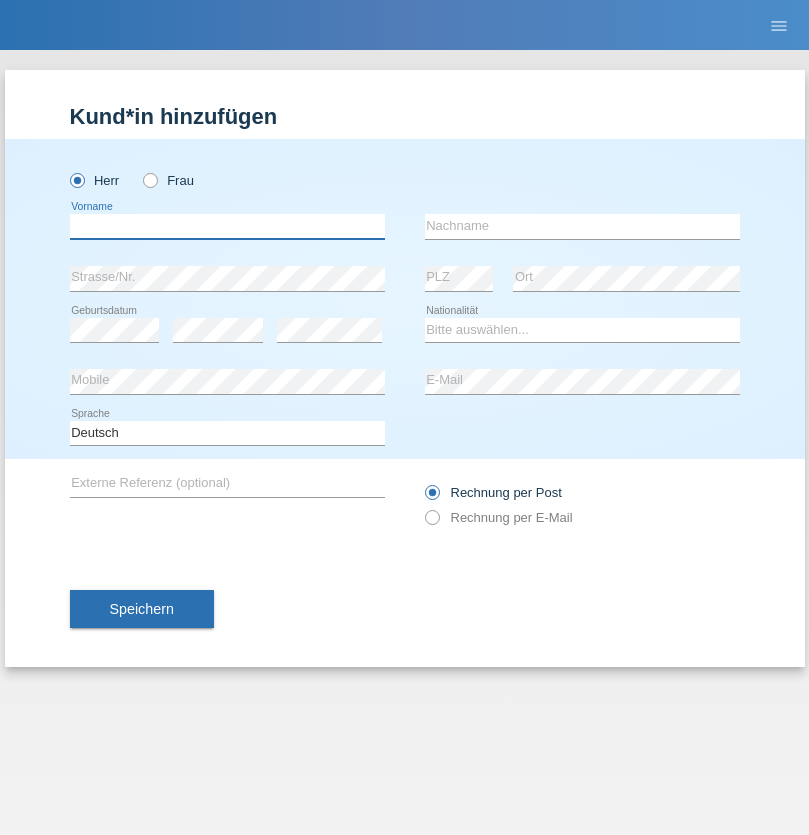 click at bounding box center [227, 226] 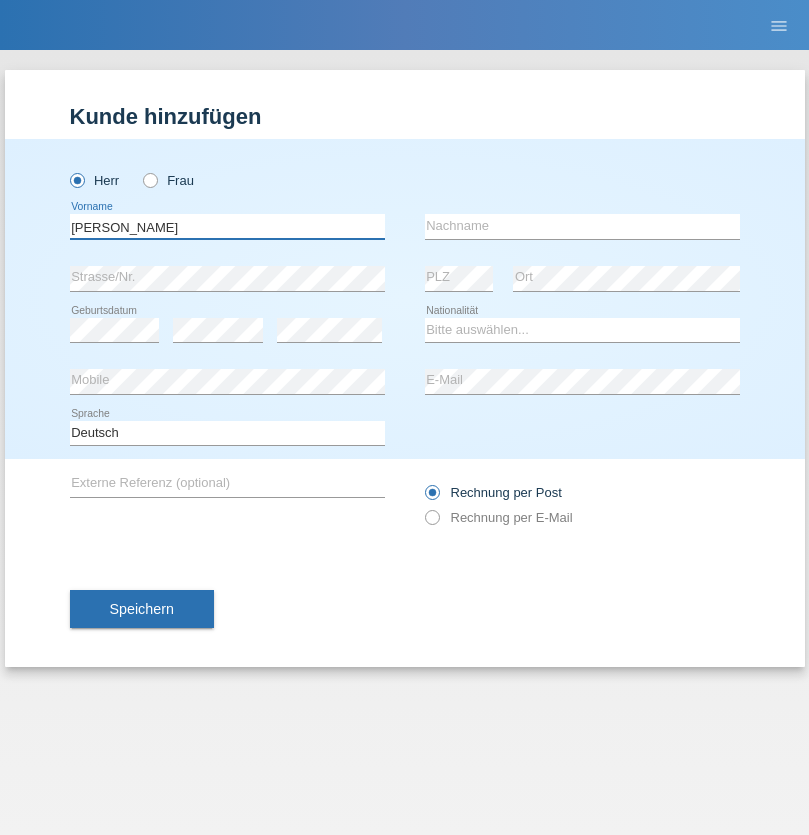 type on "[PERSON_NAME]" 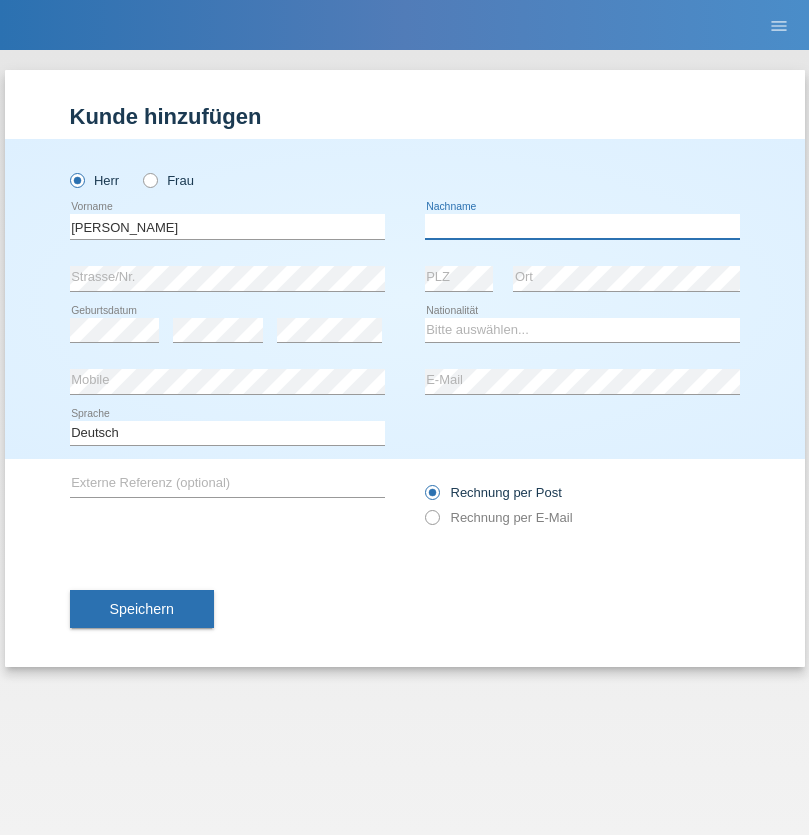 click at bounding box center (582, 226) 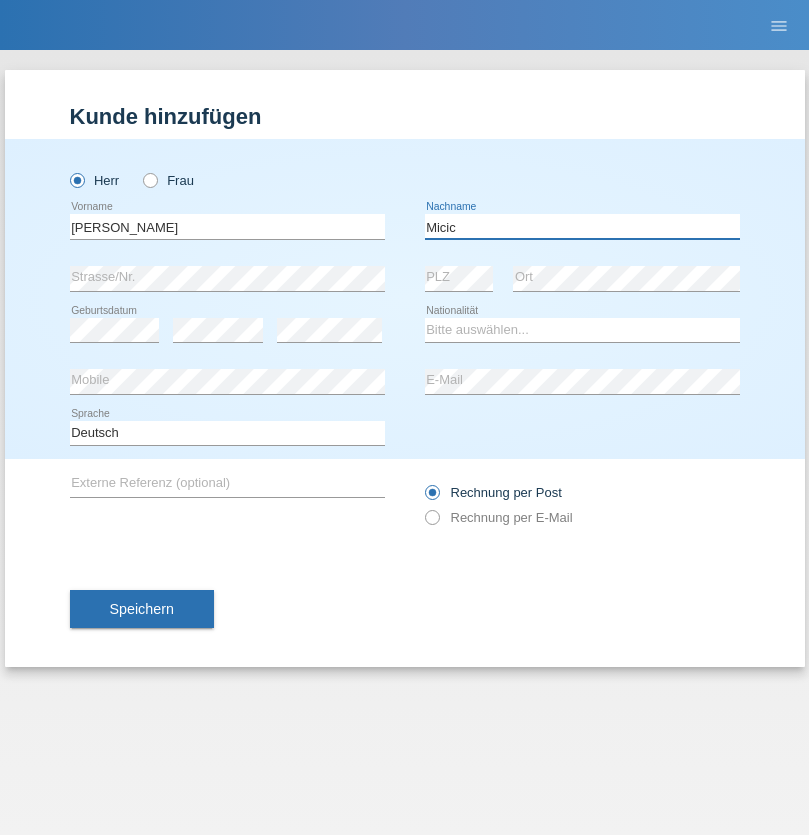 type on "Micic" 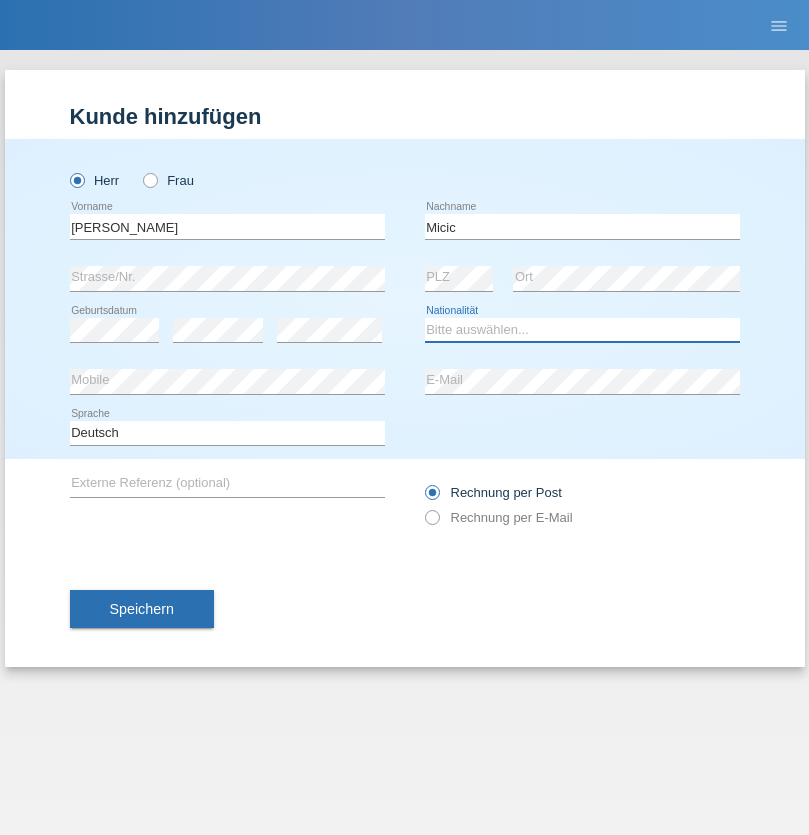 select on "CH" 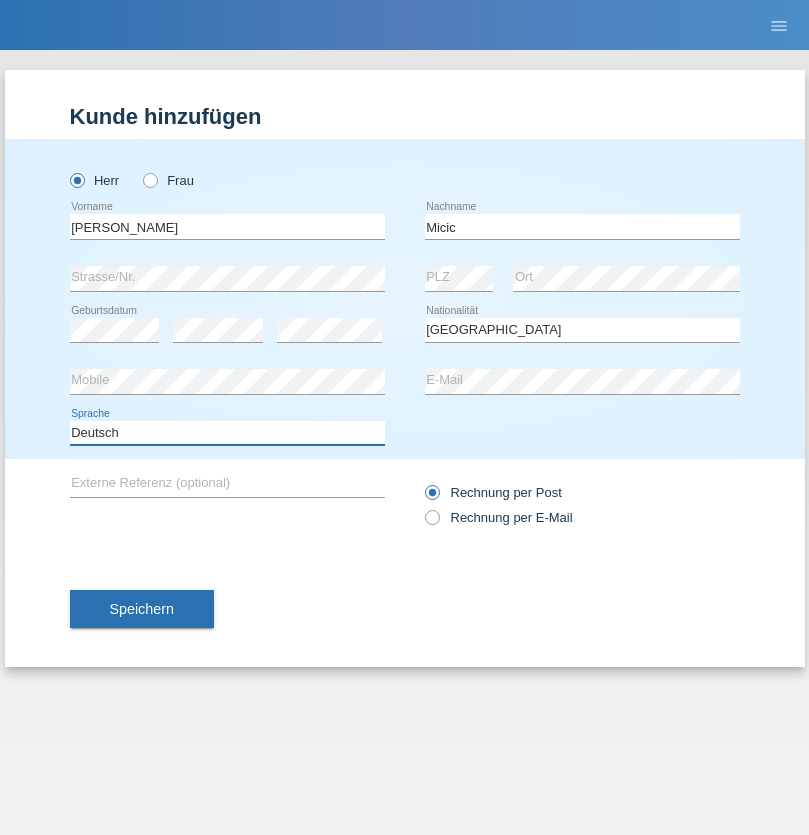 select on "en" 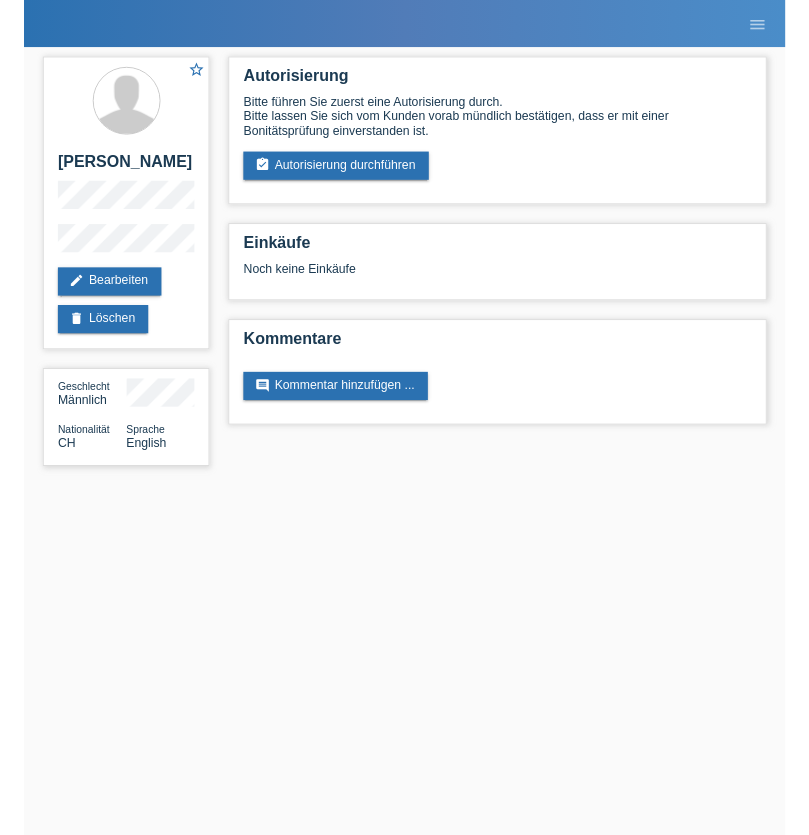 scroll, scrollTop: 0, scrollLeft: 0, axis: both 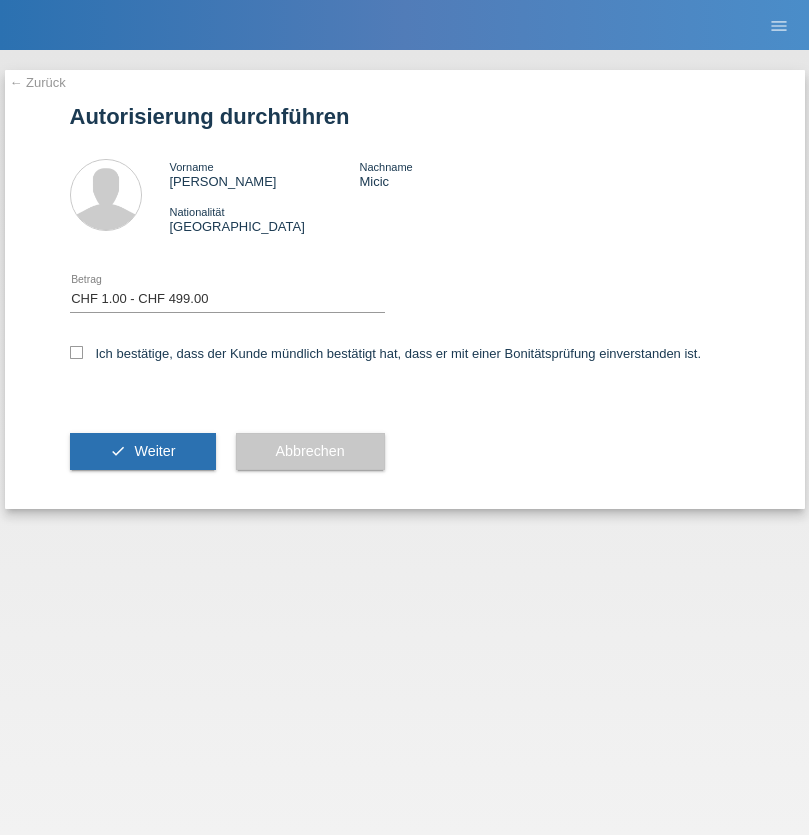 select on "1" 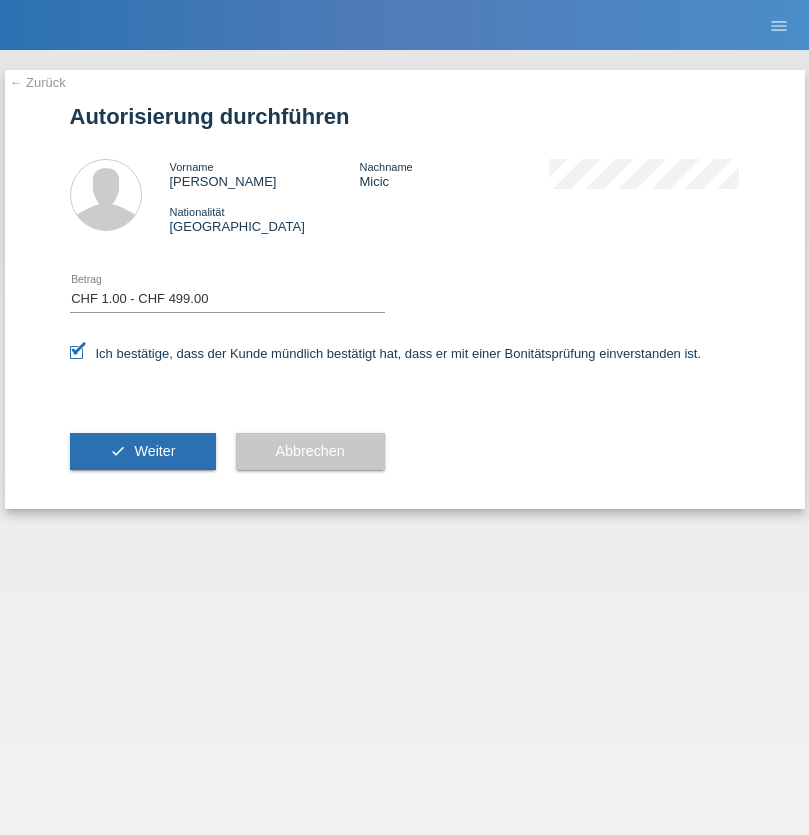 scroll, scrollTop: 0, scrollLeft: 0, axis: both 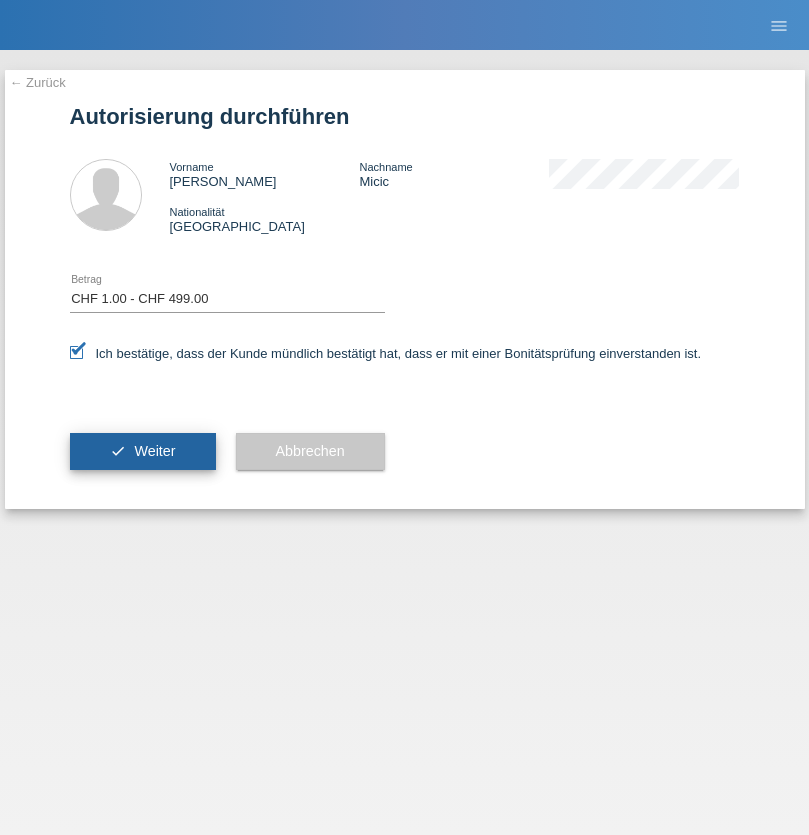 click on "Weiter" at bounding box center [154, 451] 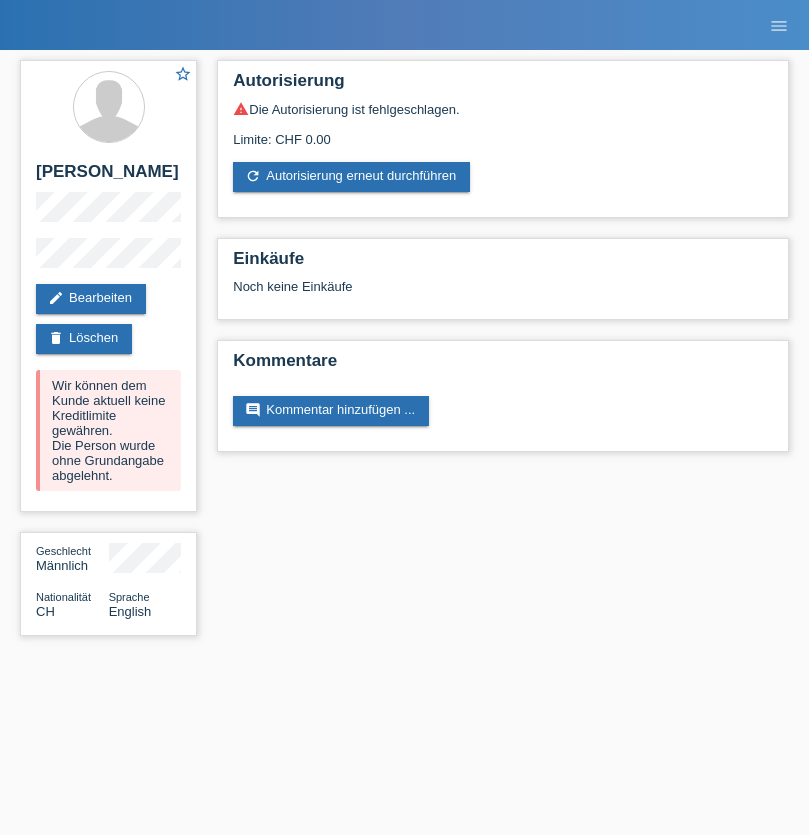 scroll, scrollTop: 0, scrollLeft: 0, axis: both 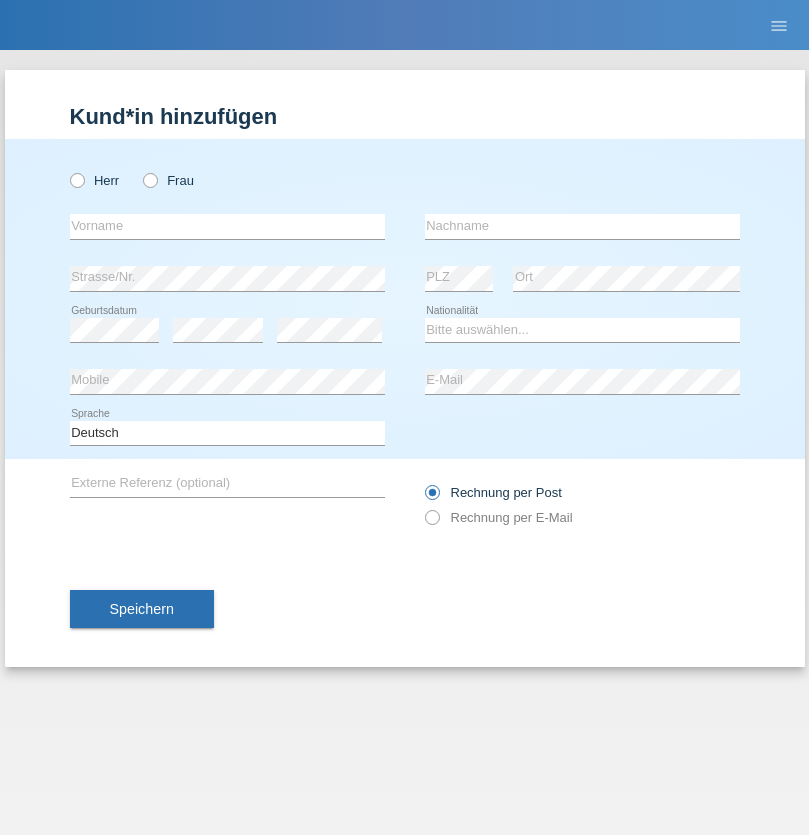 radio on "true" 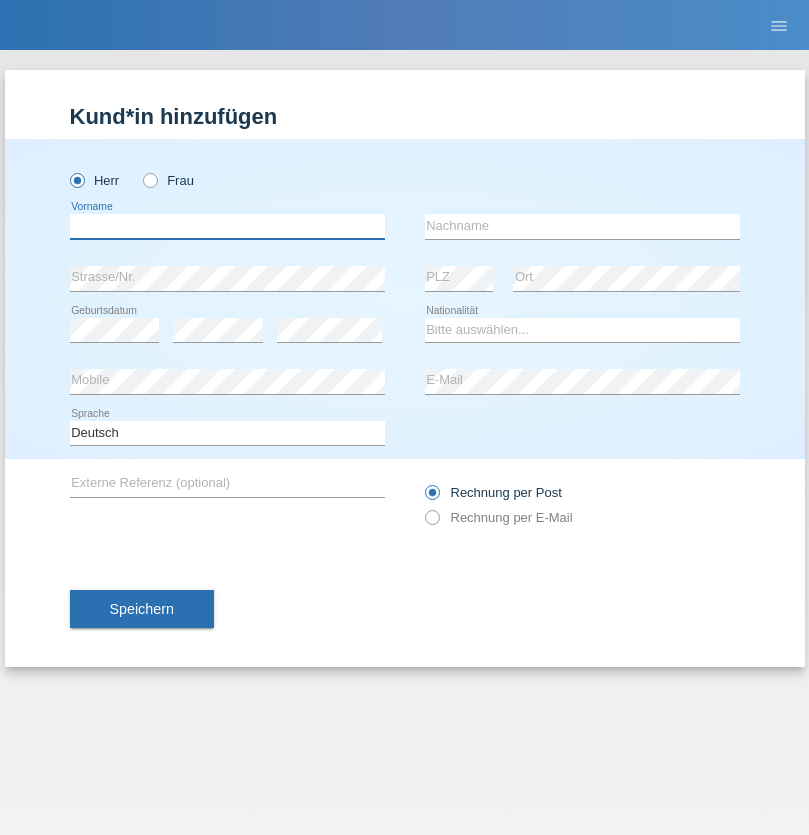 click at bounding box center [227, 226] 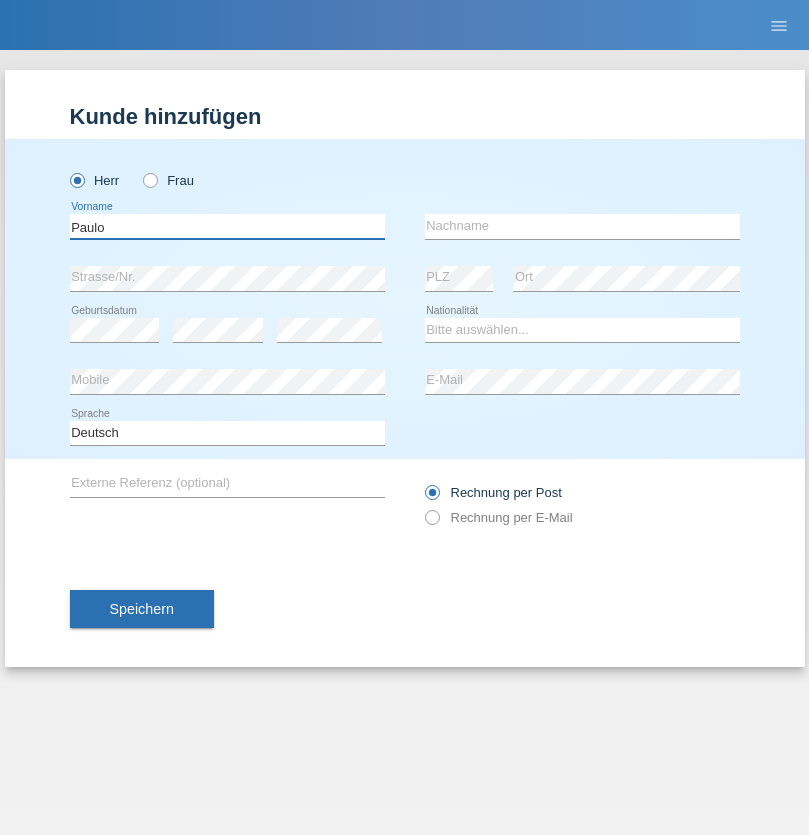type on "Paulo" 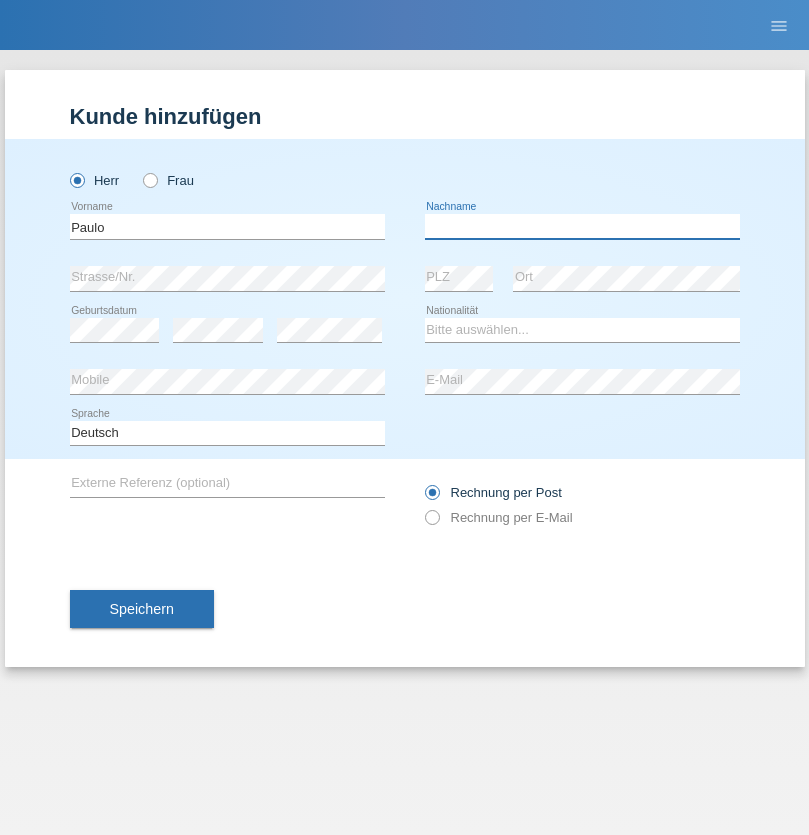 click at bounding box center [582, 226] 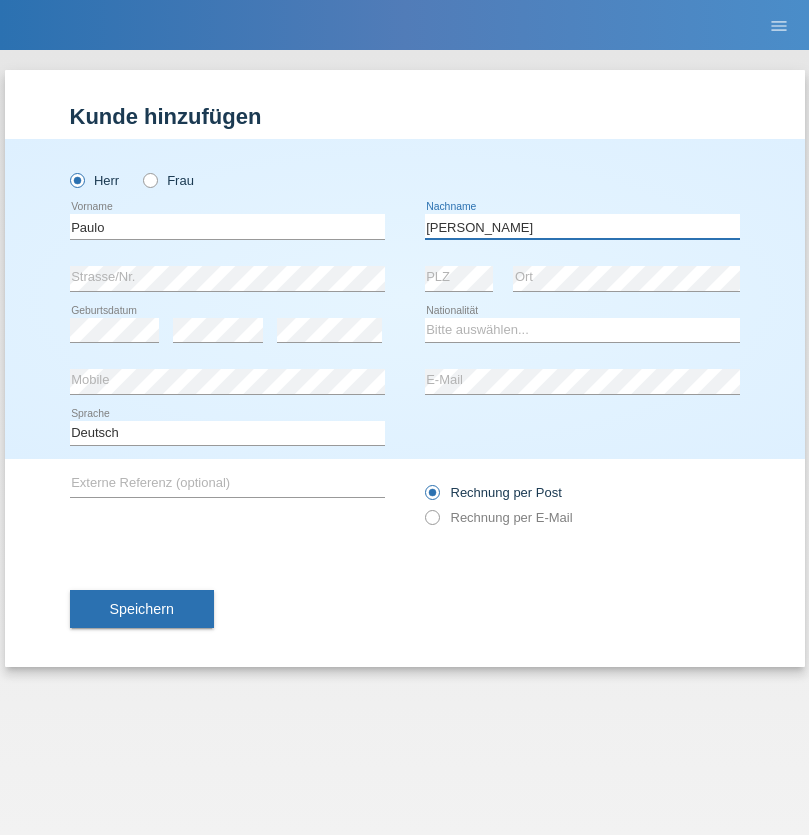 type on "Ferreira" 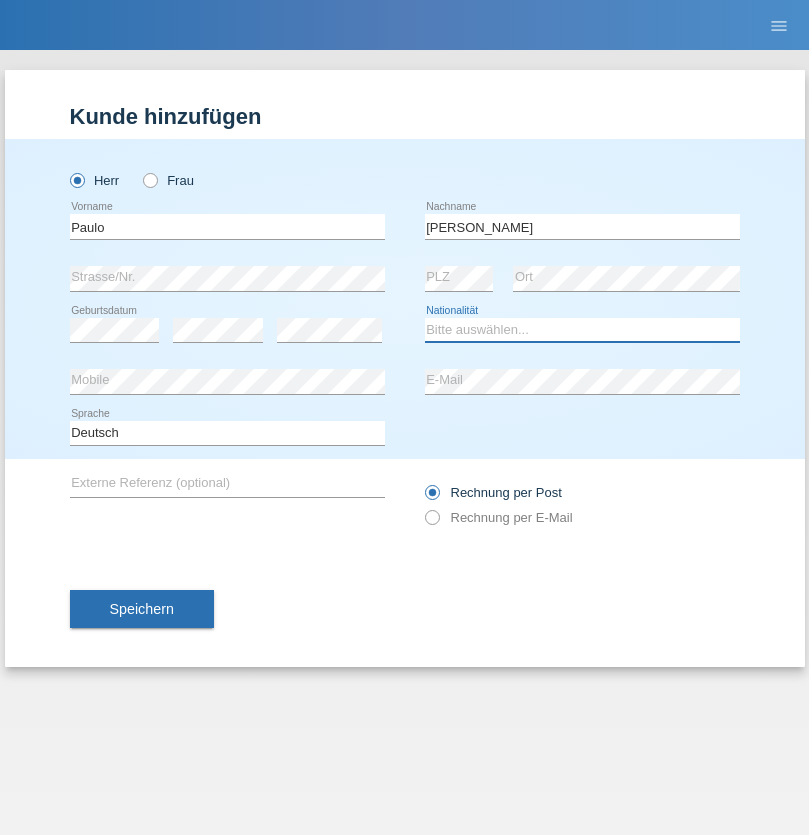 select on "CH" 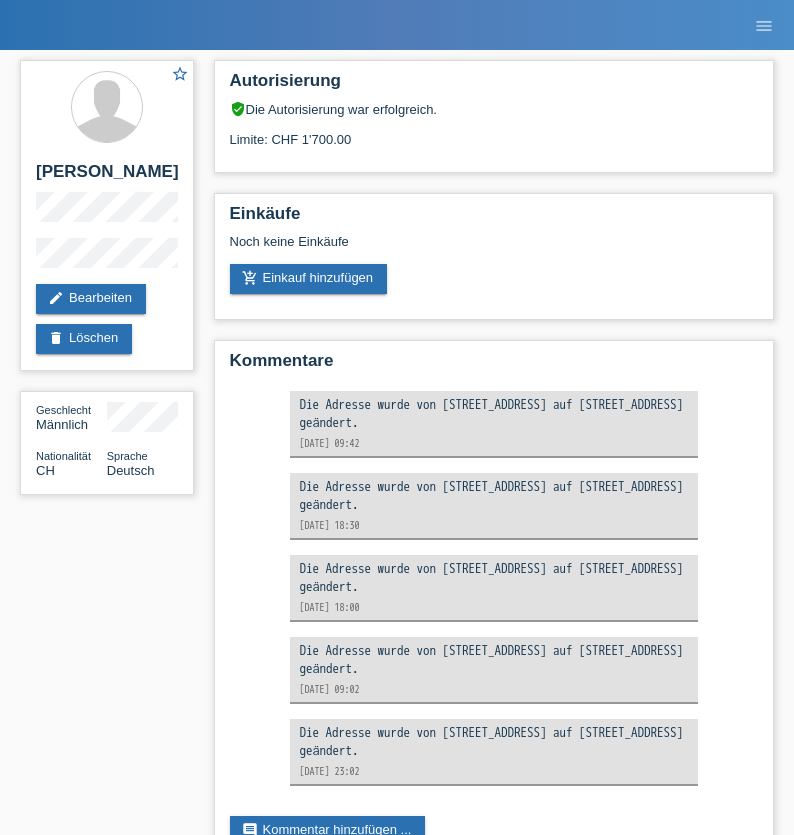 scroll, scrollTop: 0, scrollLeft: 0, axis: both 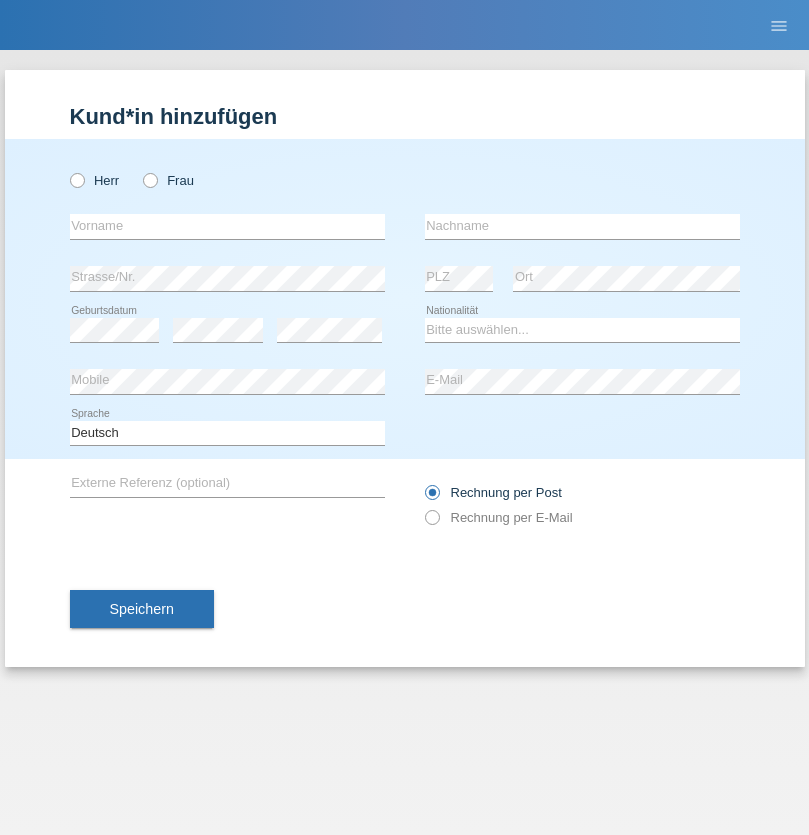radio on "true" 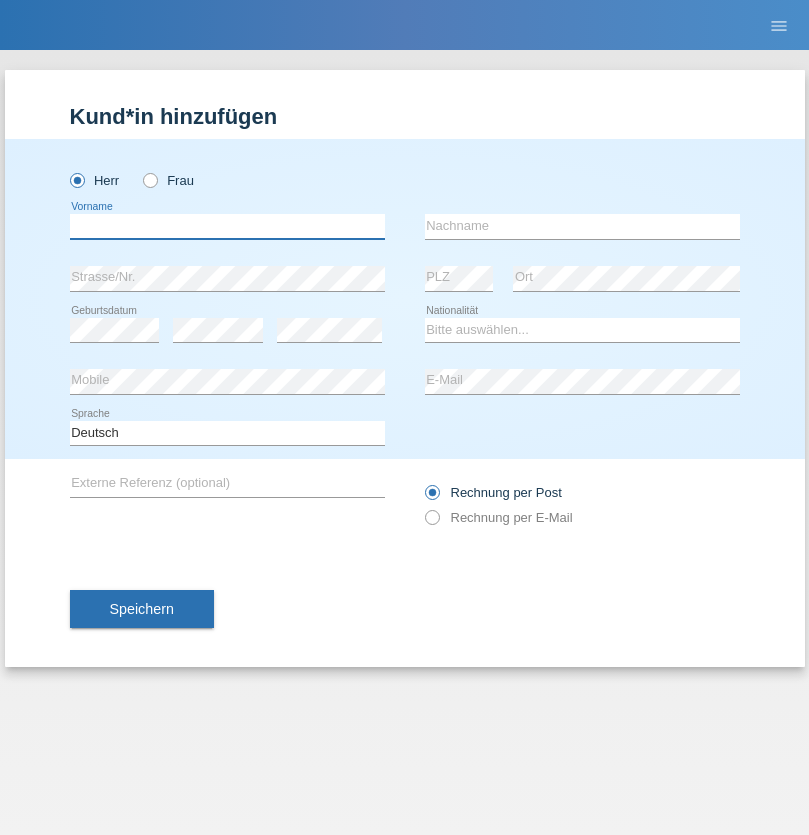 click at bounding box center (227, 226) 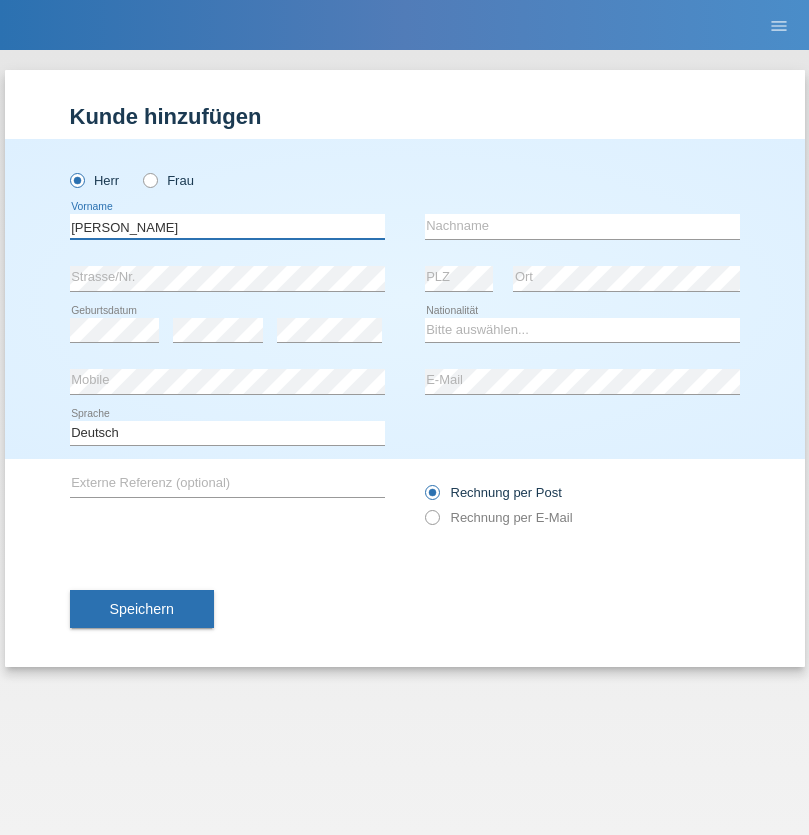 type on "[PERSON_NAME]" 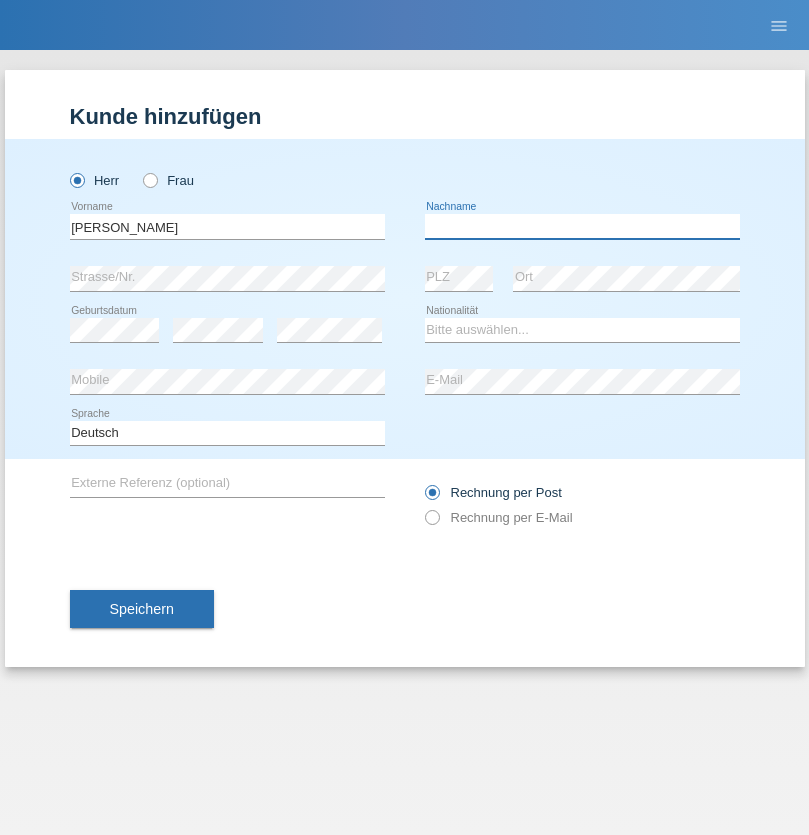 click at bounding box center (582, 226) 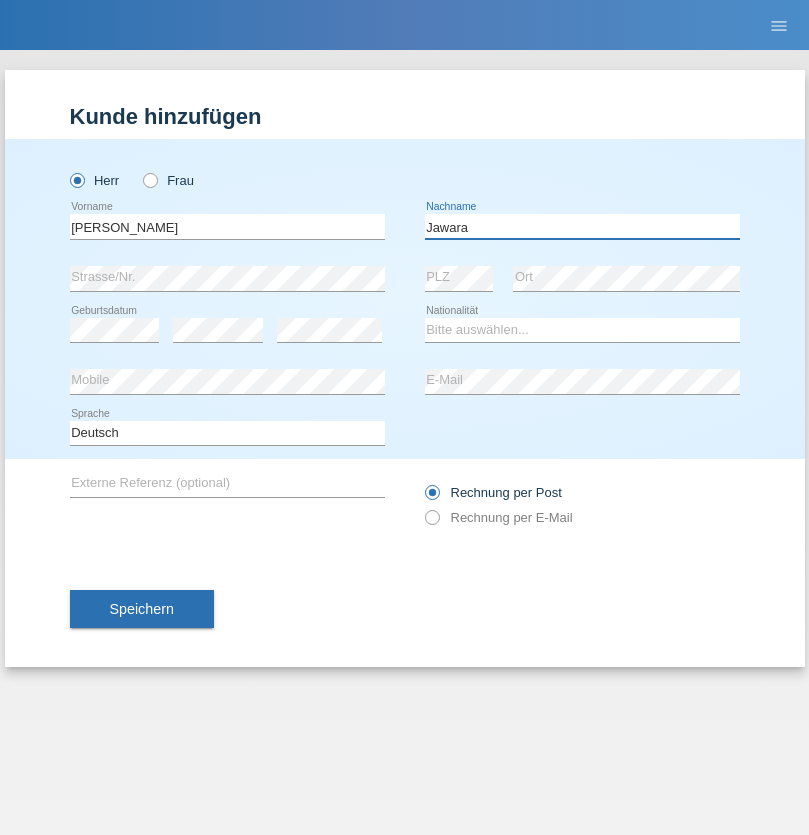 type on "Jawara" 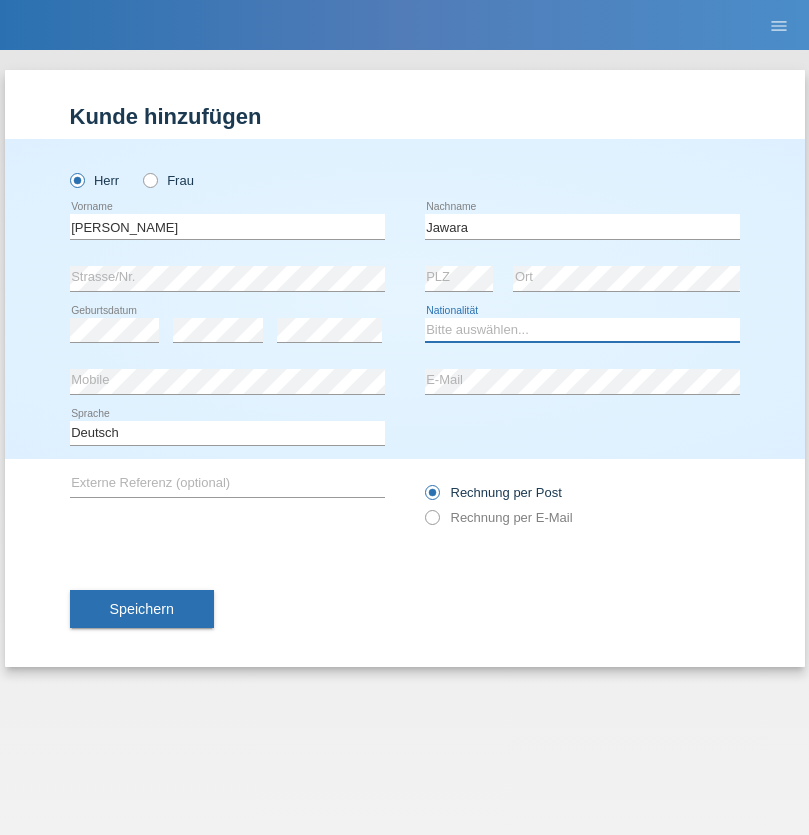 select on "CH" 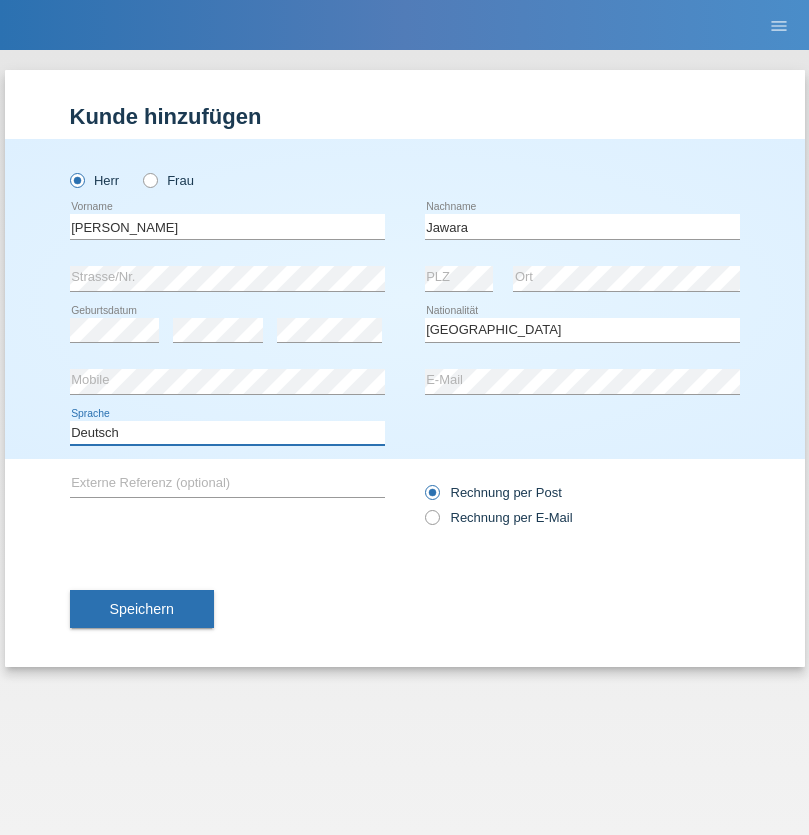 select on "en" 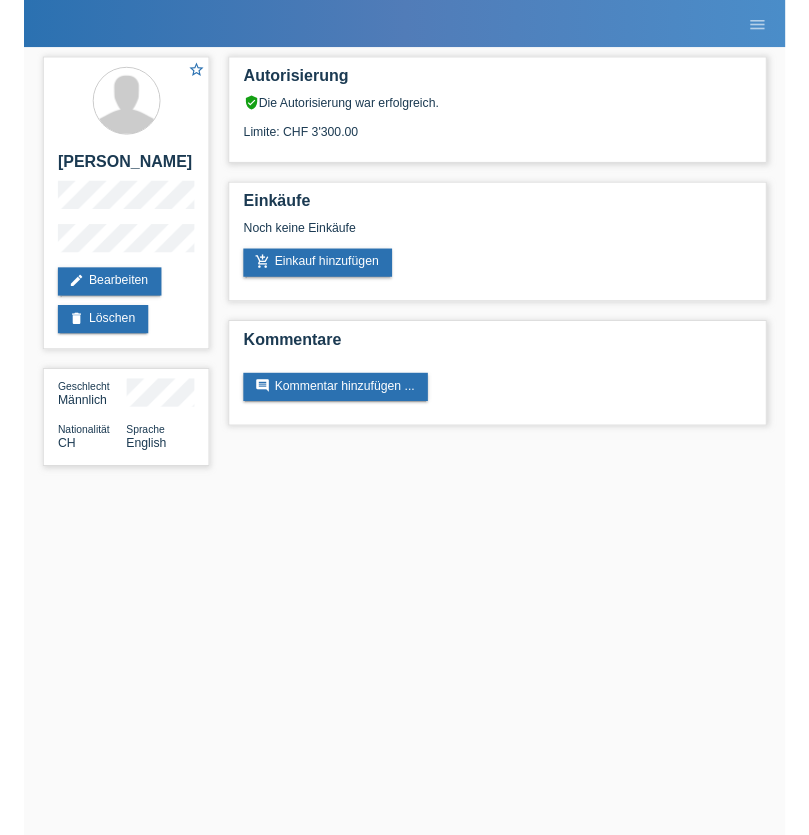 scroll, scrollTop: 0, scrollLeft: 0, axis: both 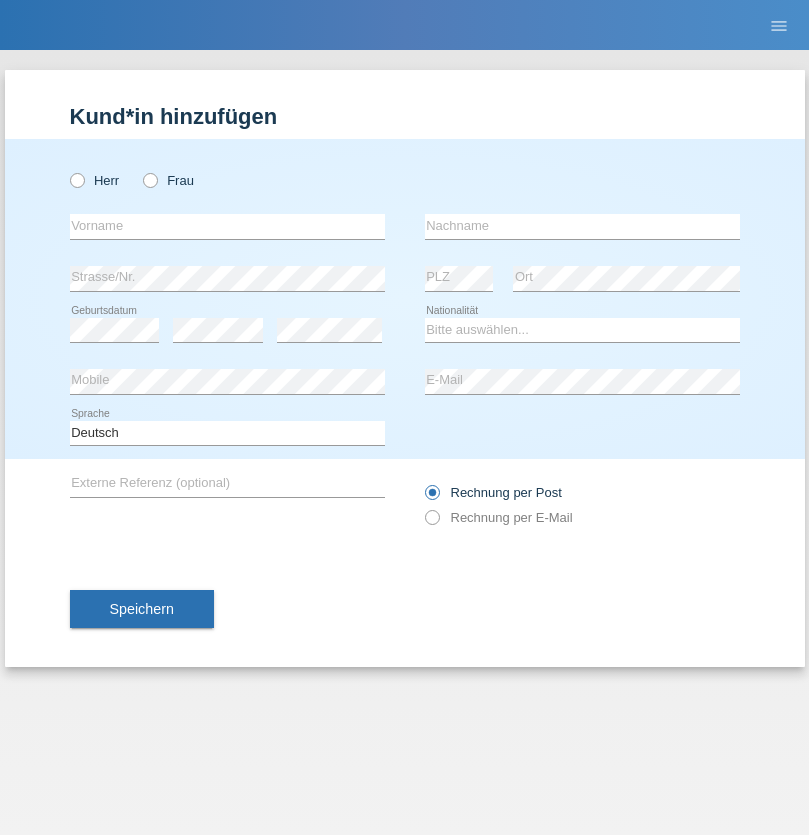 radio on "true" 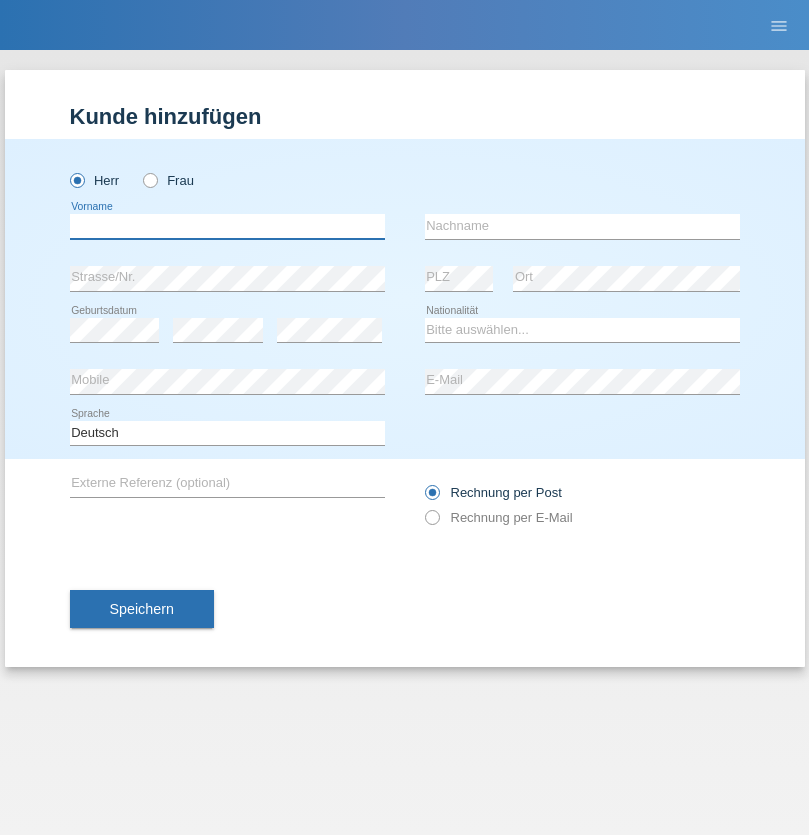 click at bounding box center (227, 226) 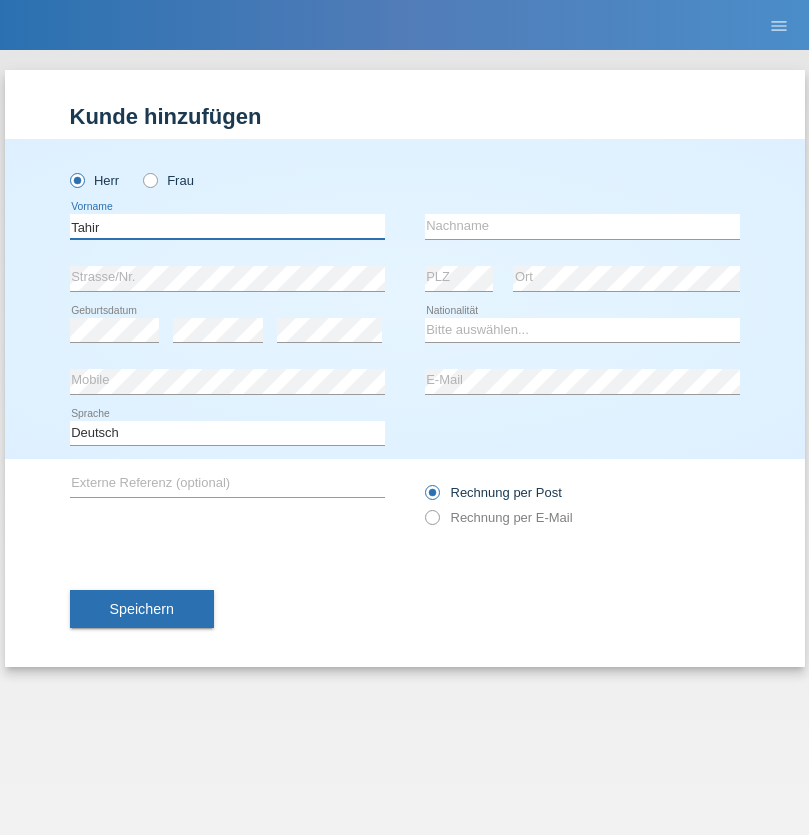type on "Tahir" 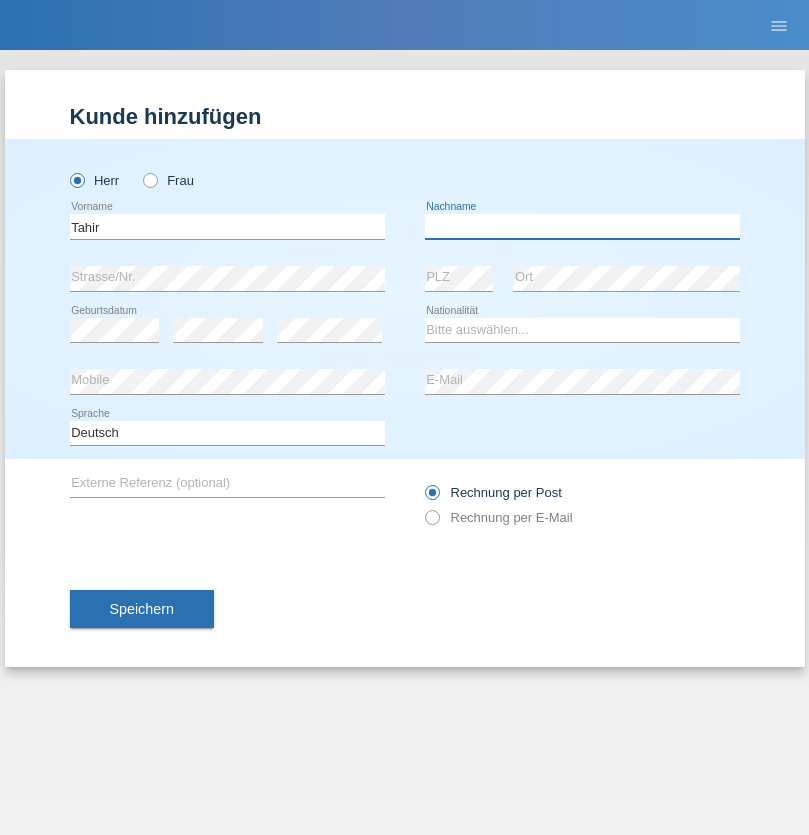 click at bounding box center (582, 226) 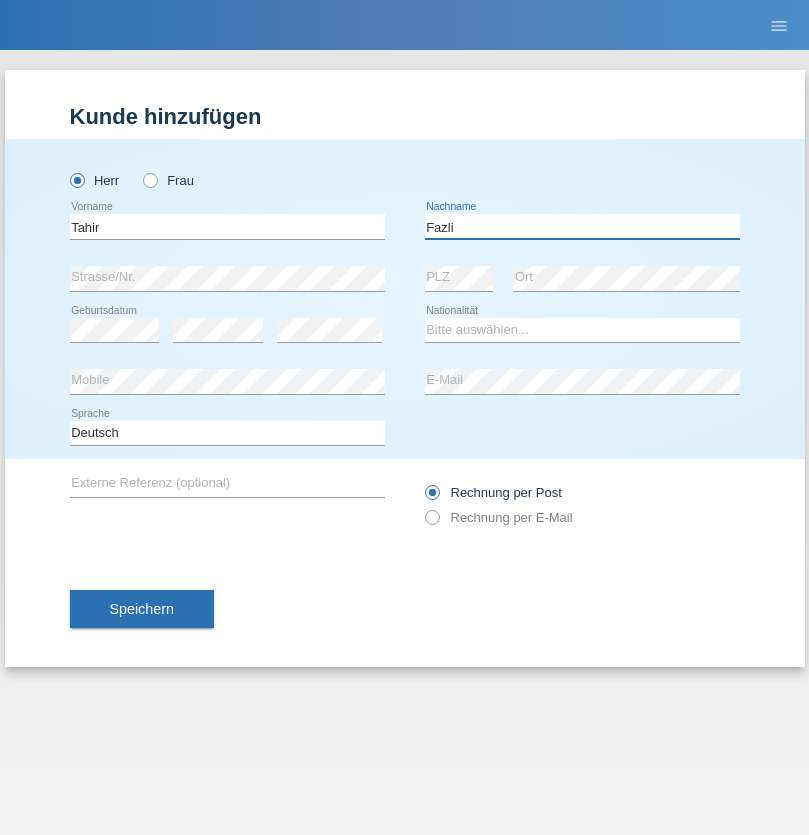type on "Fazli" 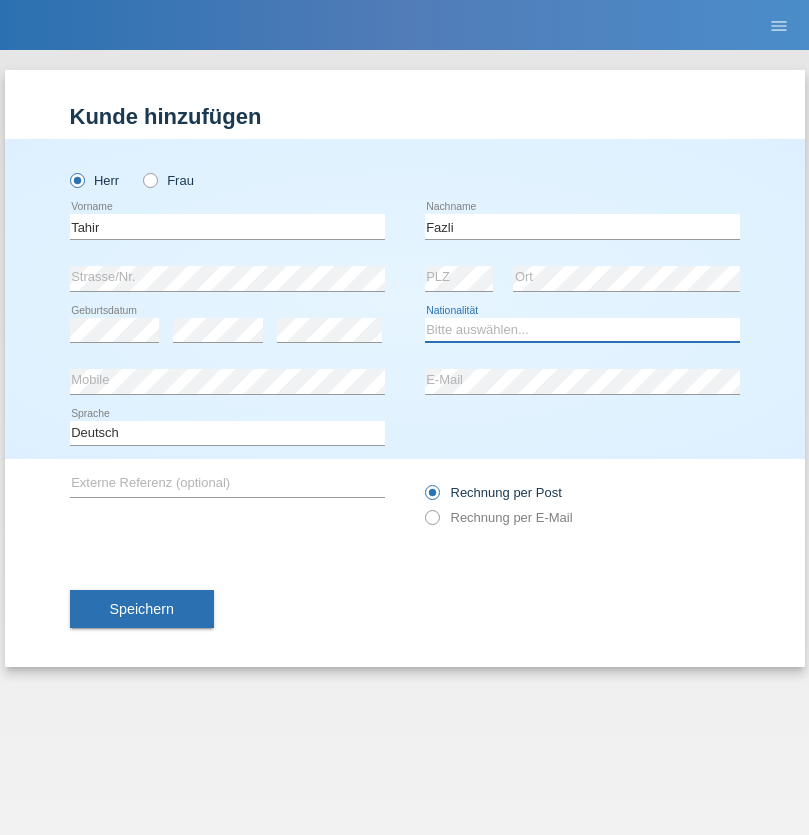select on "MK" 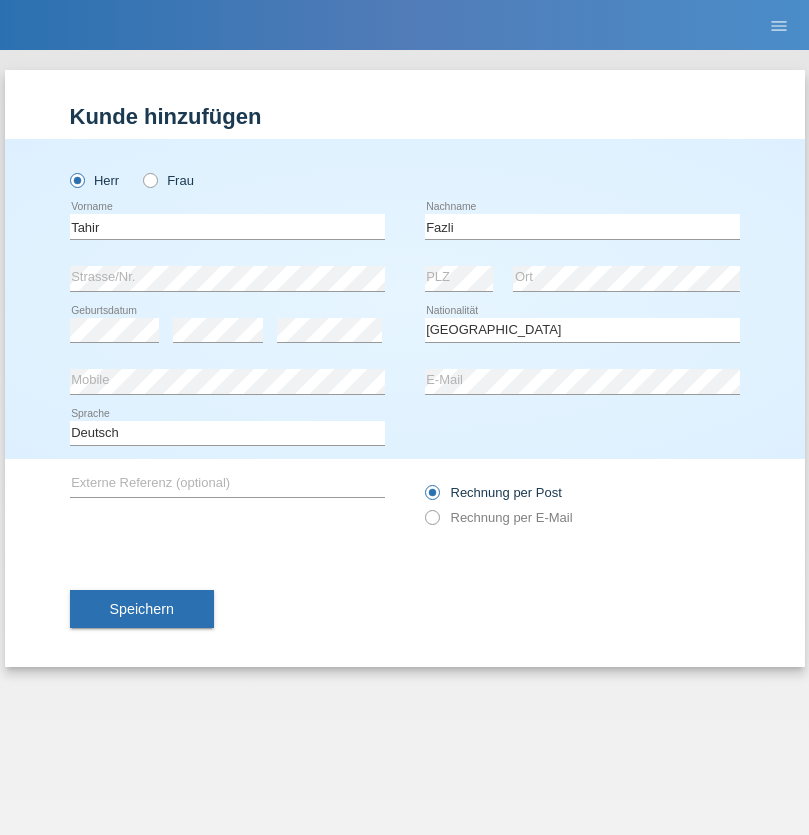 select on "C" 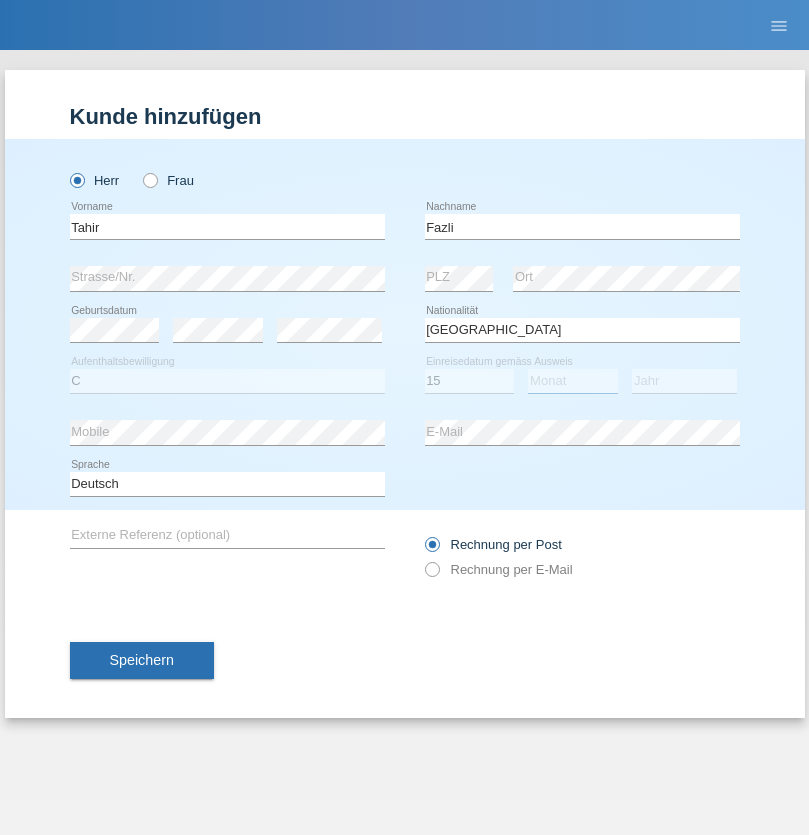select on "07" 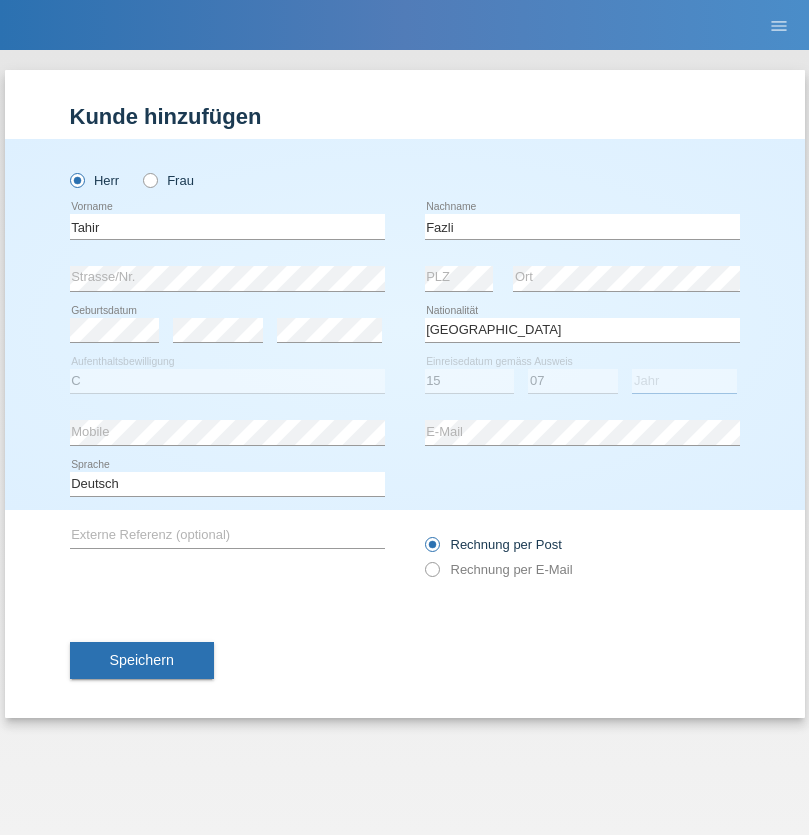 select on "1988" 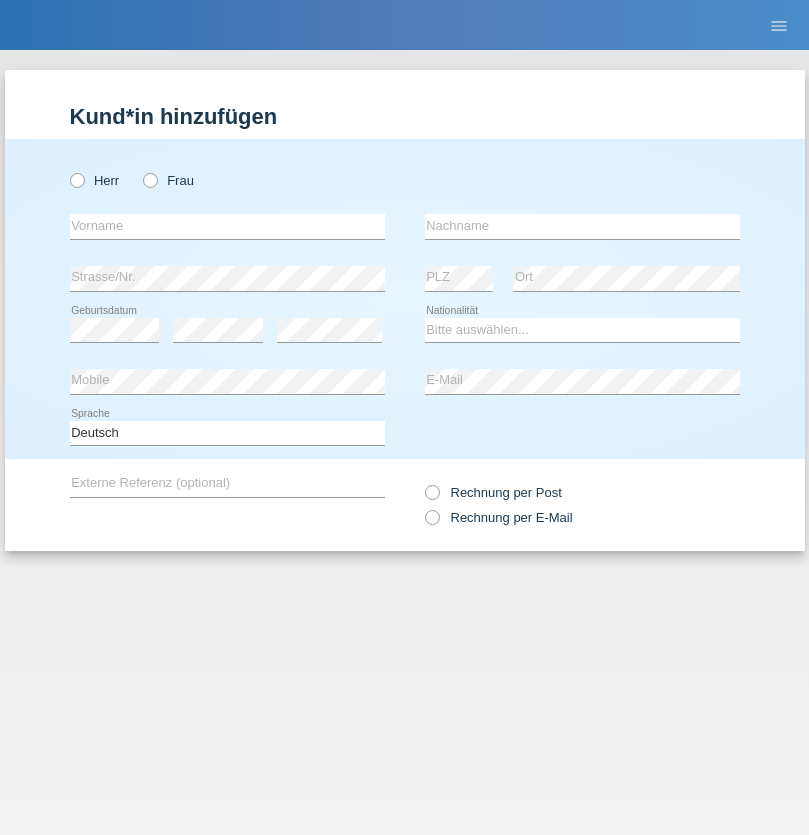 scroll, scrollTop: 0, scrollLeft: 0, axis: both 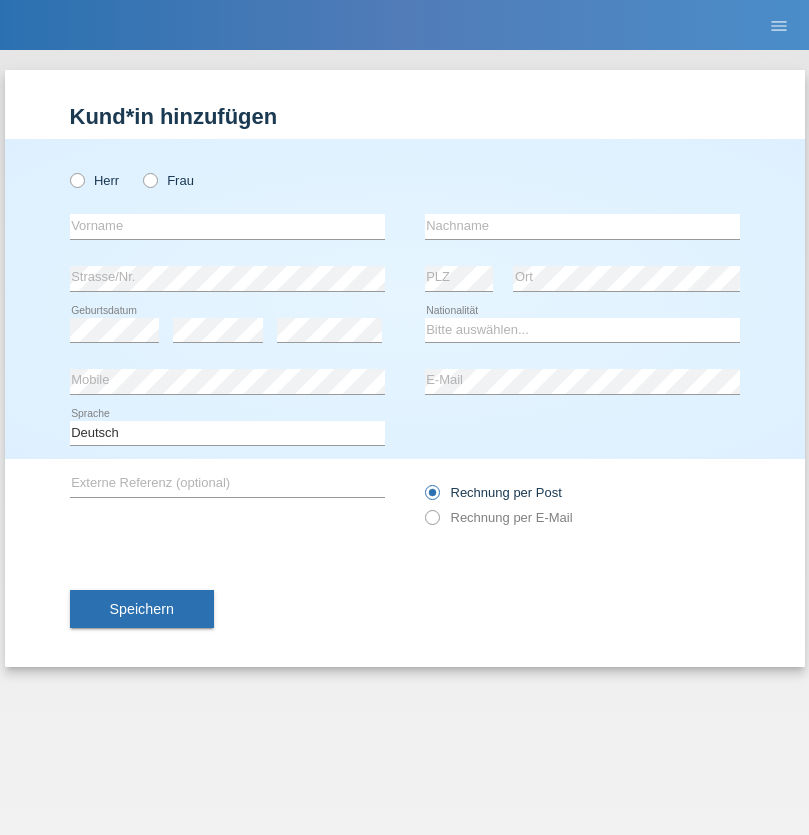 radio on "true" 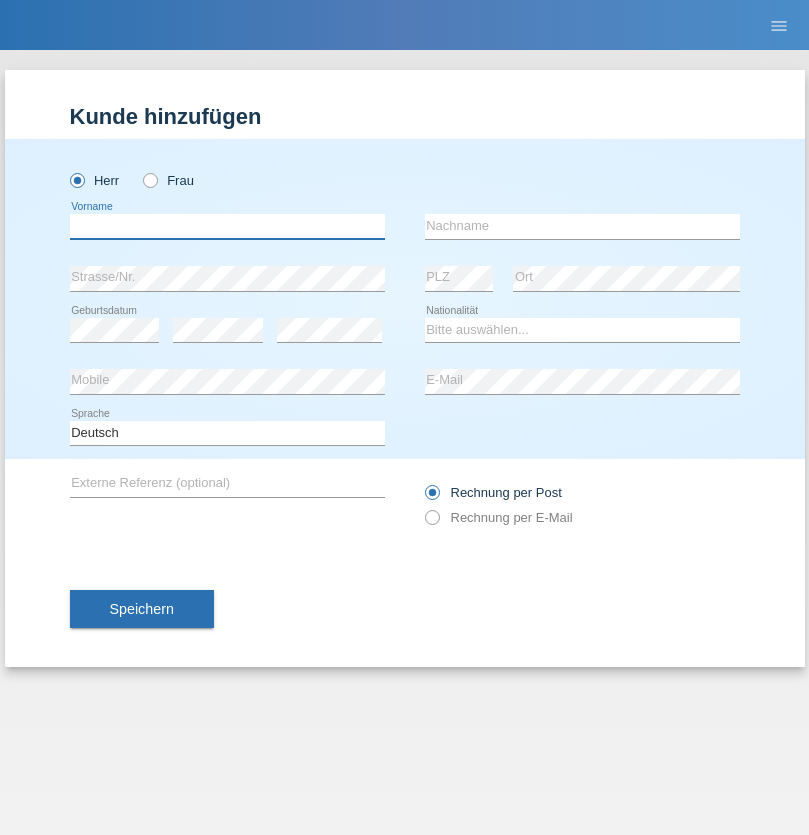 click at bounding box center [227, 226] 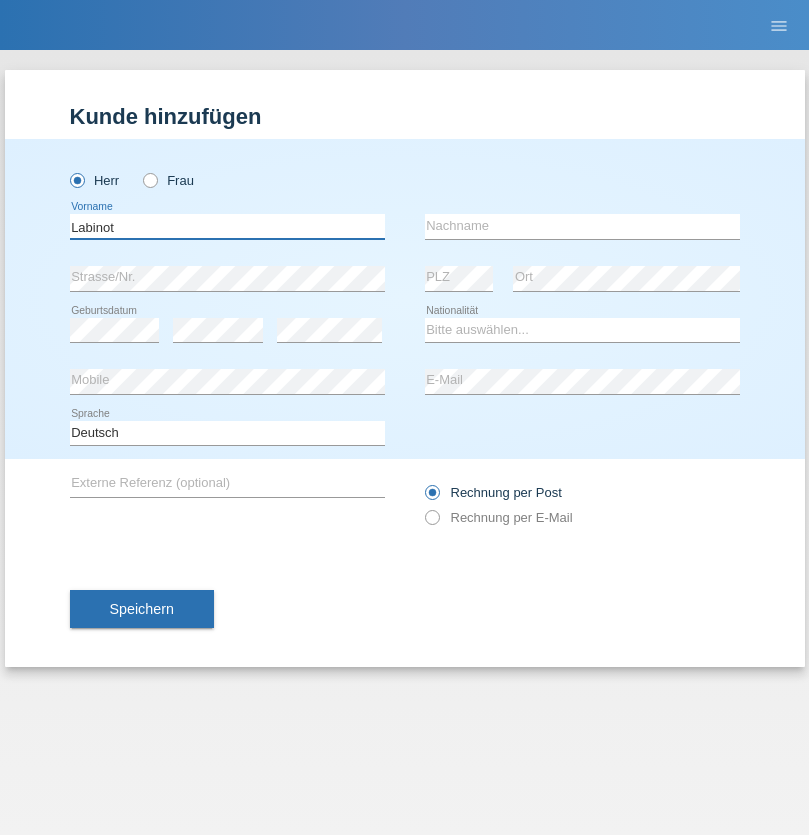 type on "Labinot" 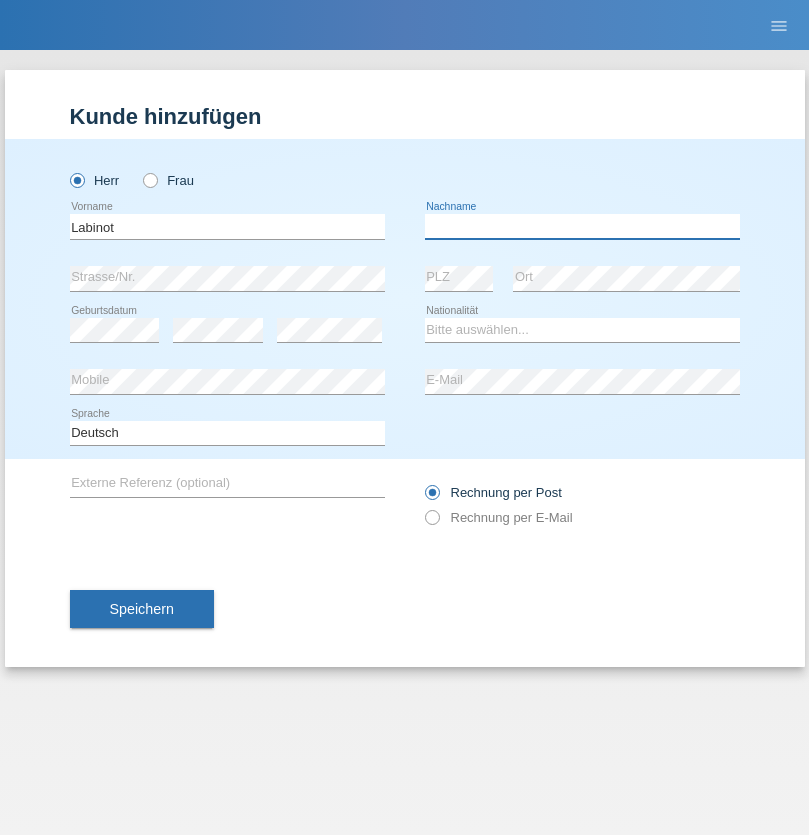 click at bounding box center [582, 226] 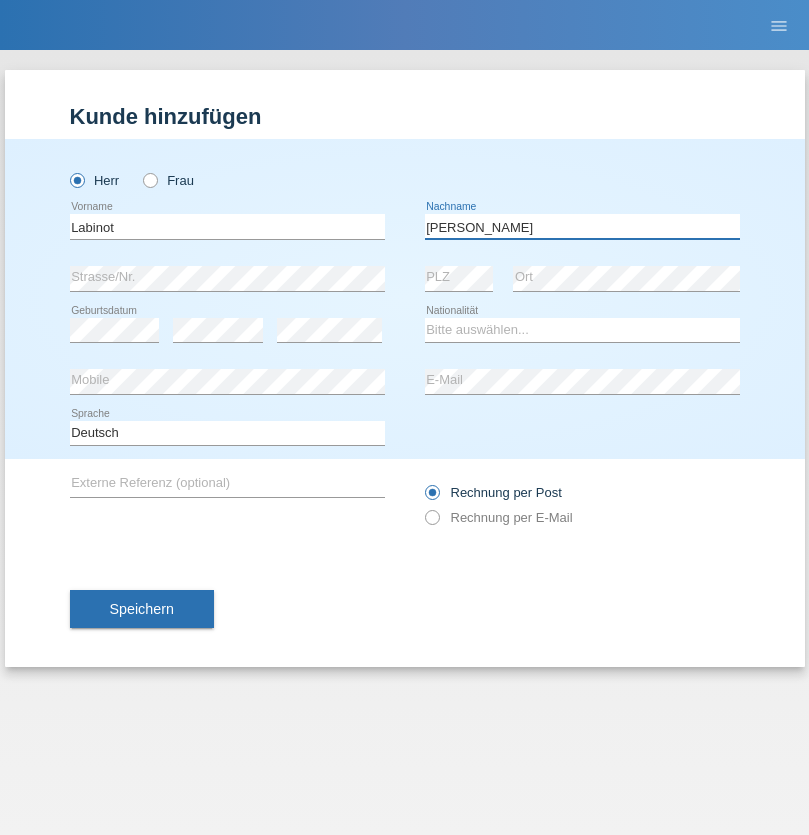 type on "Abduli" 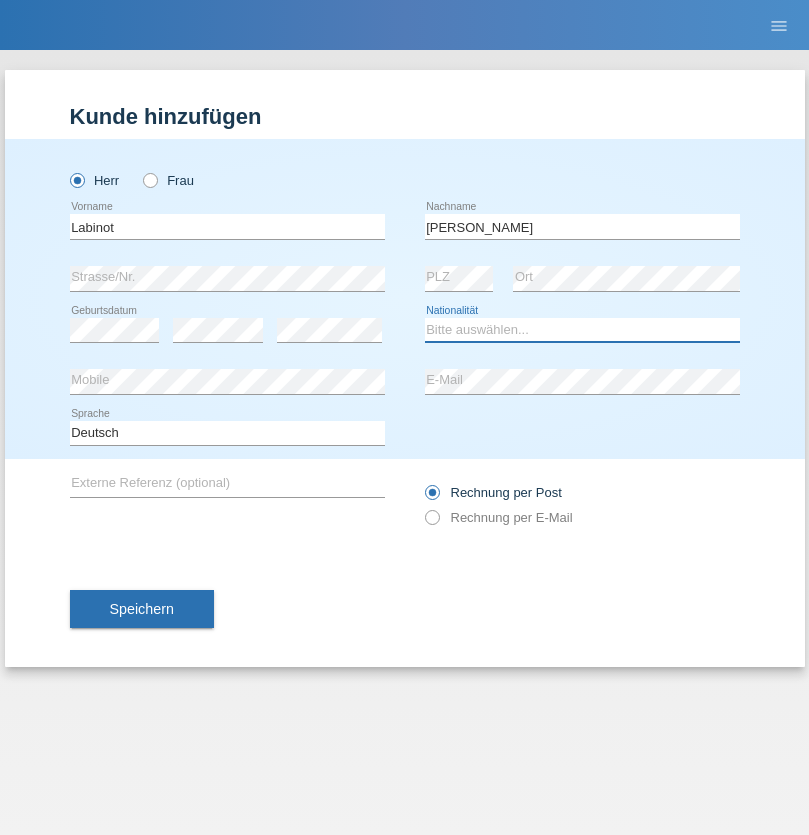 select on "MK" 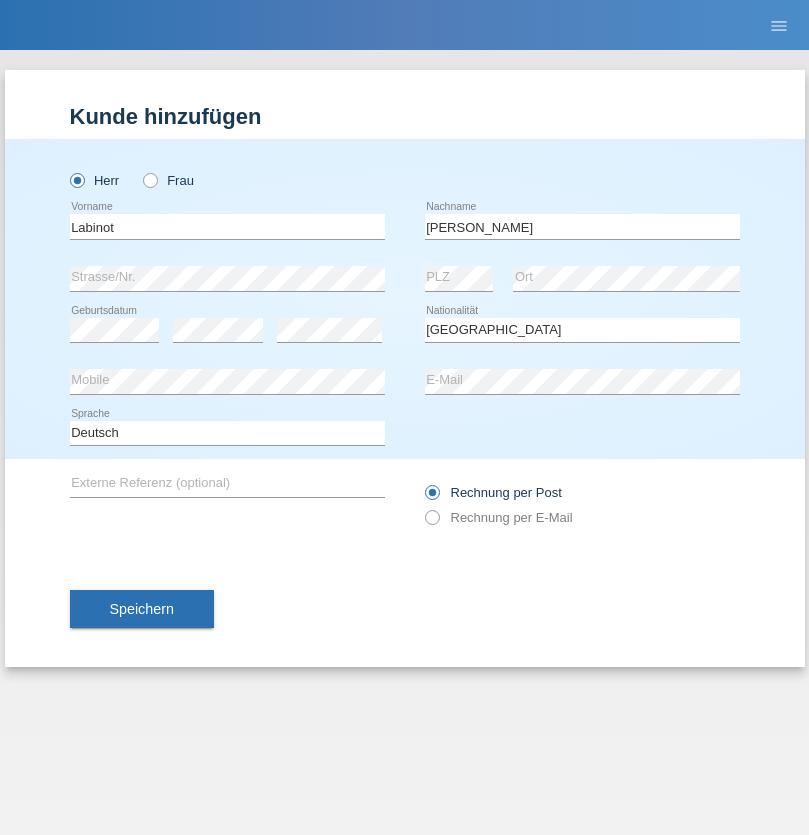select on "C" 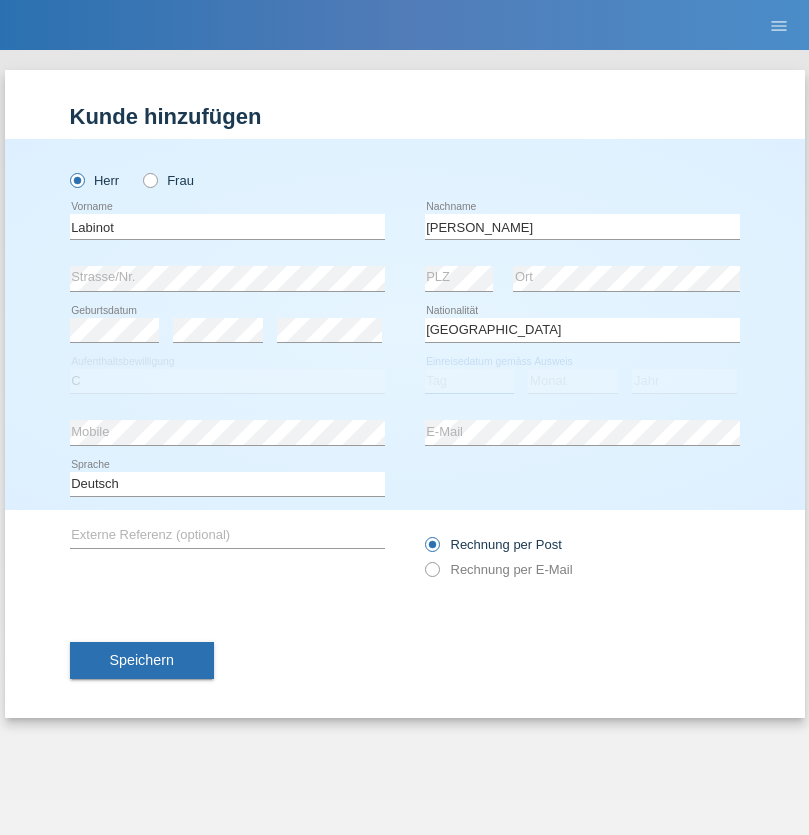 select on "17" 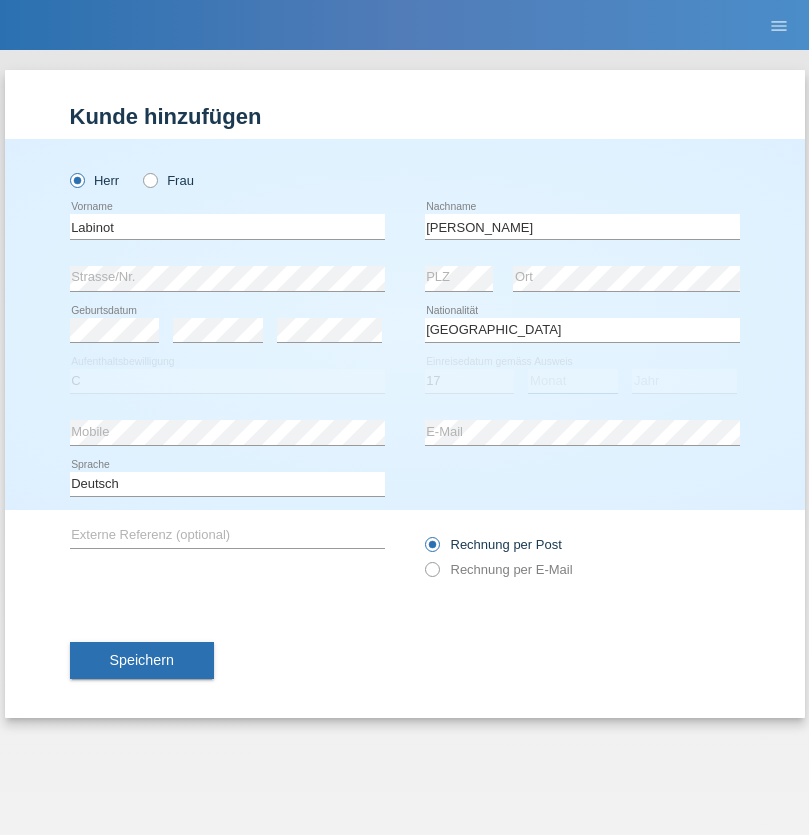 select on "07" 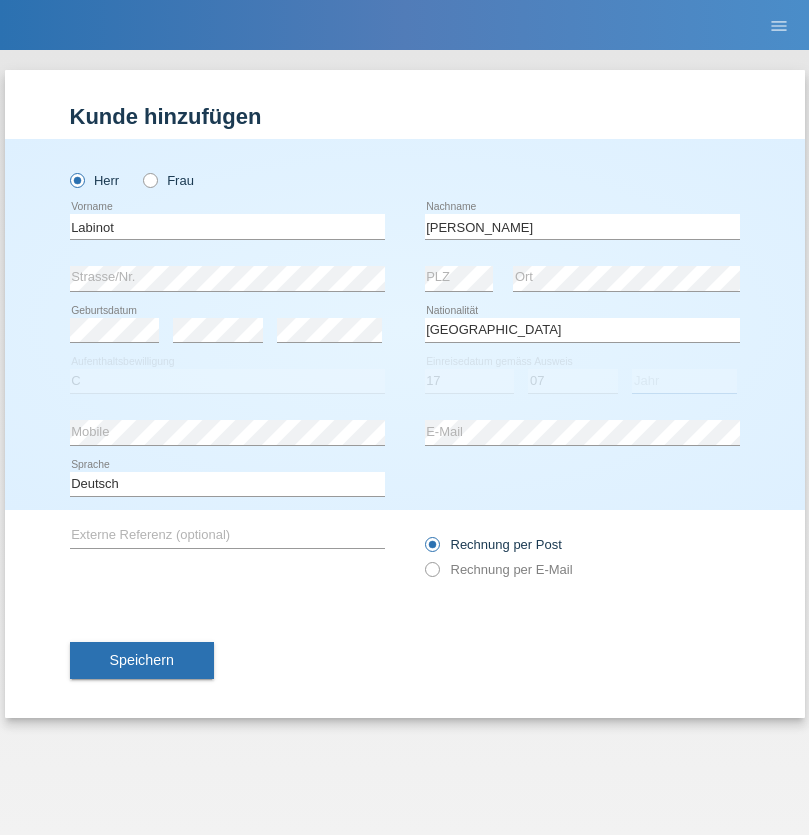 select on "2021" 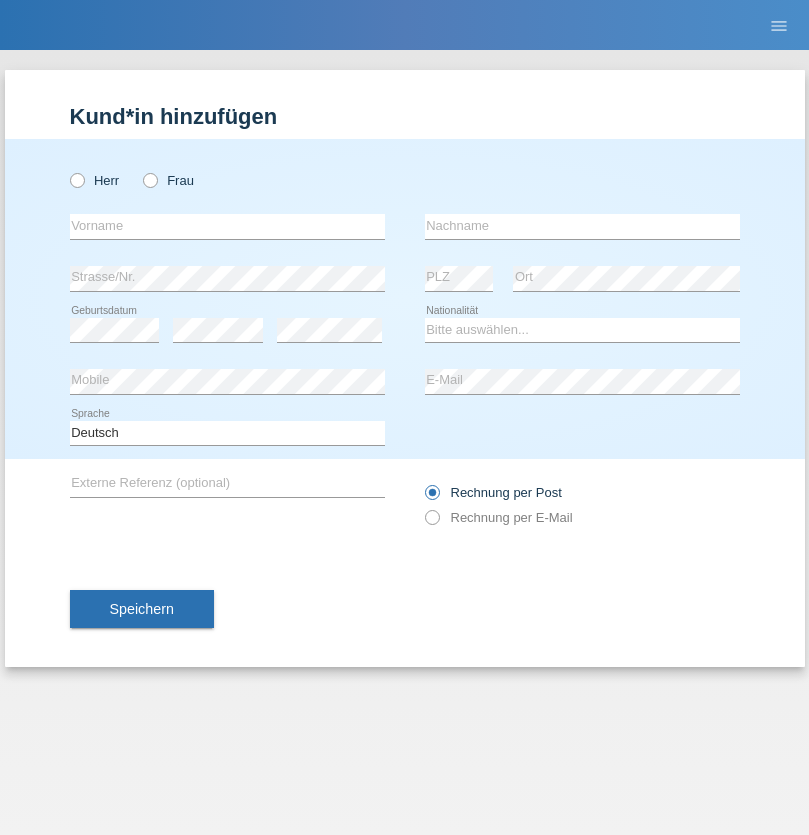scroll, scrollTop: 0, scrollLeft: 0, axis: both 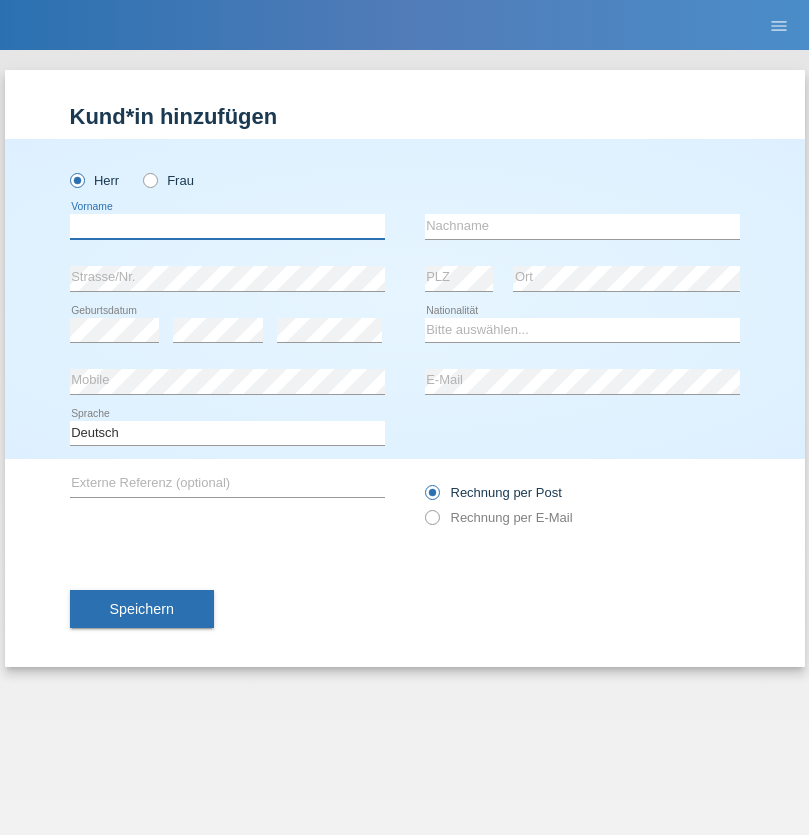 click at bounding box center [227, 226] 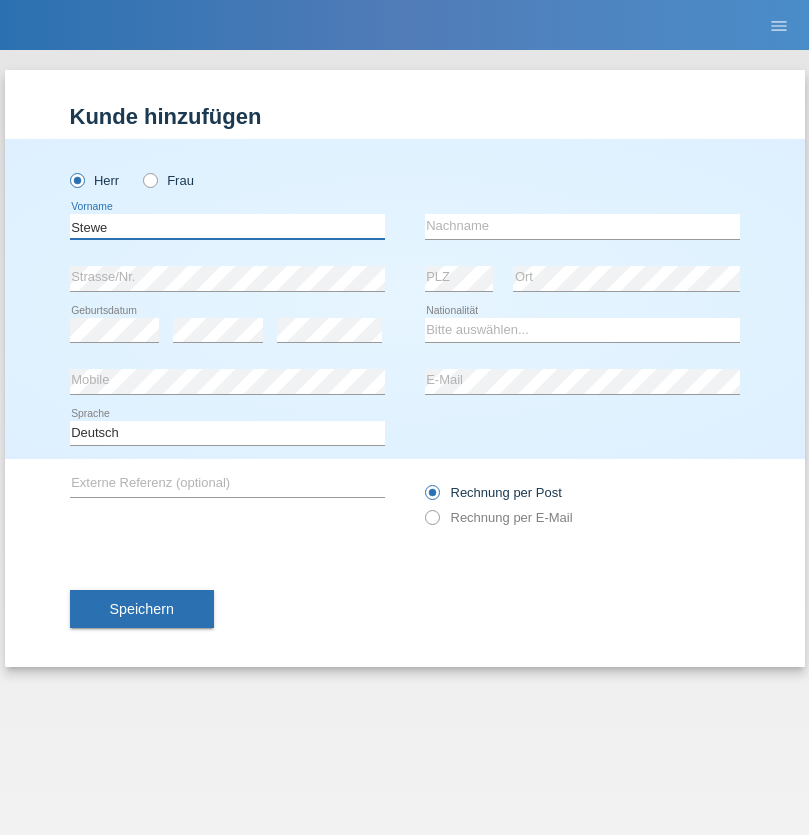 type on "Stewe" 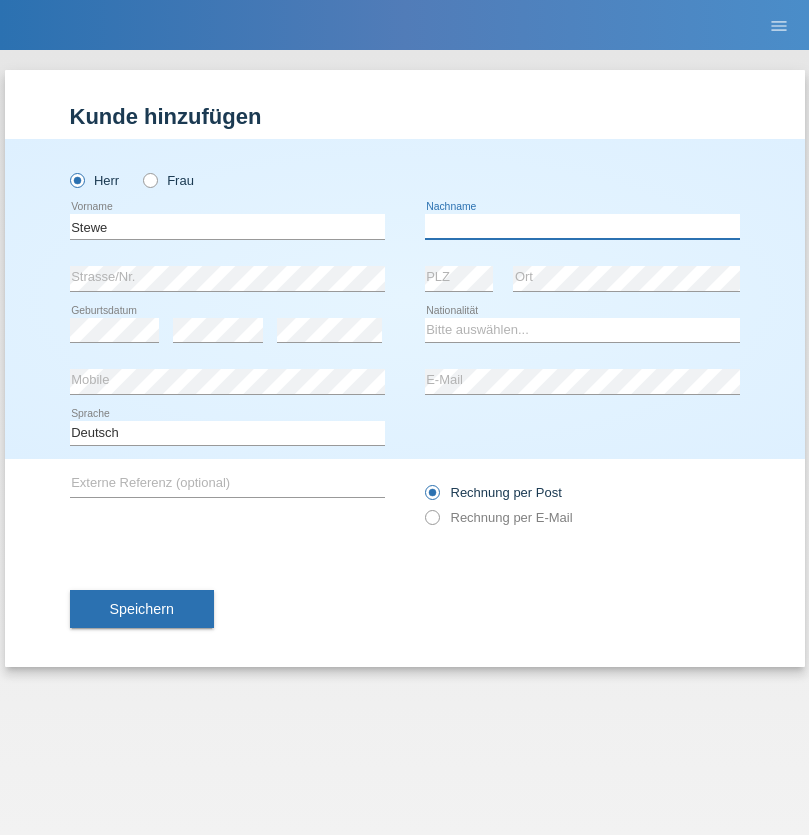 click at bounding box center [582, 226] 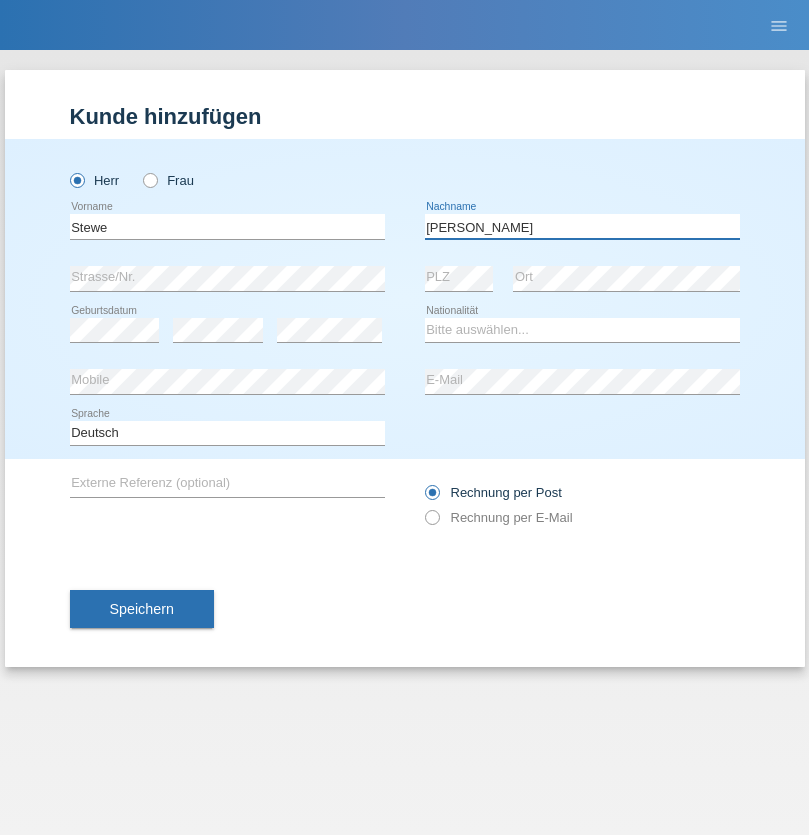 type on "[PERSON_NAME]" 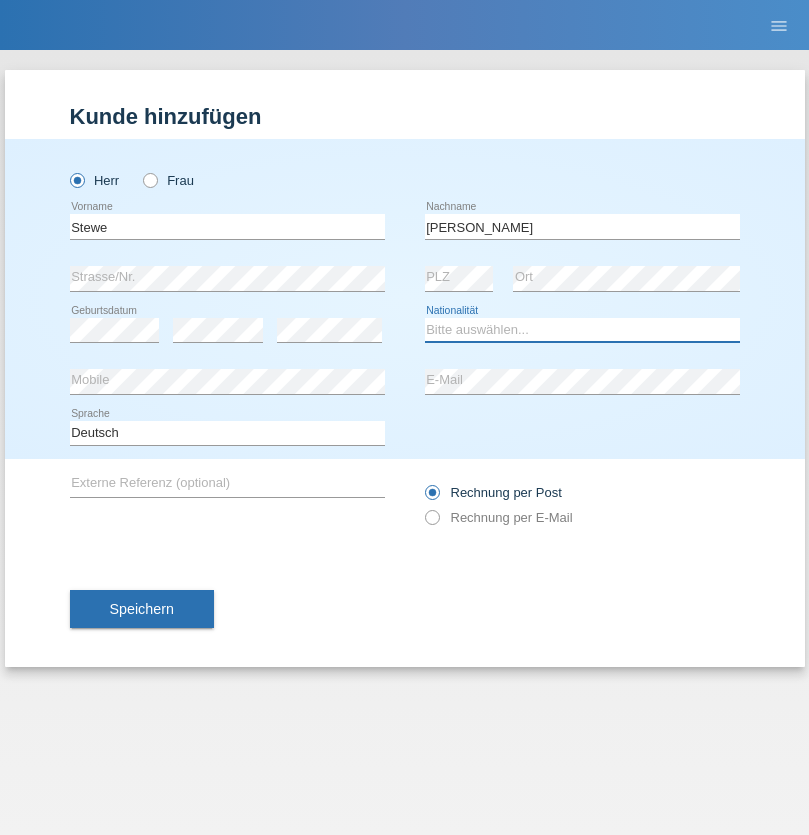 select on "CH" 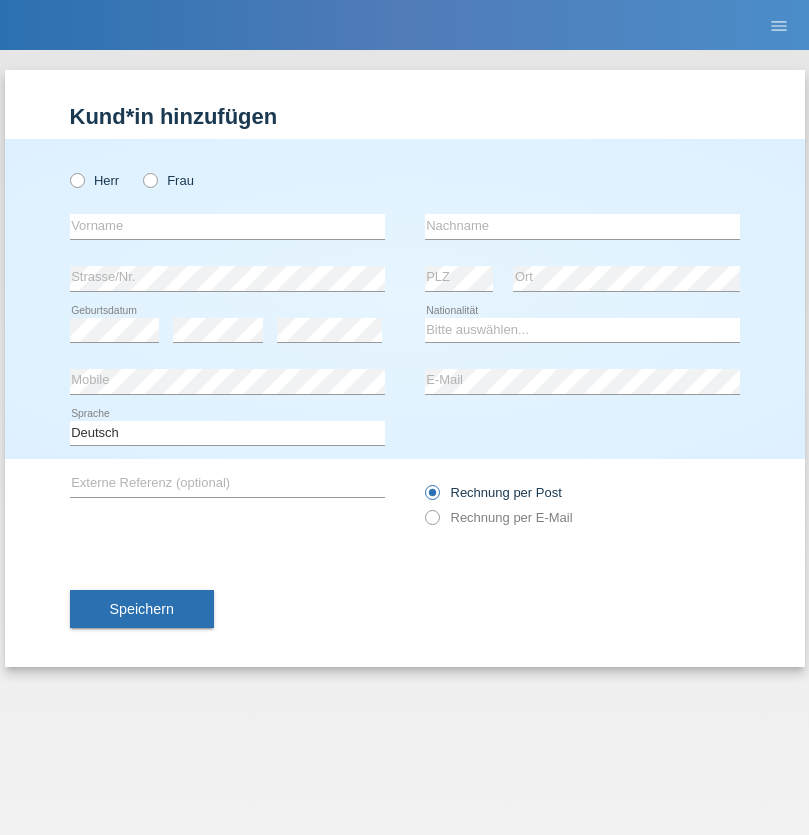 scroll, scrollTop: 0, scrollLeft: 0, axis: both 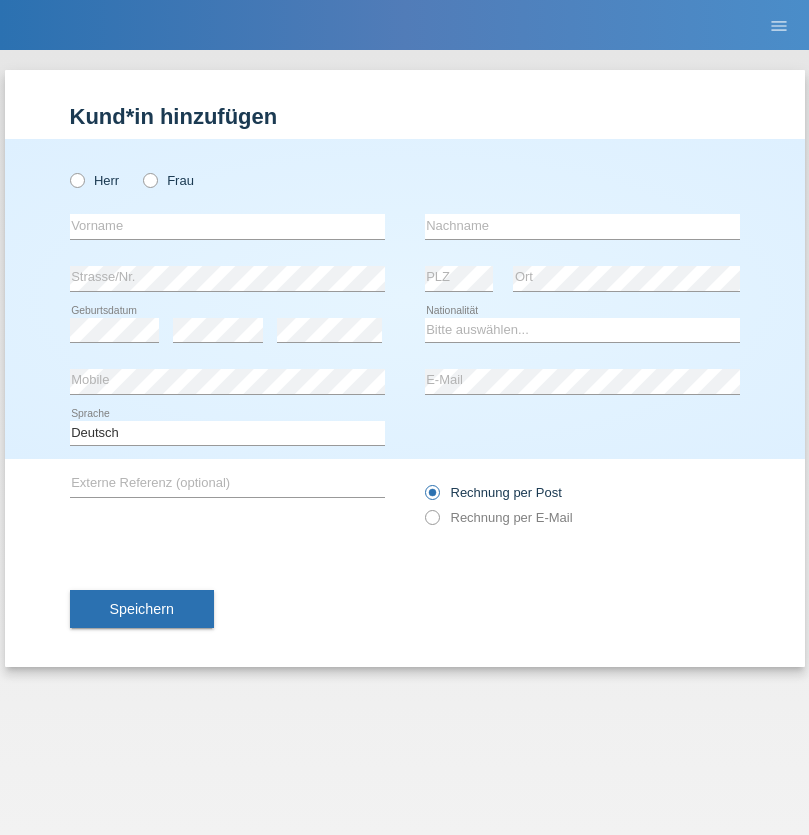 radio on "true" 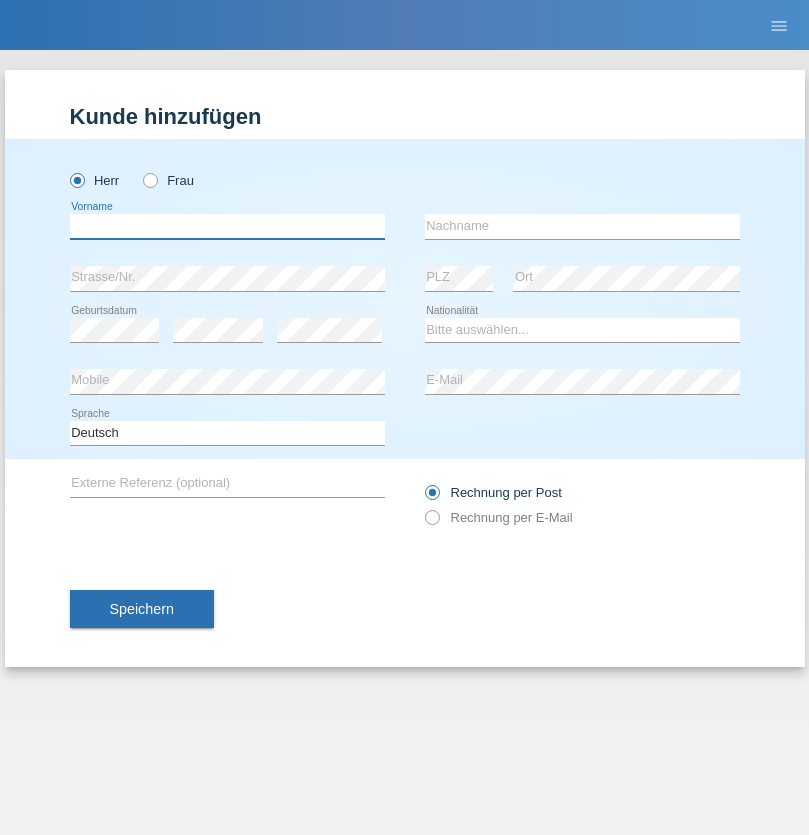 click at bounding box center (227, 226) 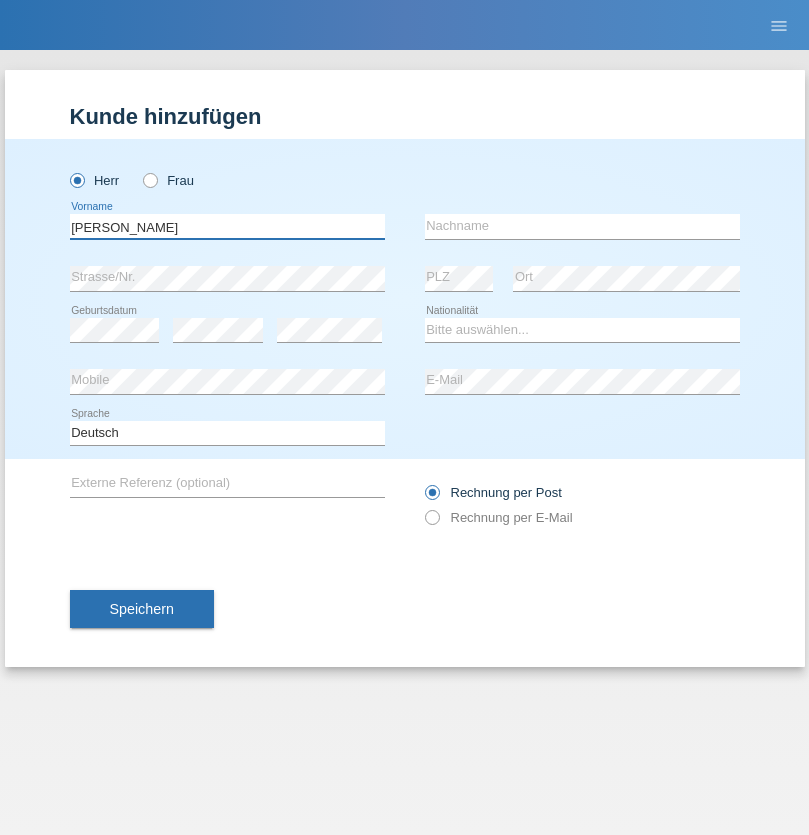 type on "[PERSON_NAME]" 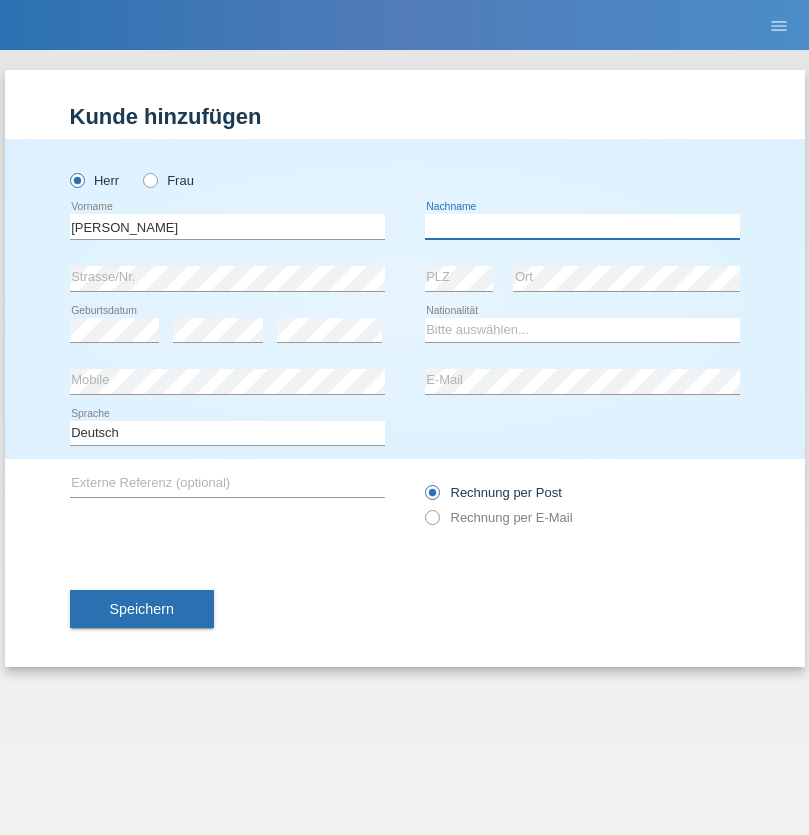 click at bounding box center (582, 226) 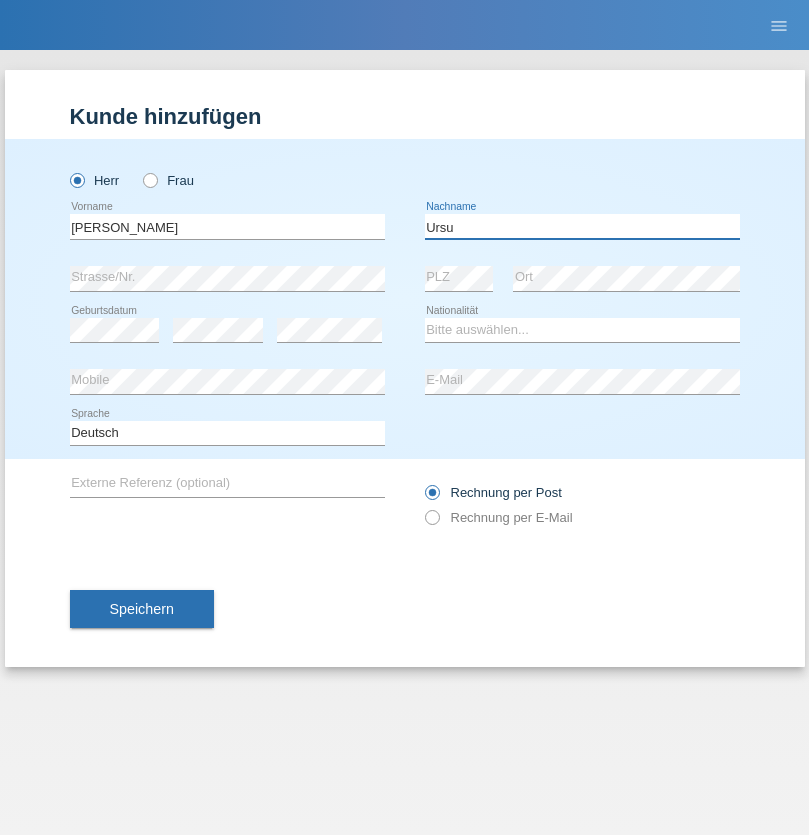 type on "Ursu" 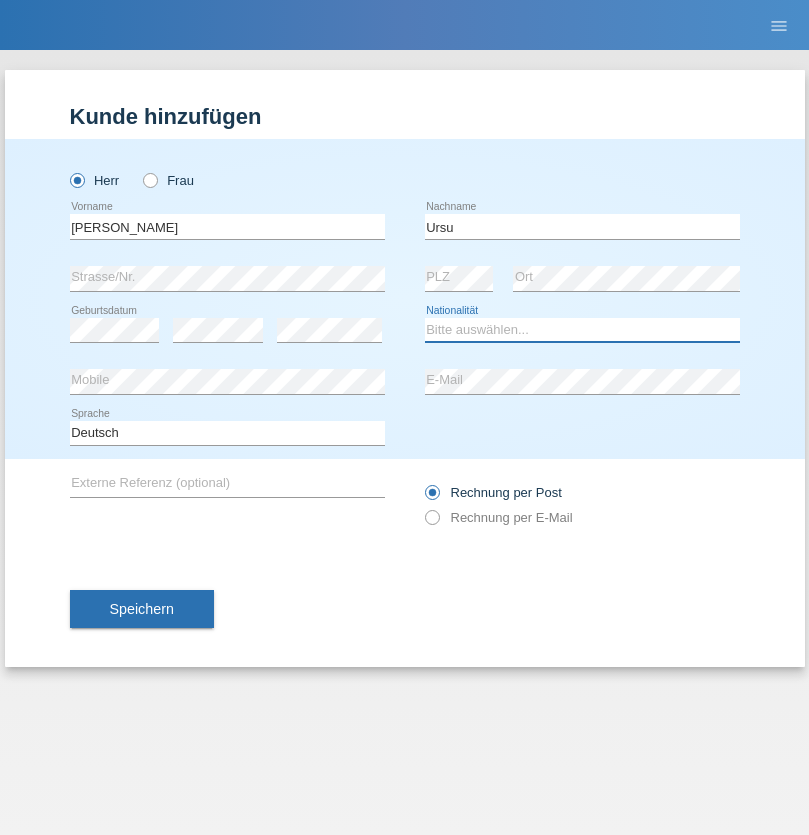 select on "CH" 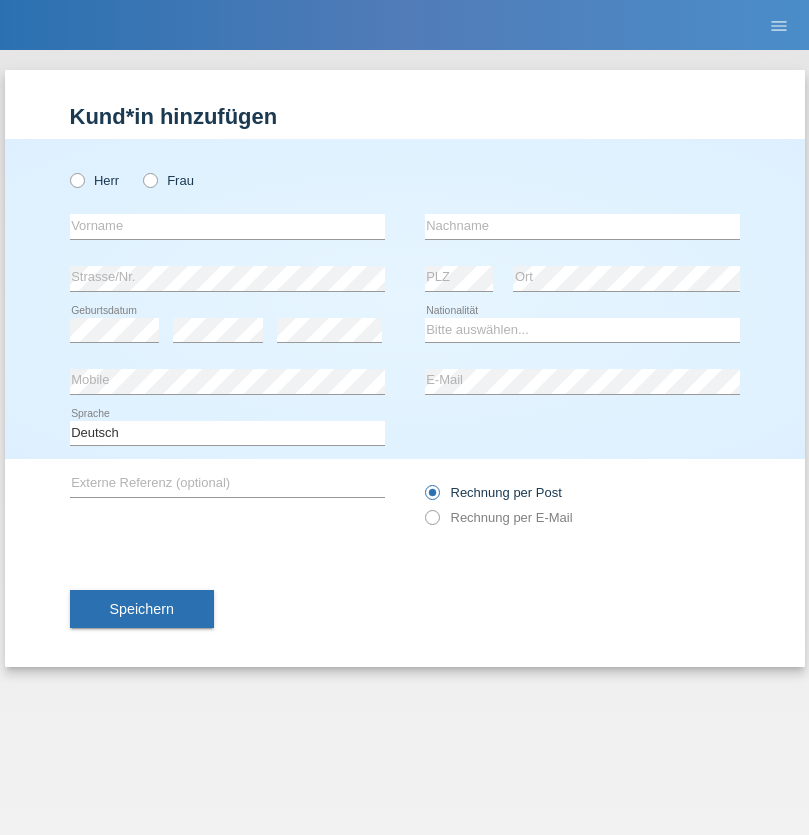 scroll, scrollTop: 0, scrollLeft: 0, axis: both 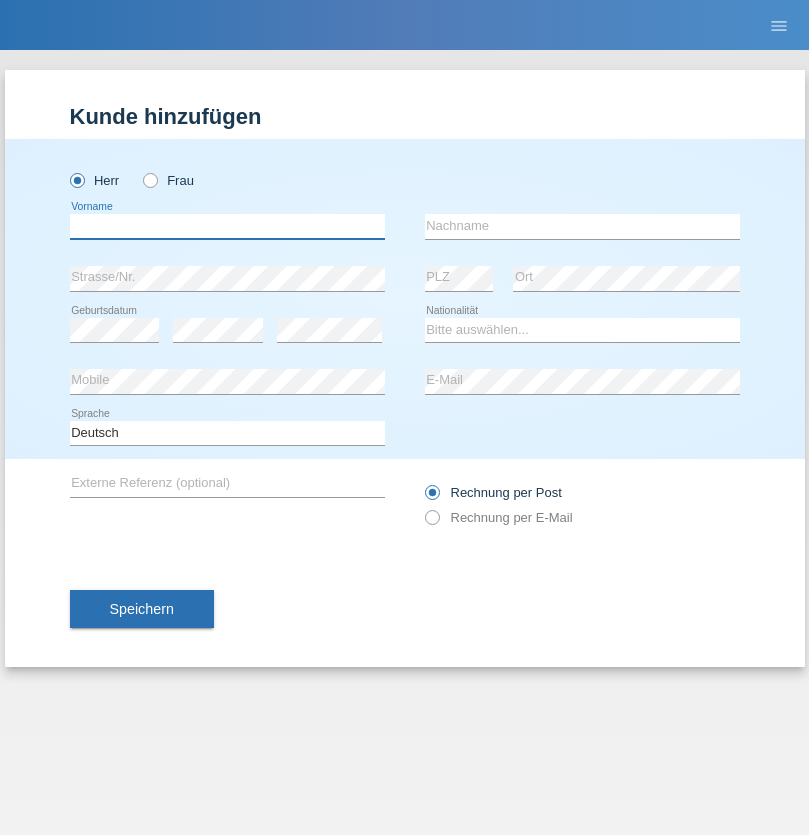click at bounding box center [227, 226] 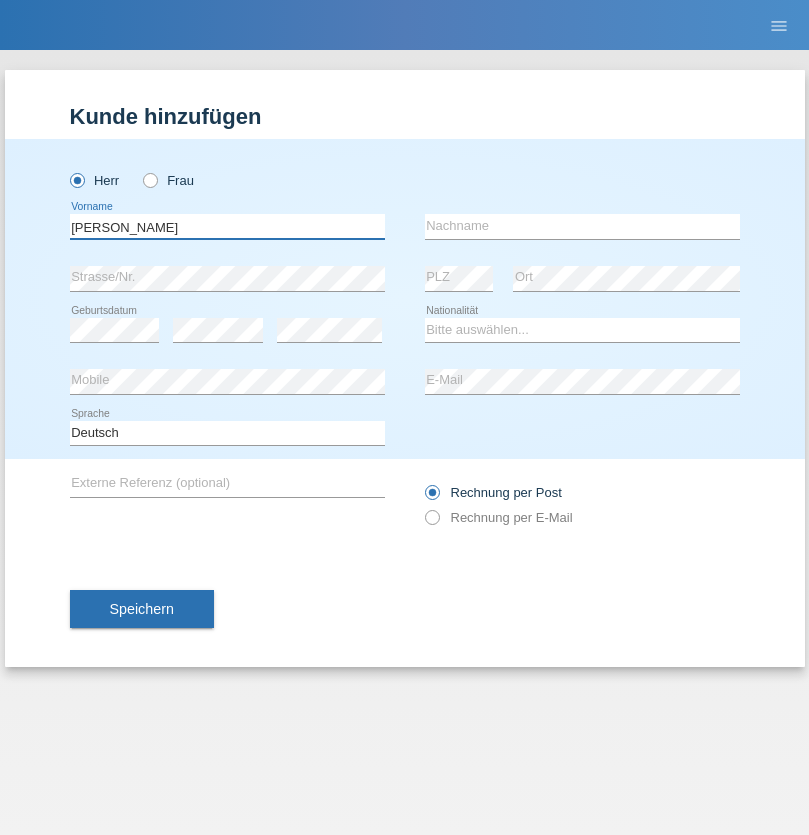 type on "Dylan" 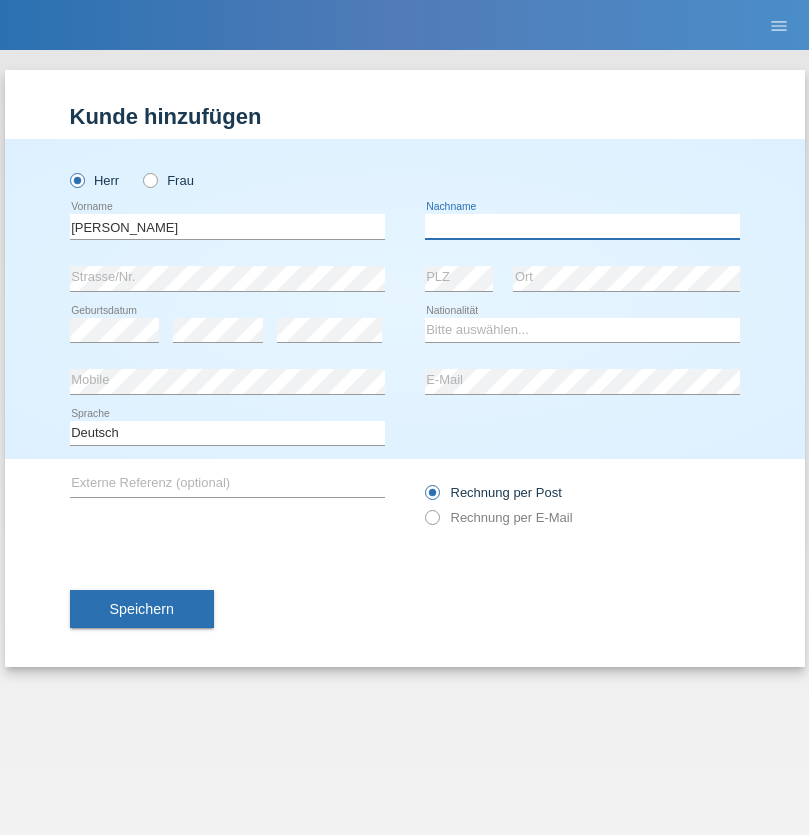 click at bounding box center (582, 226) 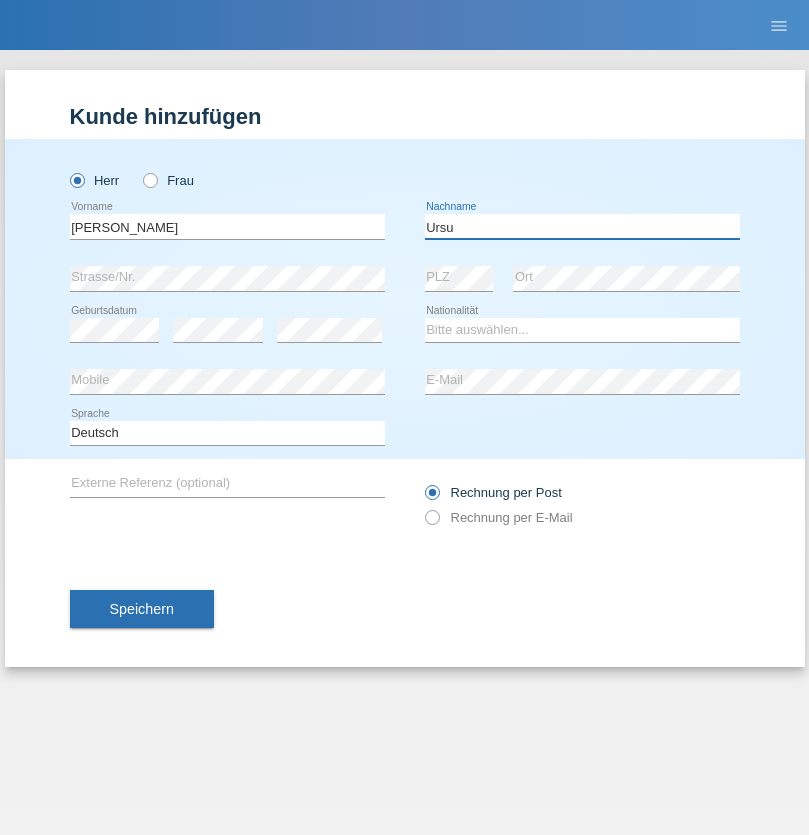 type on "Ursu" 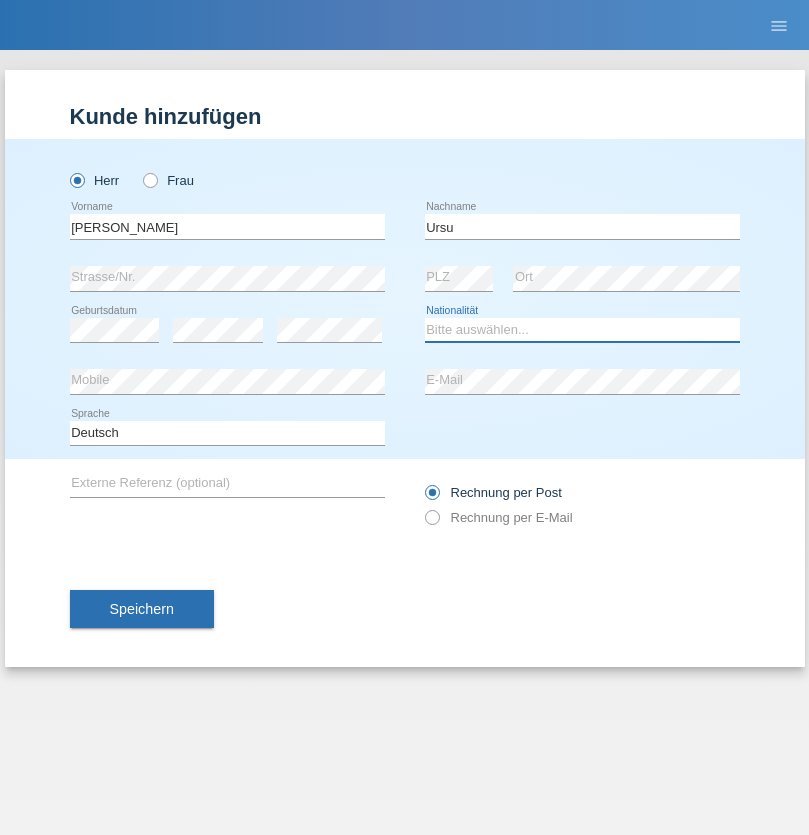 select on "CH" 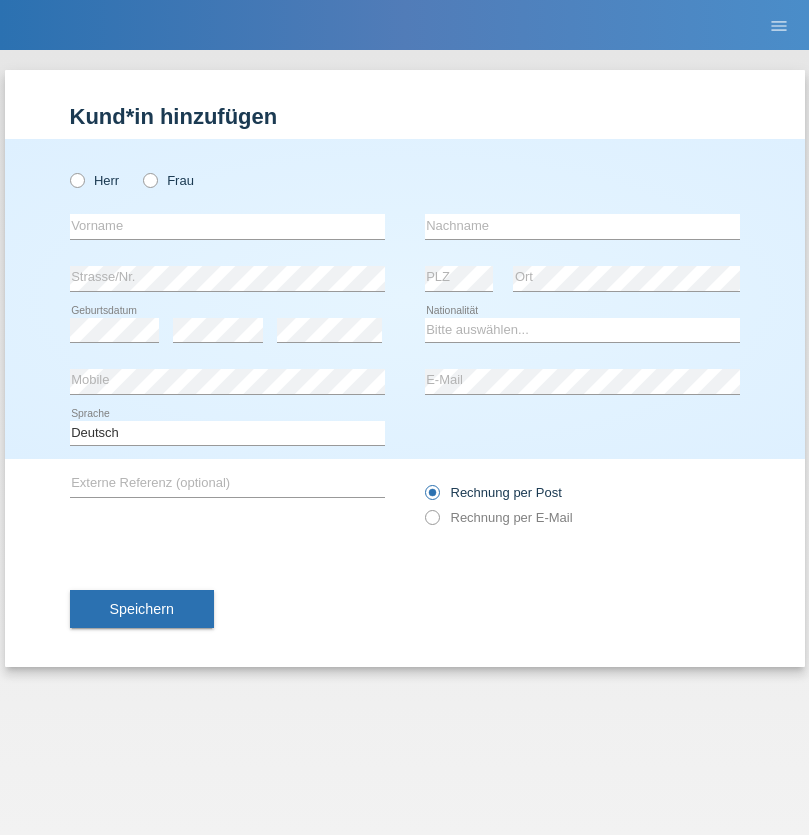 scroll, scrollTop: 0, scrollLeft: 0, axis: both 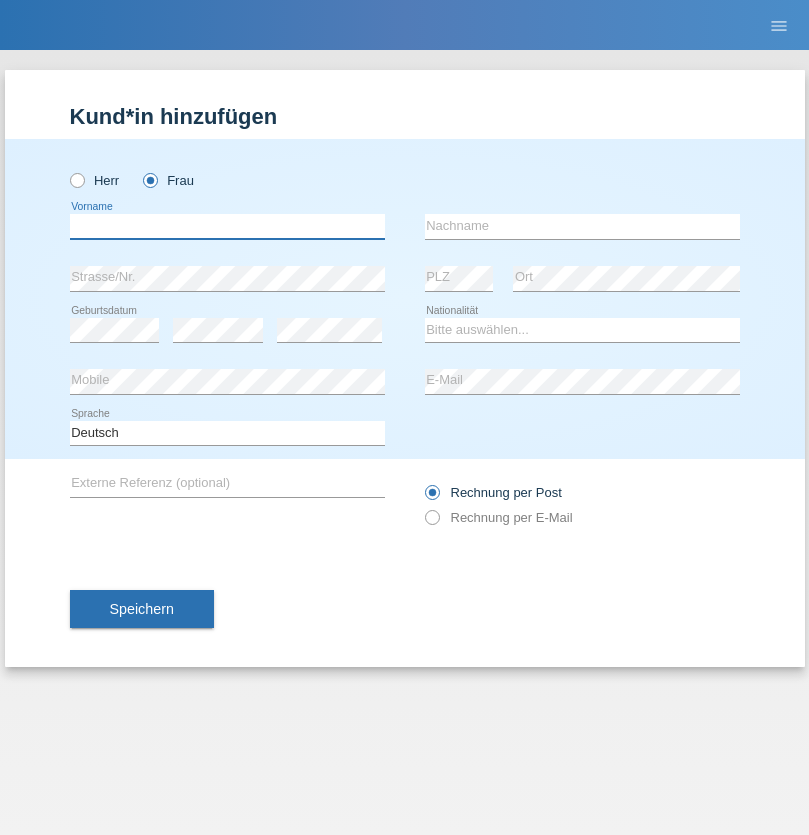 click at bounding box center (227, 226) 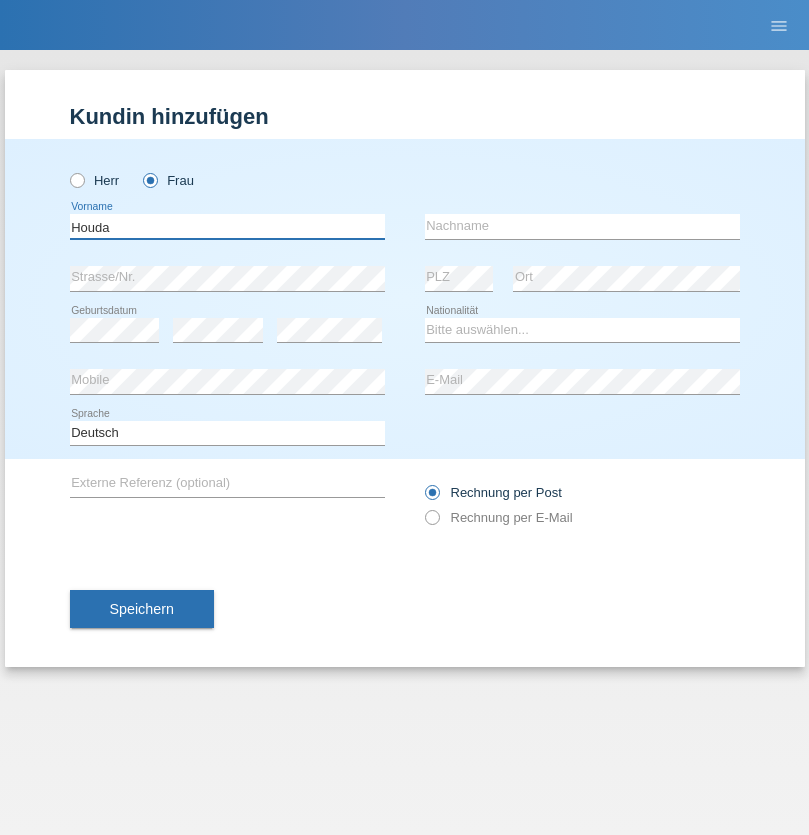 type on "Houda" 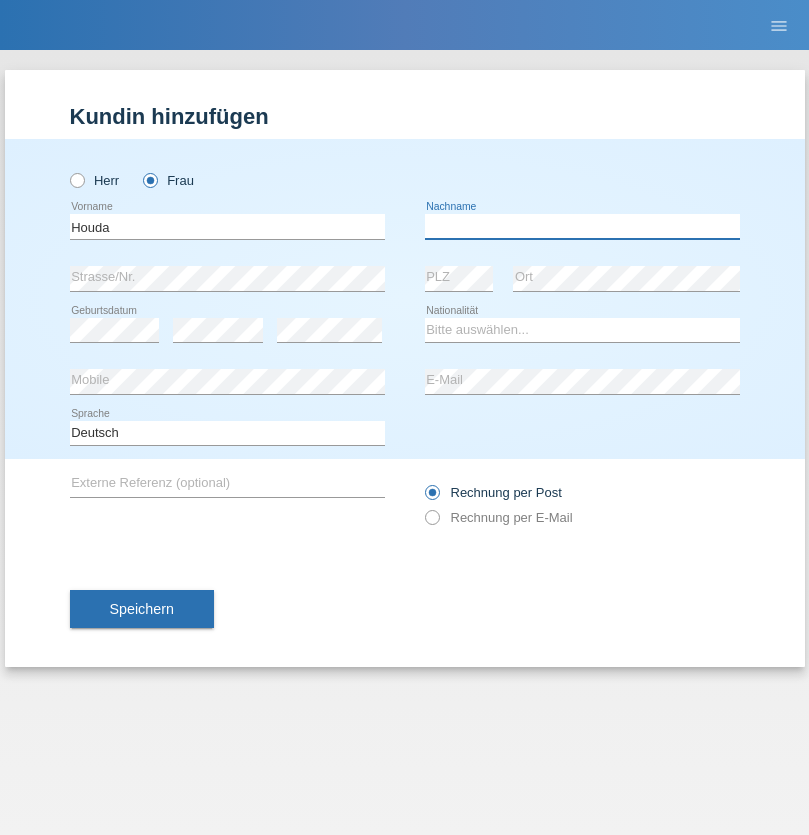 click at bounding box center [582, 226] 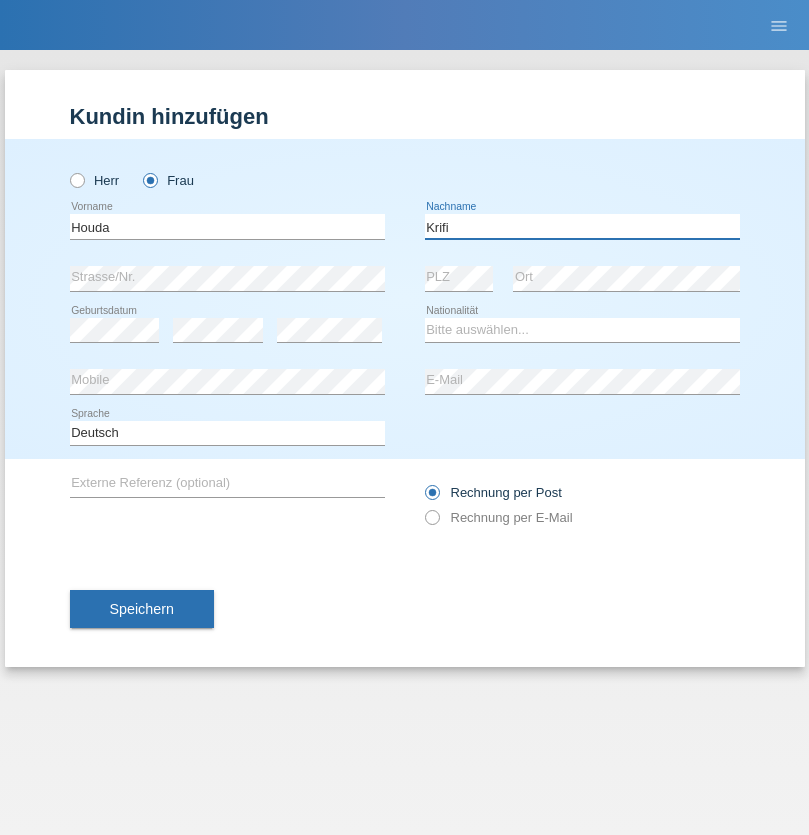 type on "Krifi" 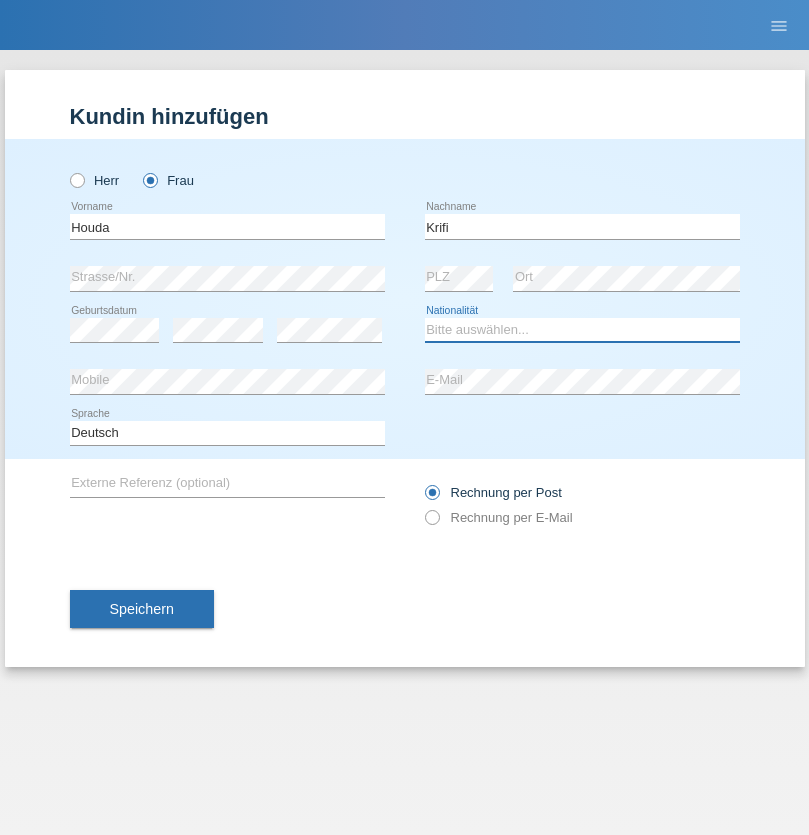 select on "TN" 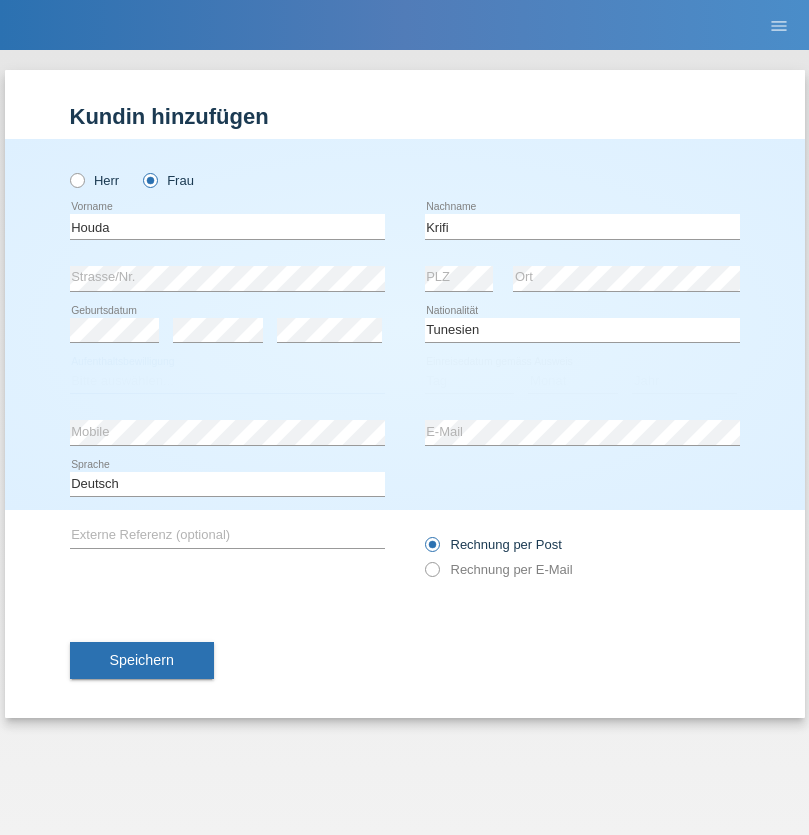 select on "C" 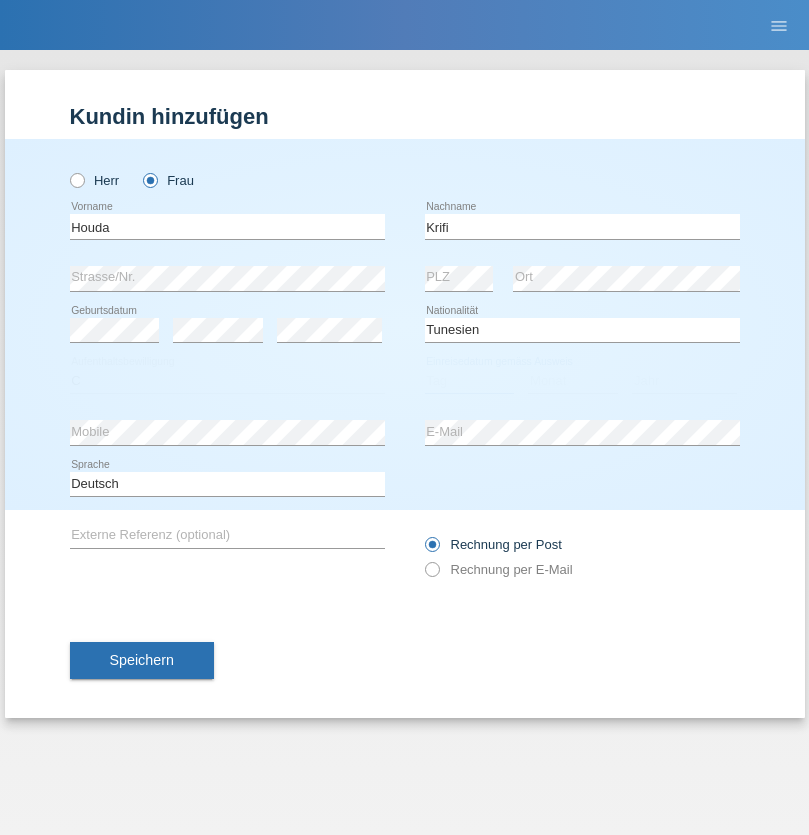 select on "31" 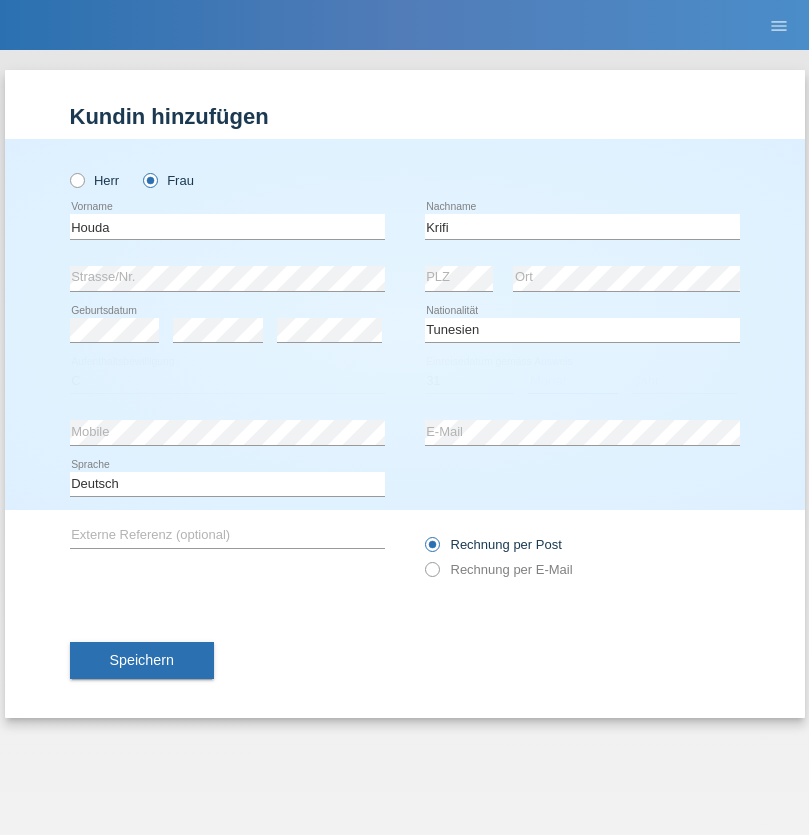 select on "01" 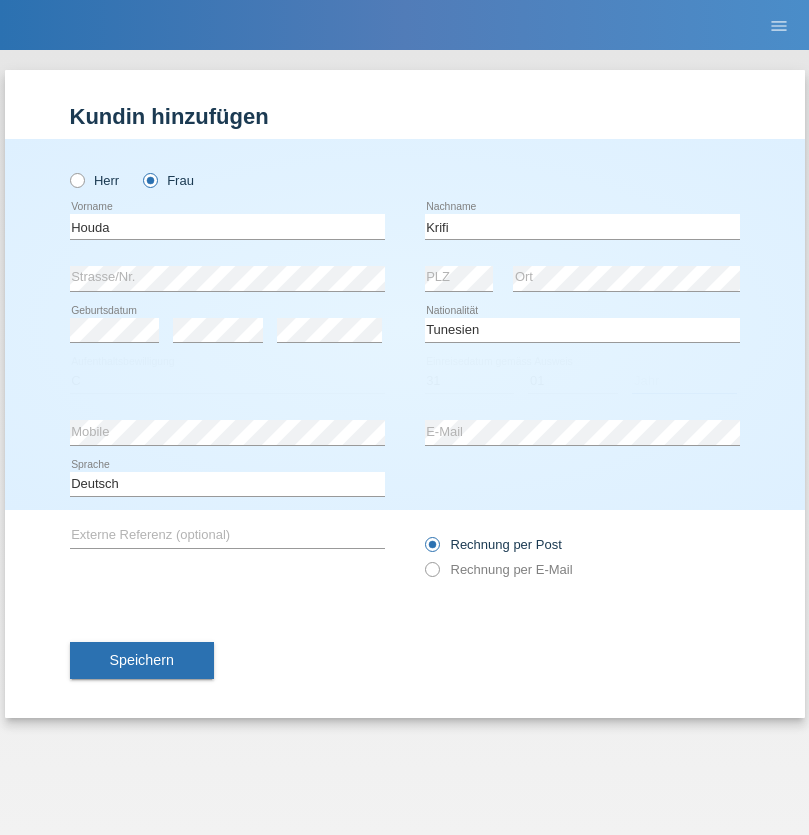 select on "2018" 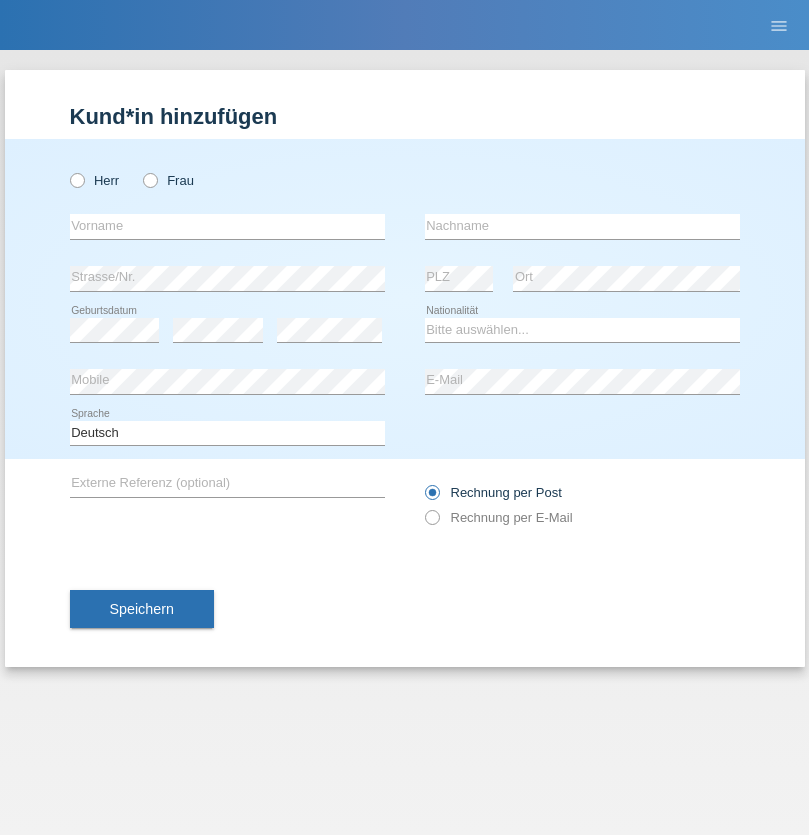 scroll, scrollTop: 0, scrollLeft: 0, axis: both 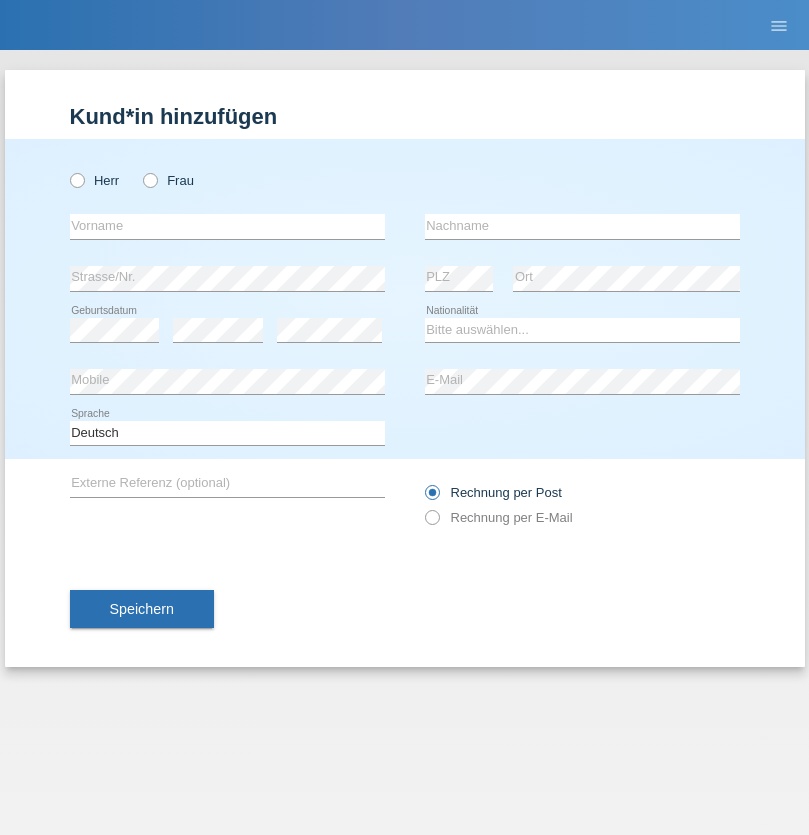 radio on "true" 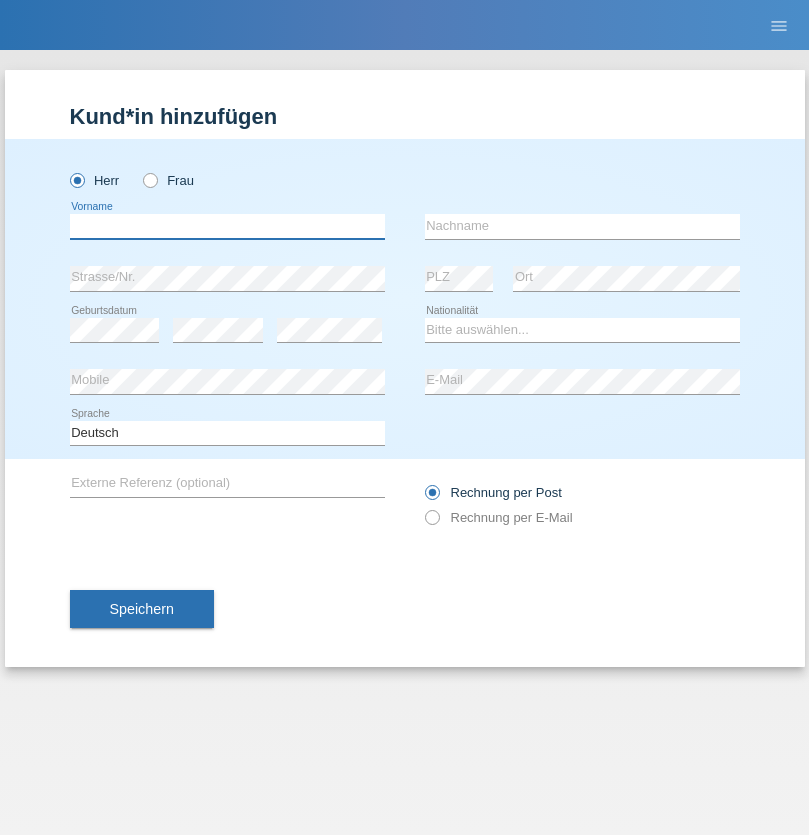 click at bounding box center [227, 226] 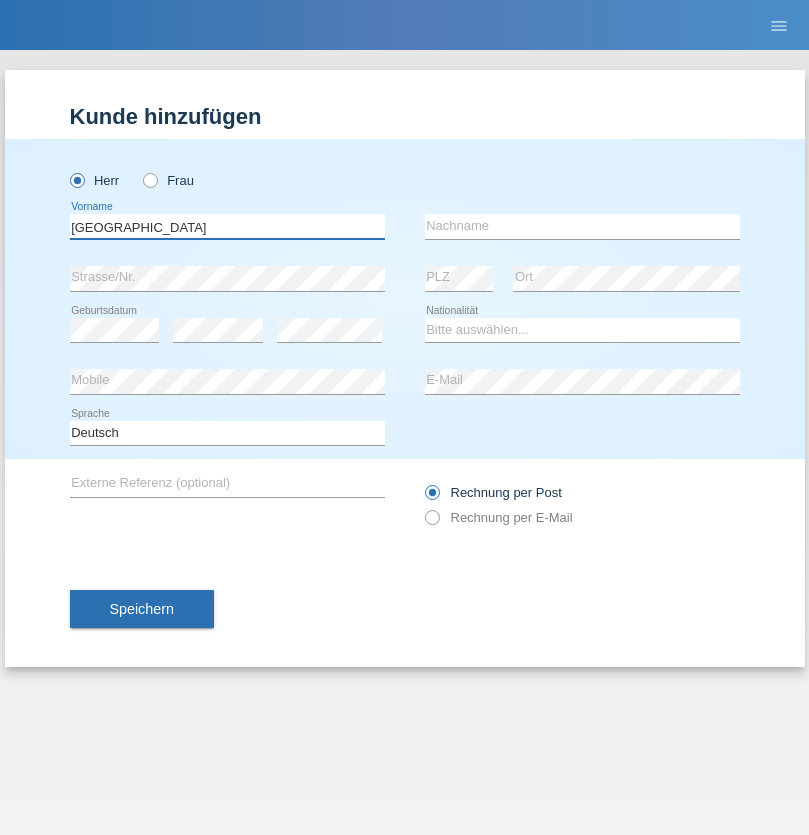 type on "[GEOGRAPHIC_DATA]" 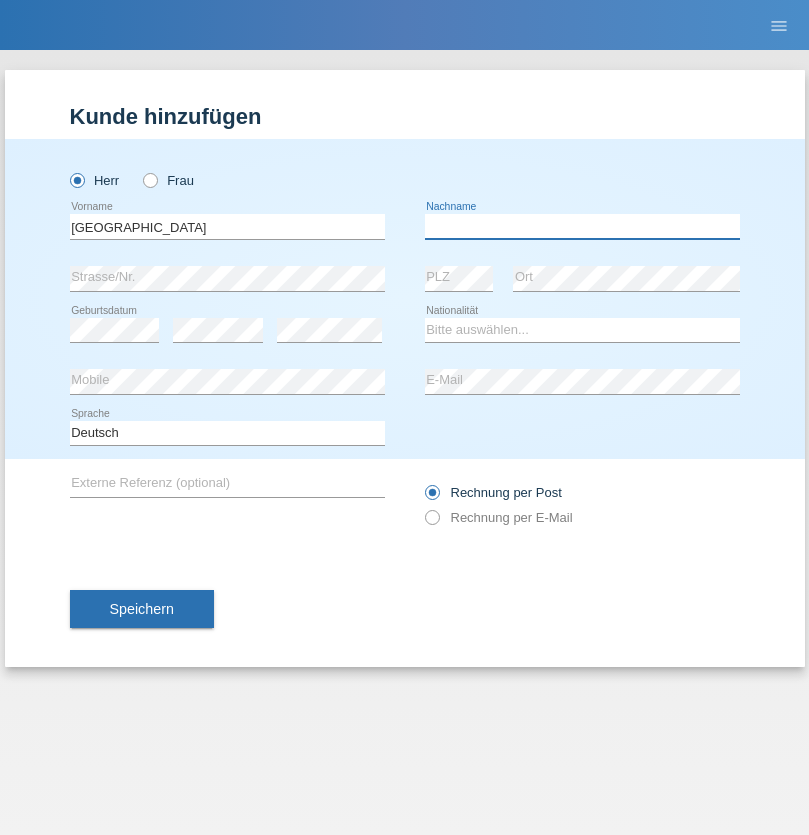 click at bounding box center (582, 226) 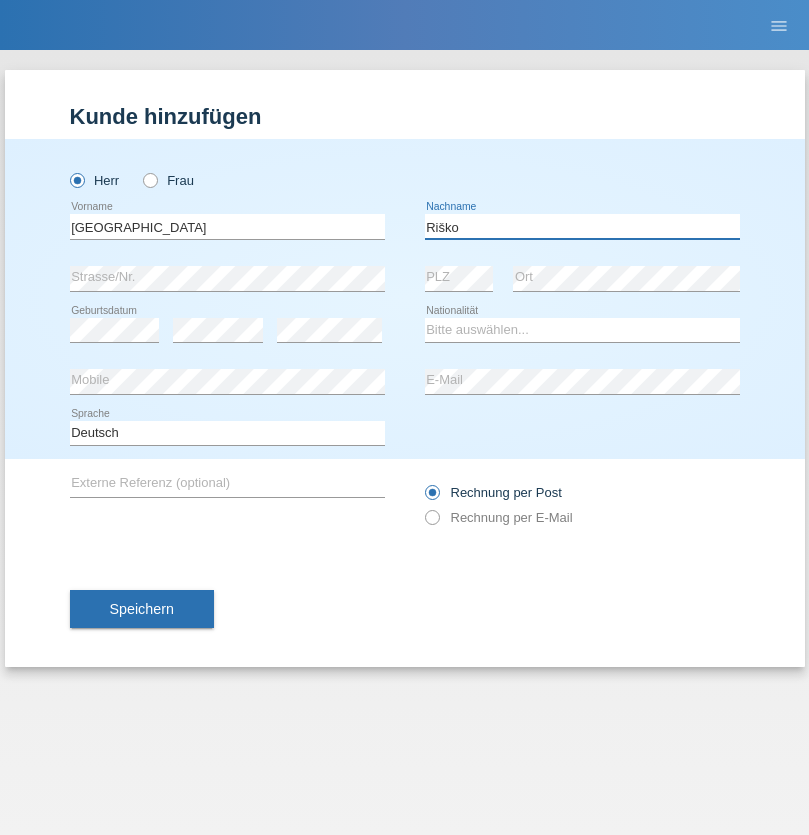type on "Riško" 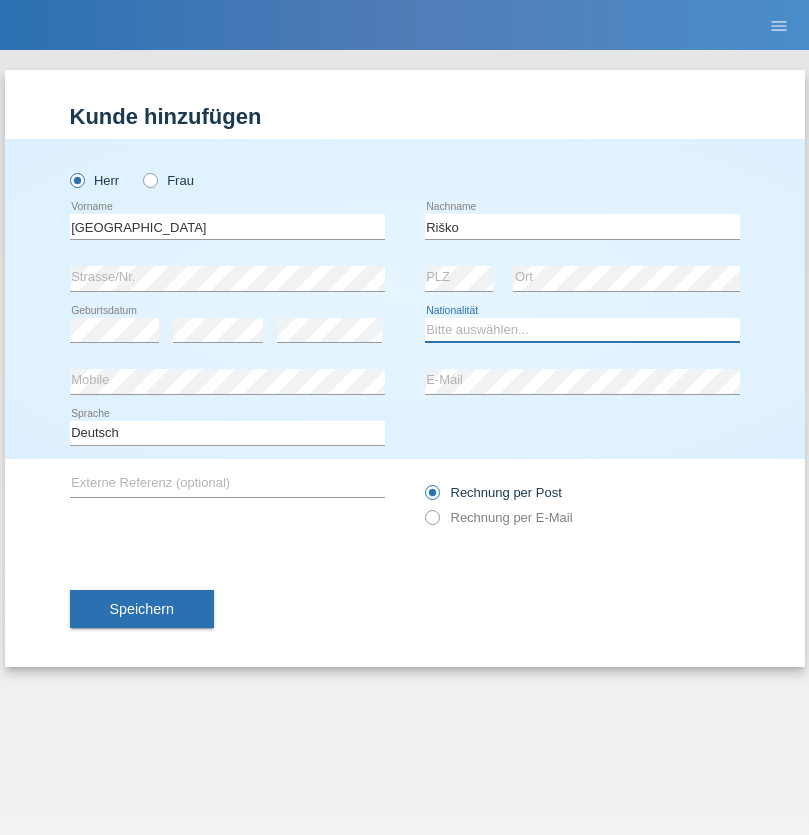 select on "SK" 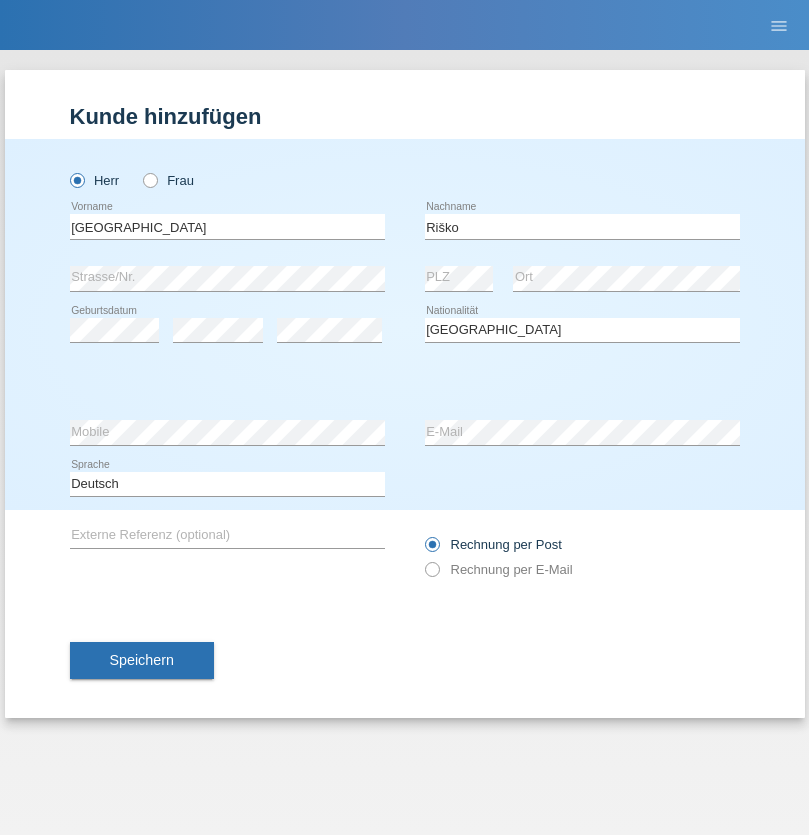 select on "C" 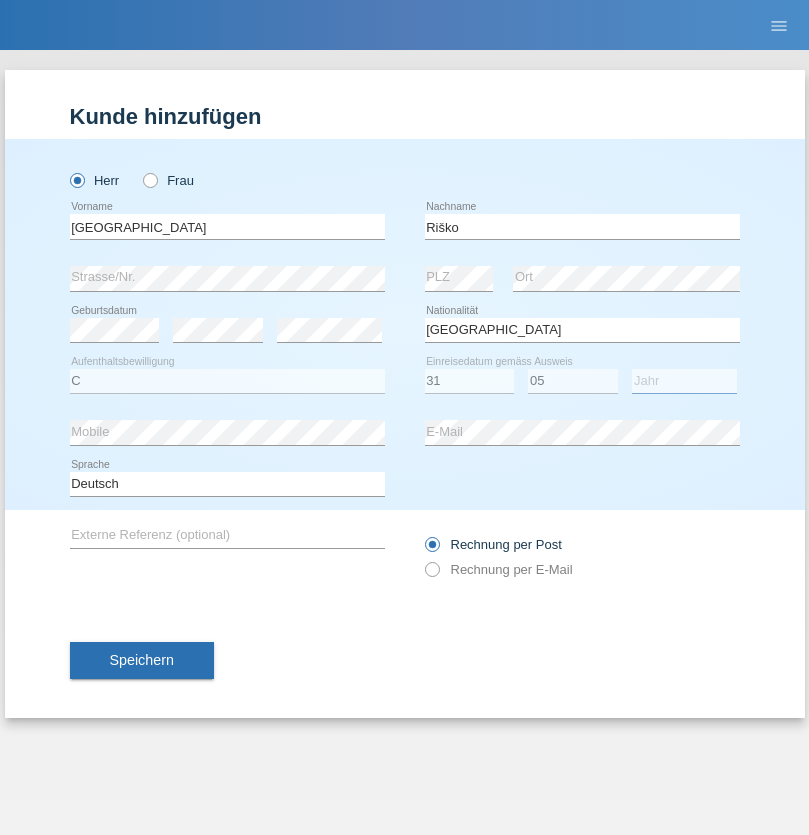 select on "2014" 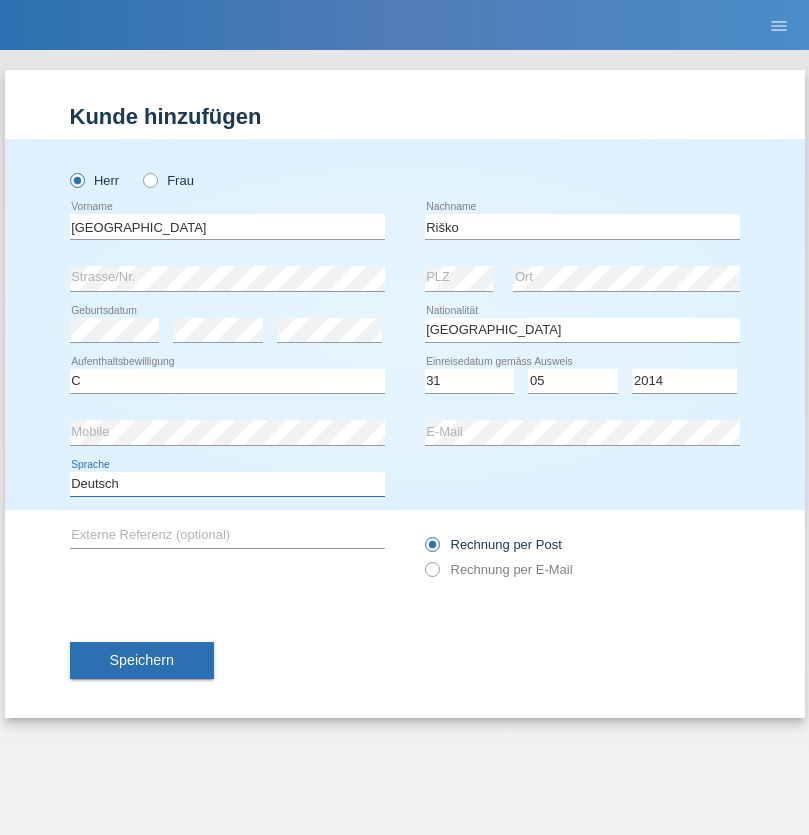 select on "en" 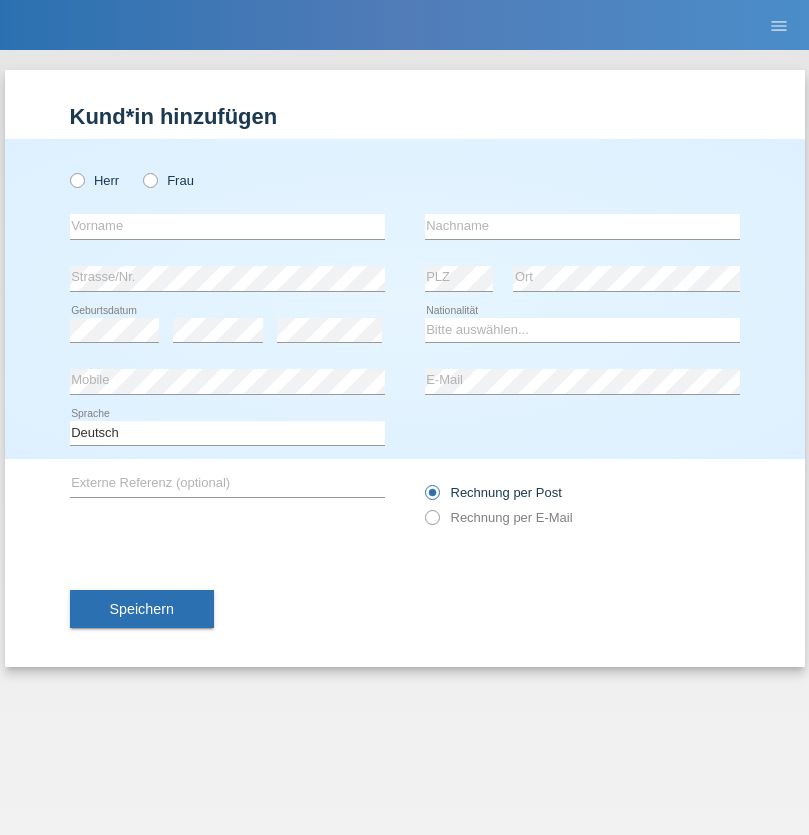 scroll, scrollTop: 0, scrollLeft: 0, axis: both 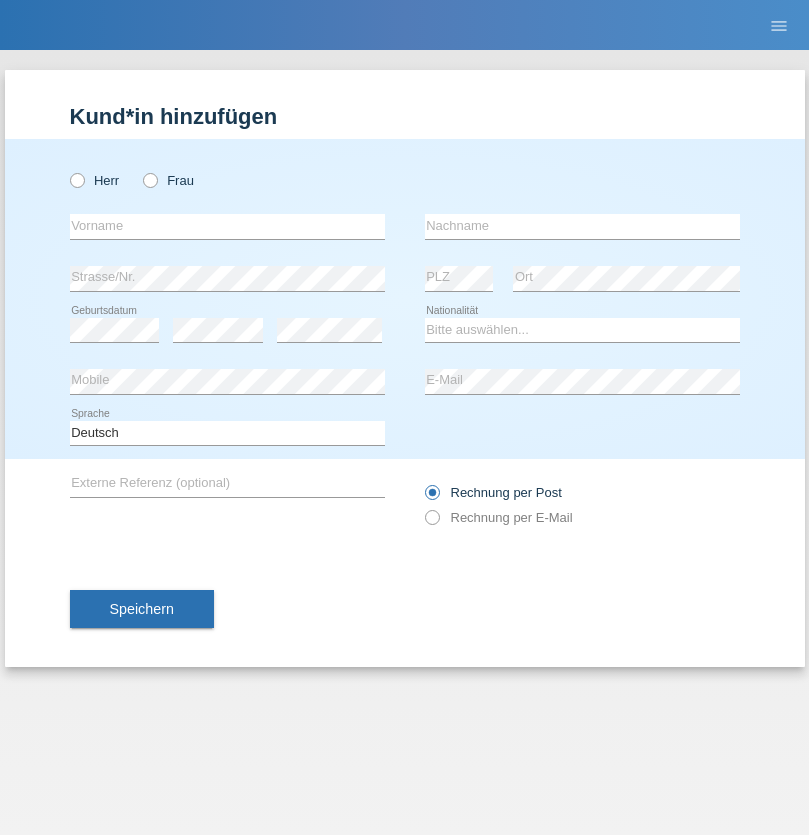 radio on "true" 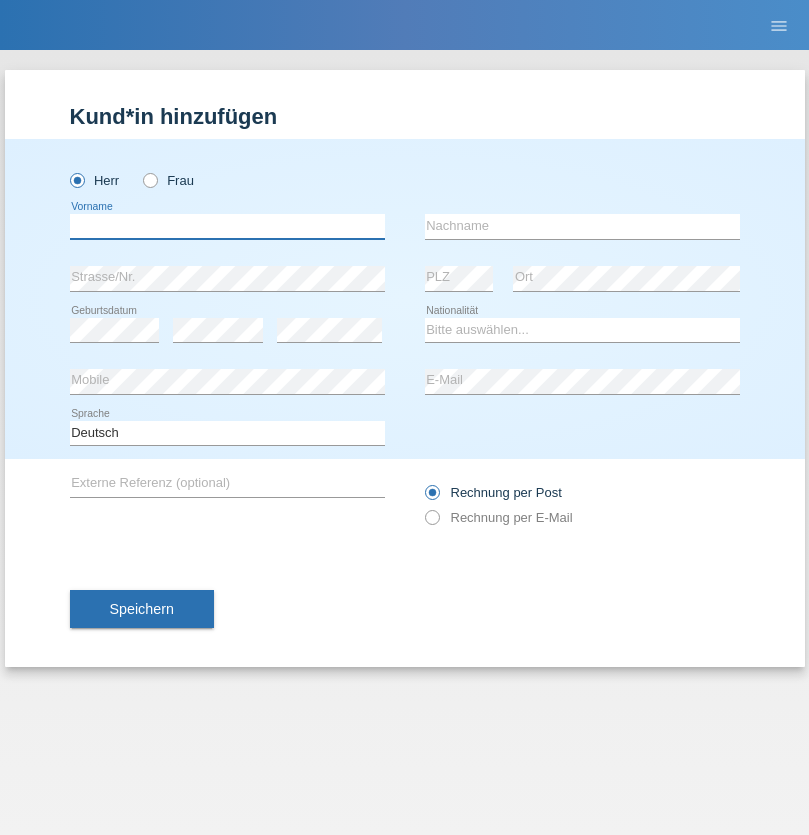 click at bounding box center [227, 226] 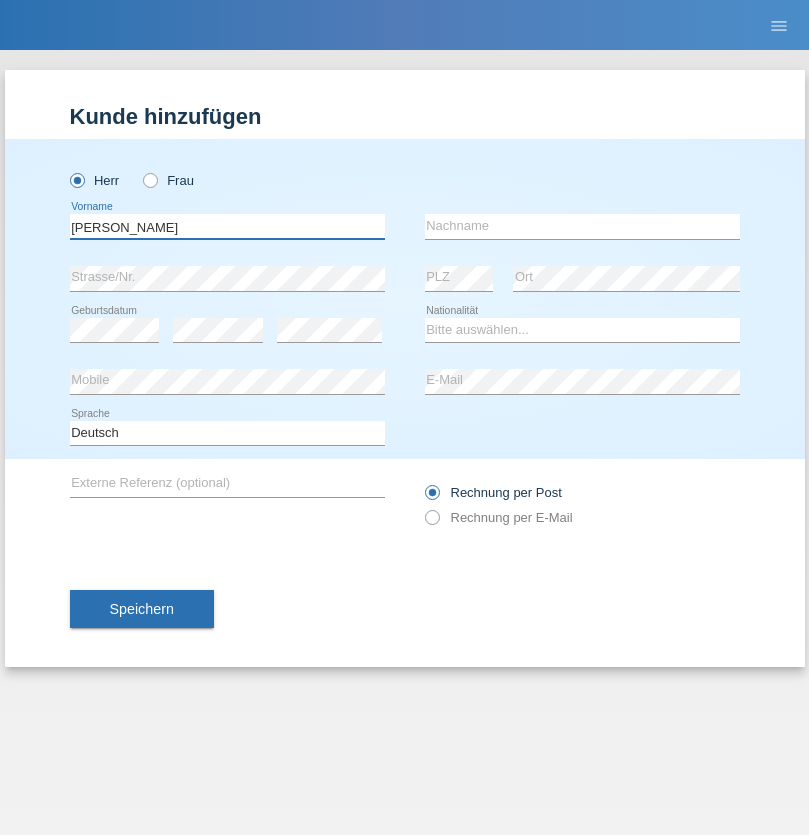 type on "Shir Ahmad" 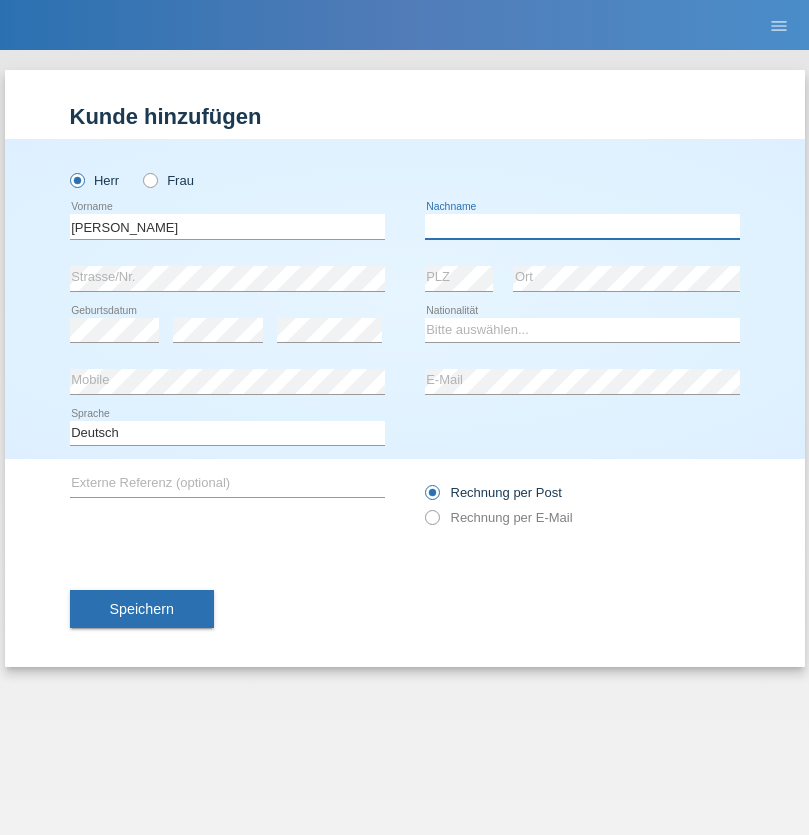 click at bounding box center (582, 226) 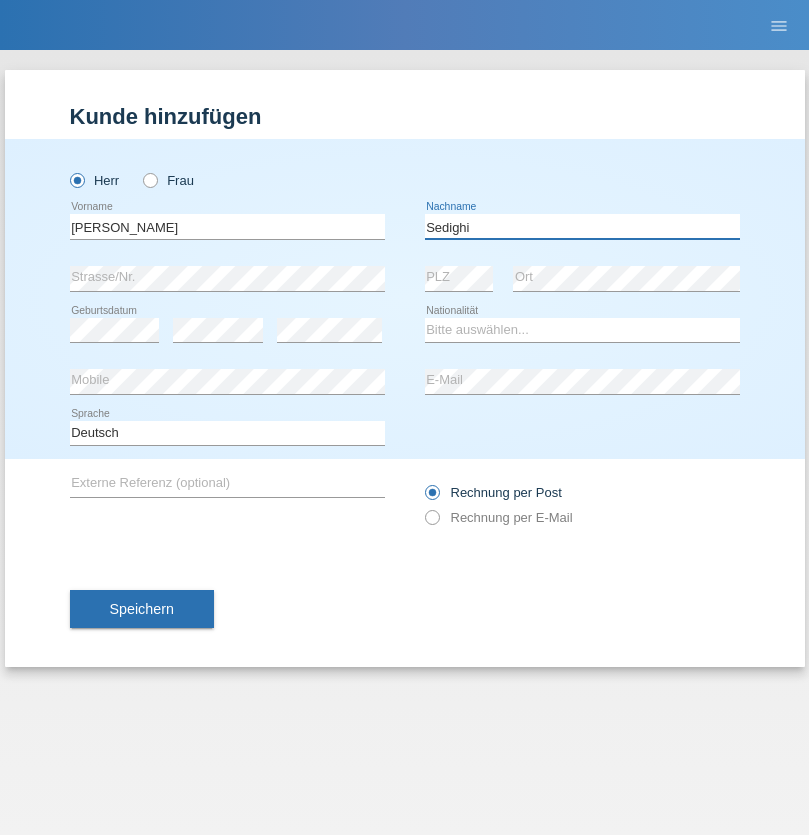 type on "Sedighi" 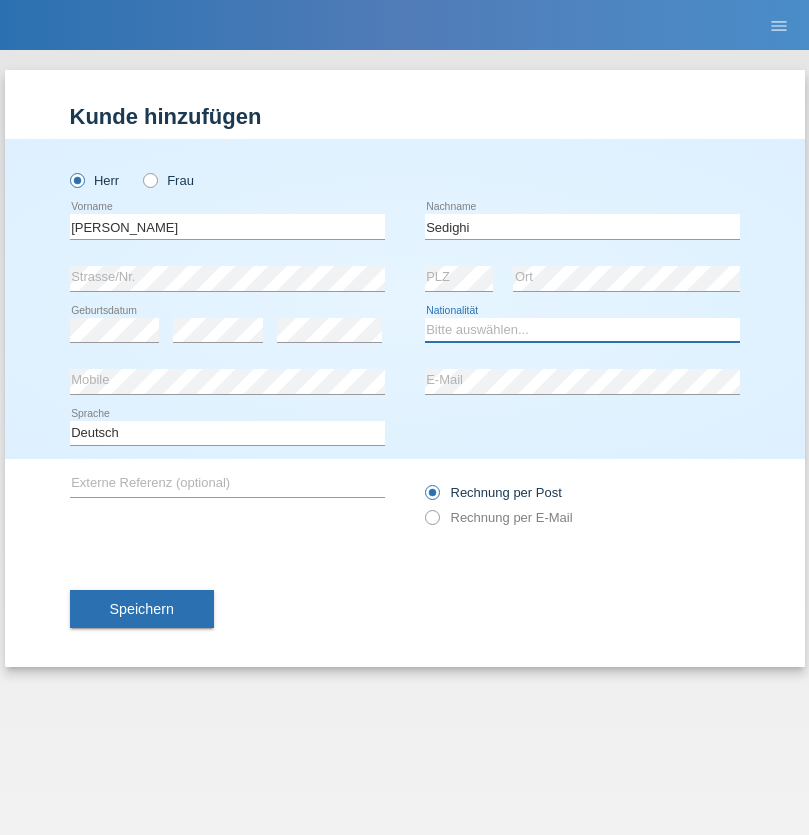 select on "AF" 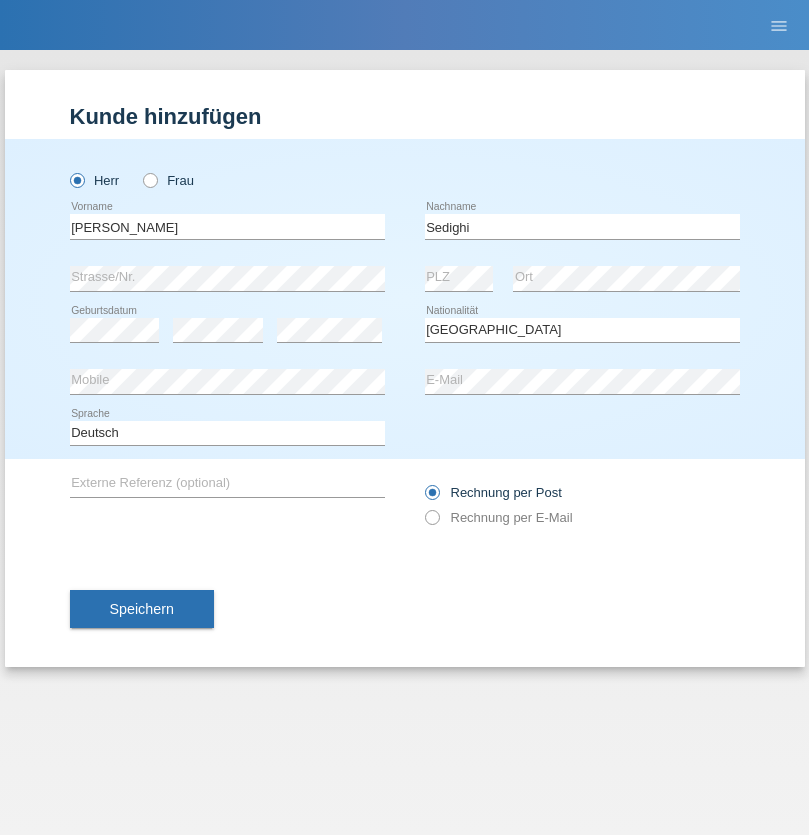 select on "C" 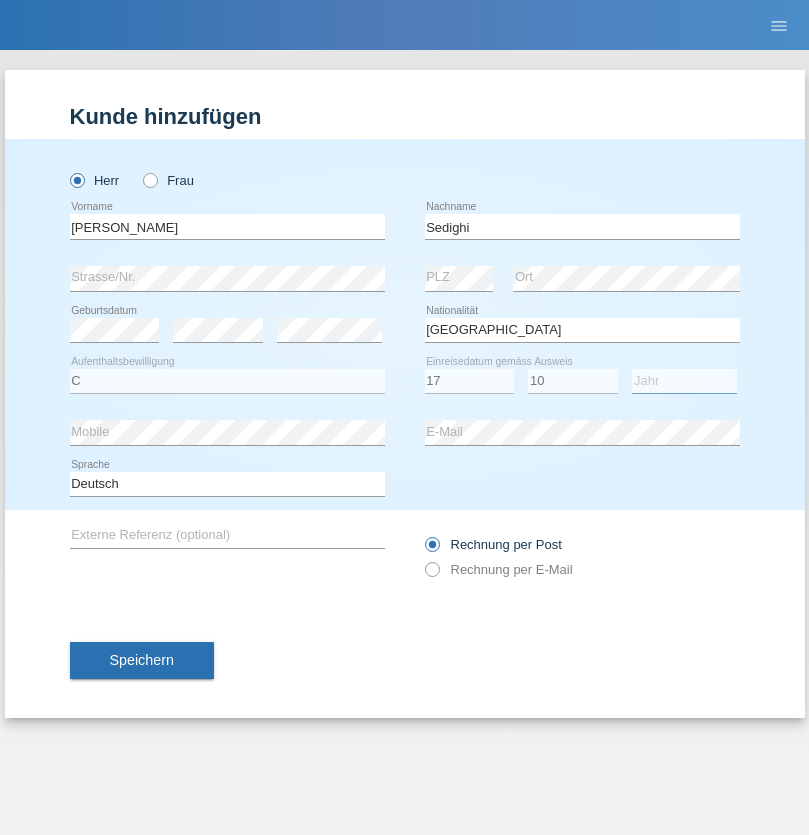 select on "2015" 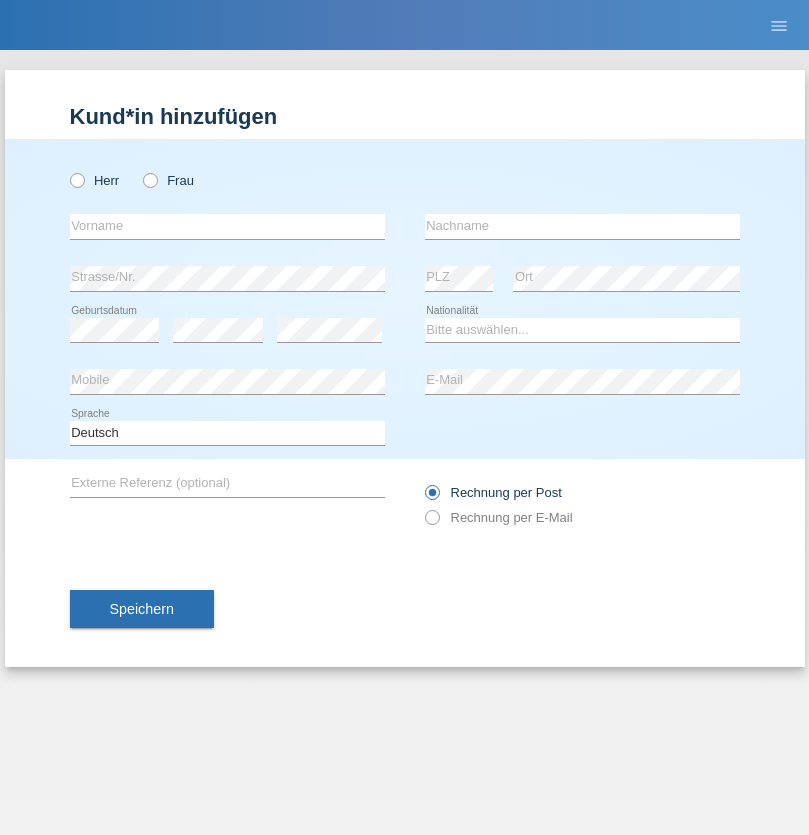 scroll, scrollTop: 0, scrollLeft: 0, axis: both 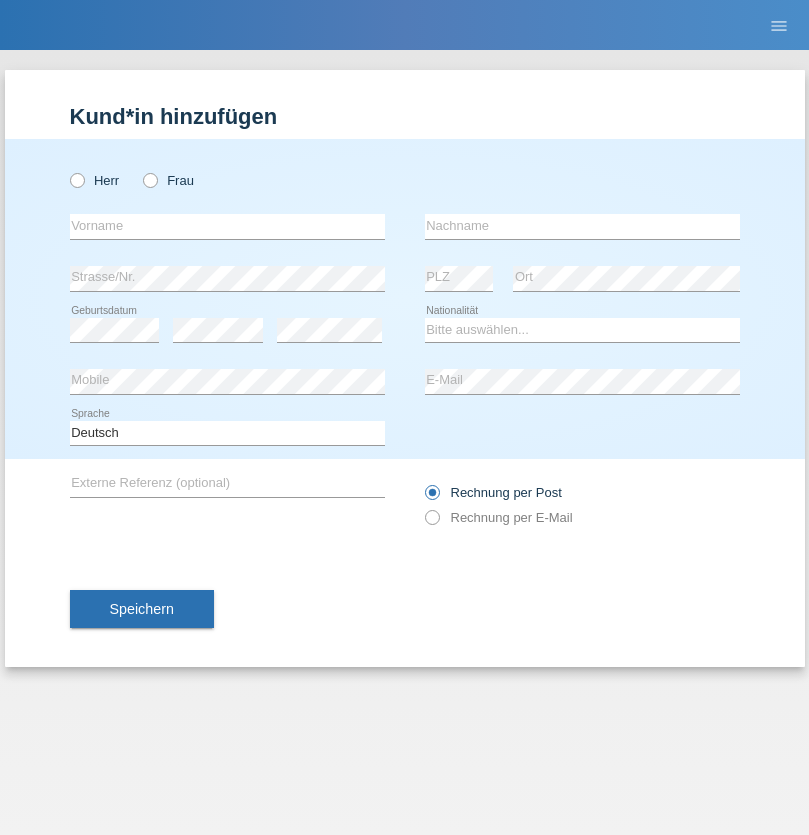 radio on "true" 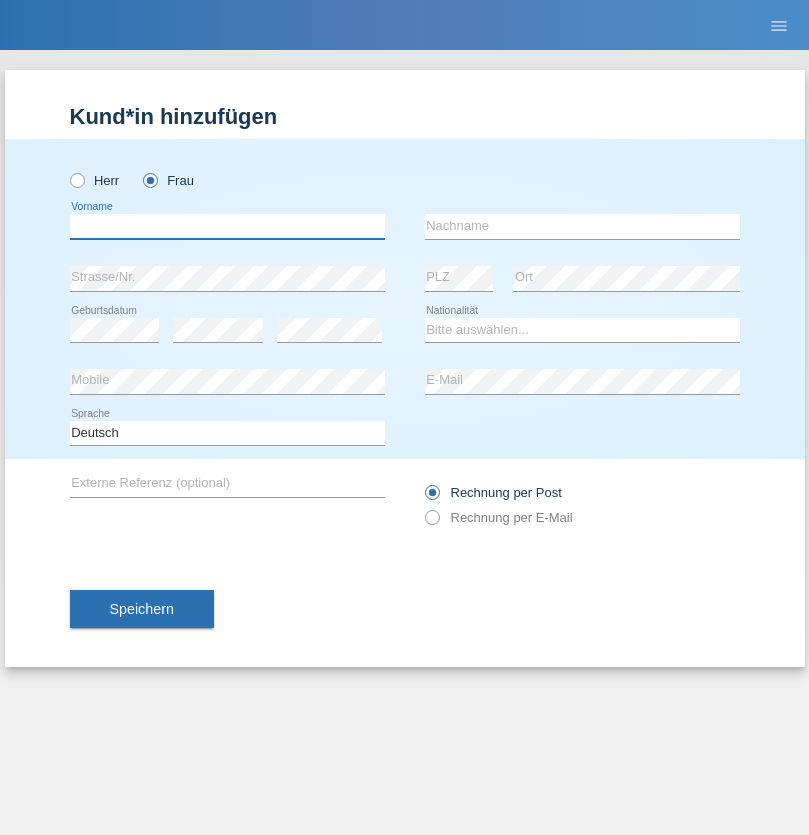 click at bounding box center [227, 226] 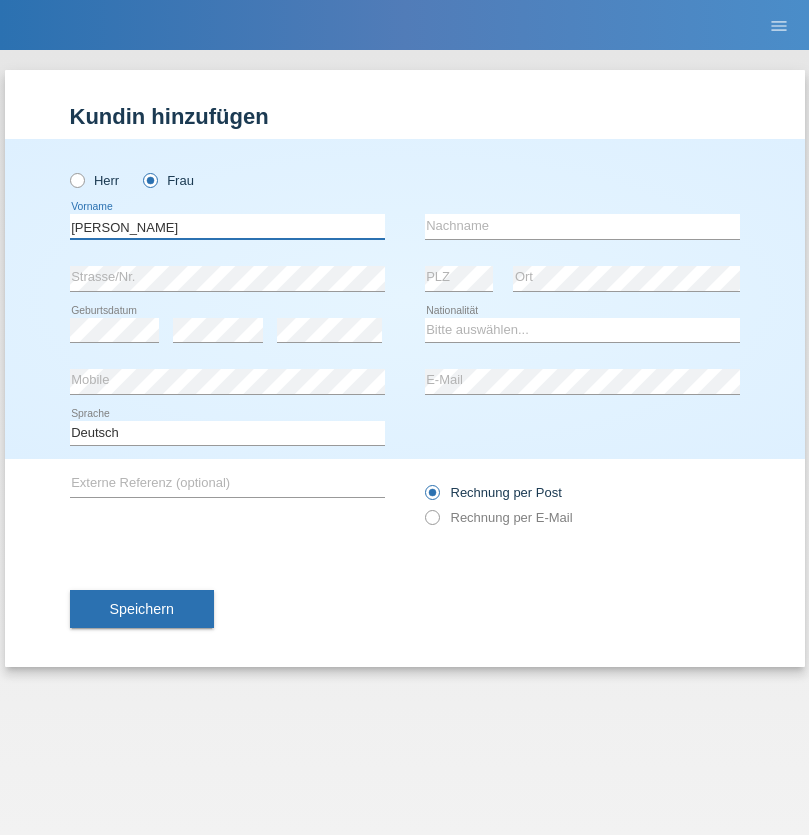 type on "Nelly" 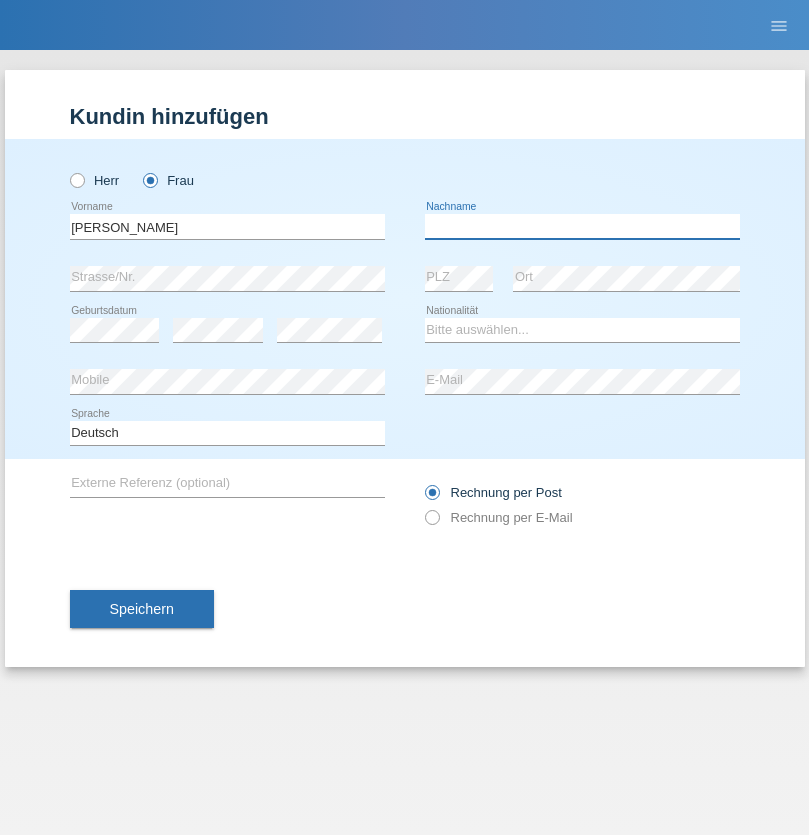 click at bounding box center (582, 226) 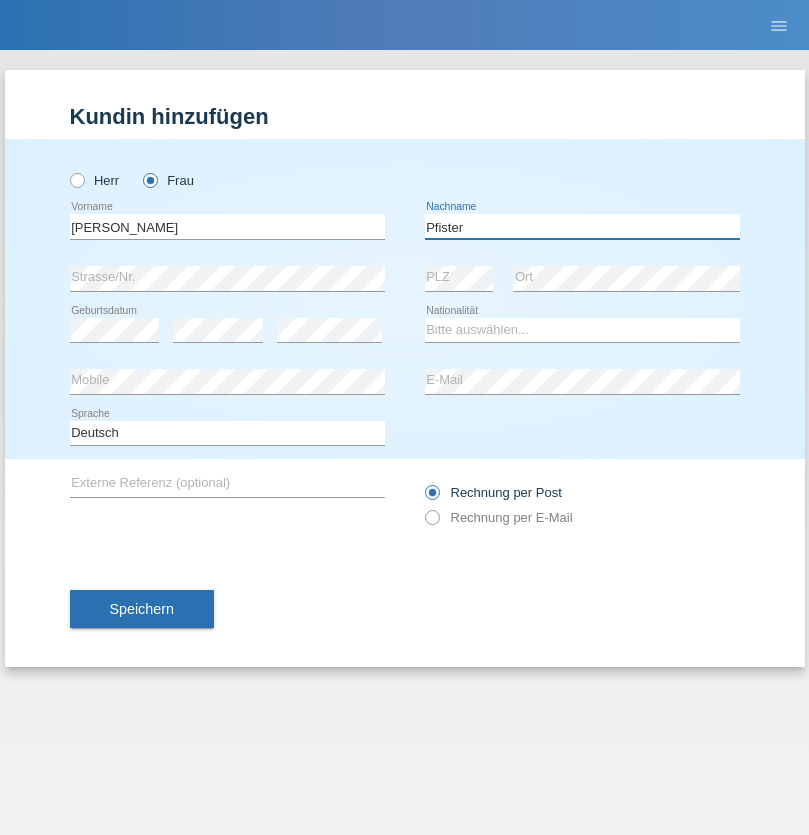 type on "Pfister" 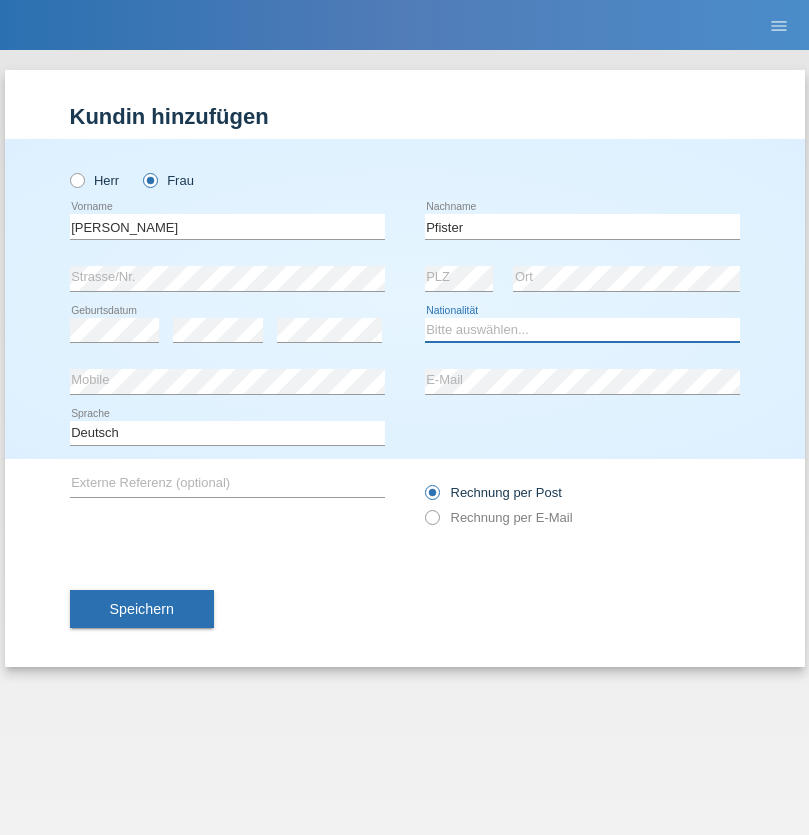 select on "FR" 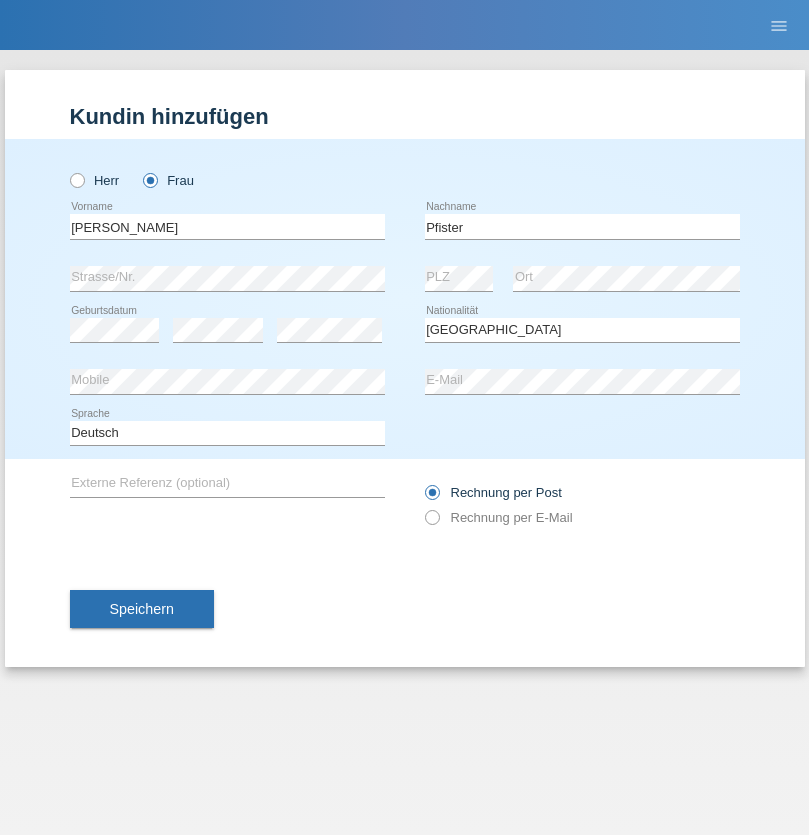select on "C" 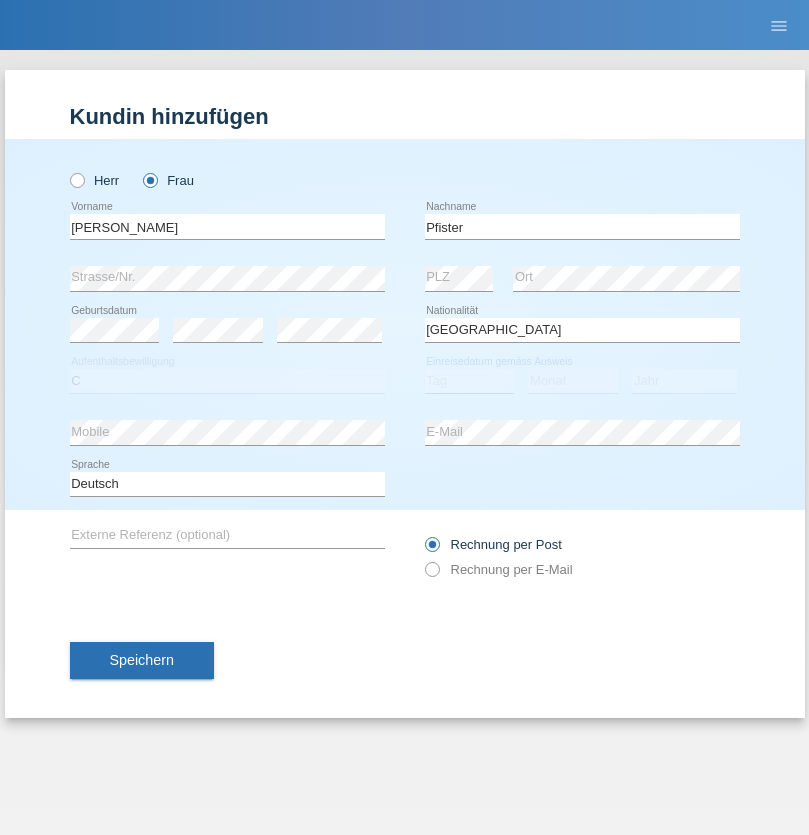 select on "24" 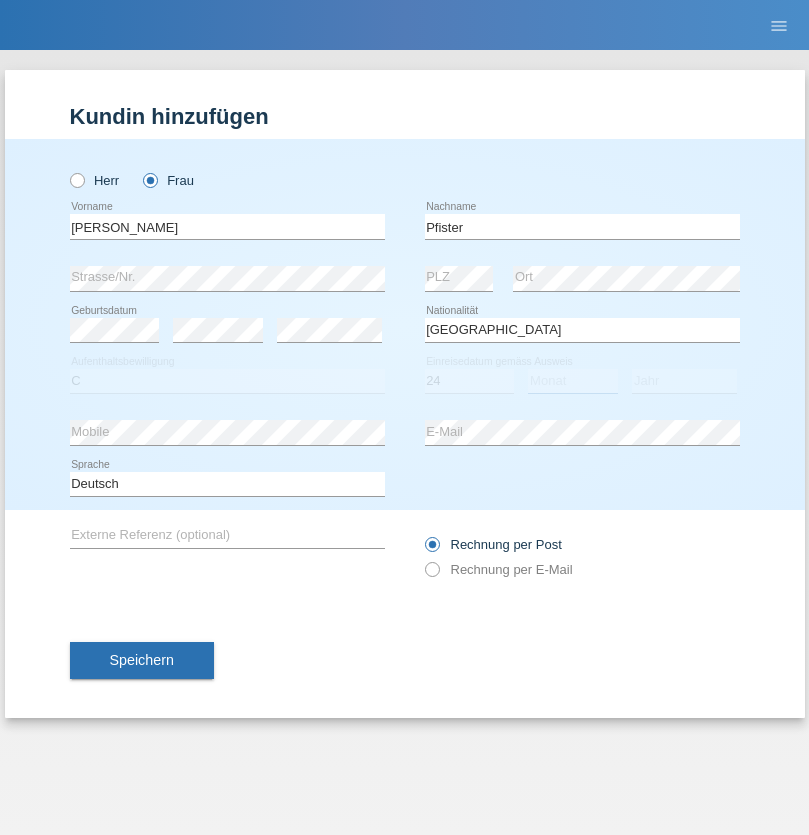 select on "08" 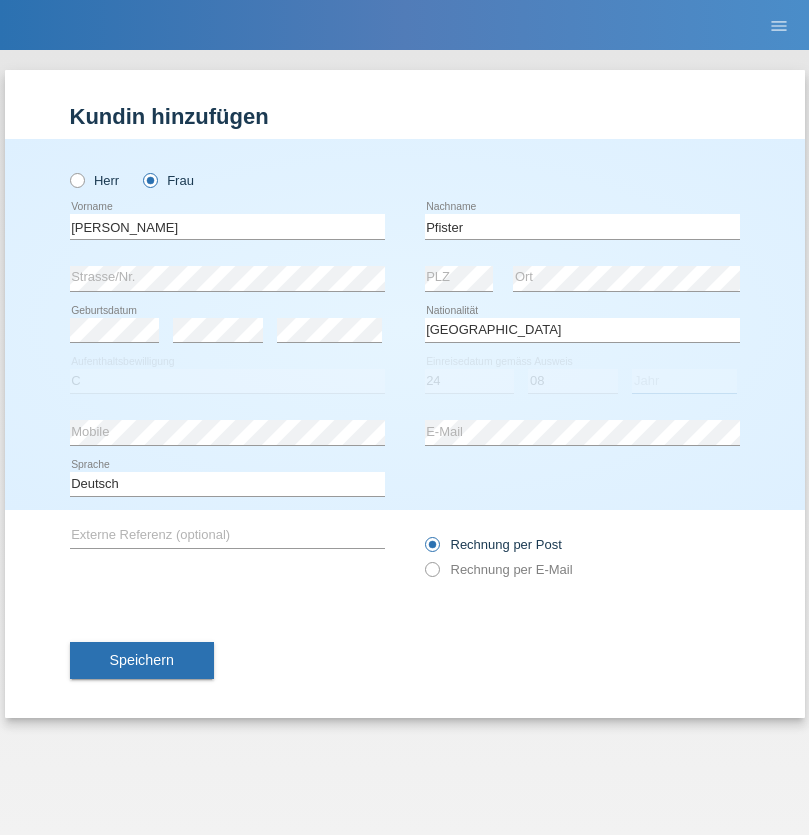 select on "2009" 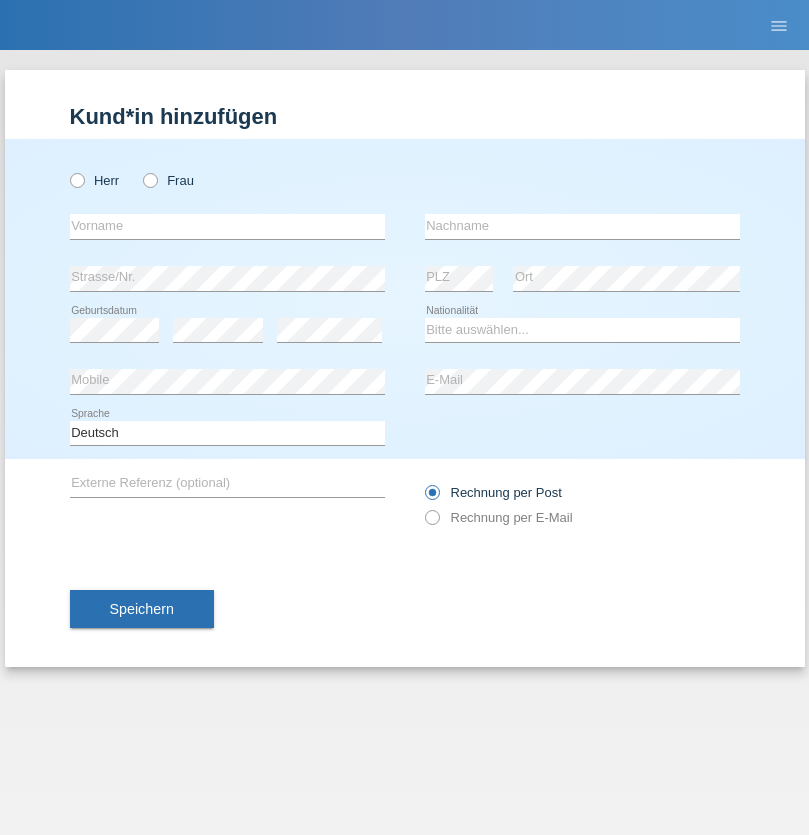 scroll, scrollTop: 0, scrollLeft: 0, axis: both 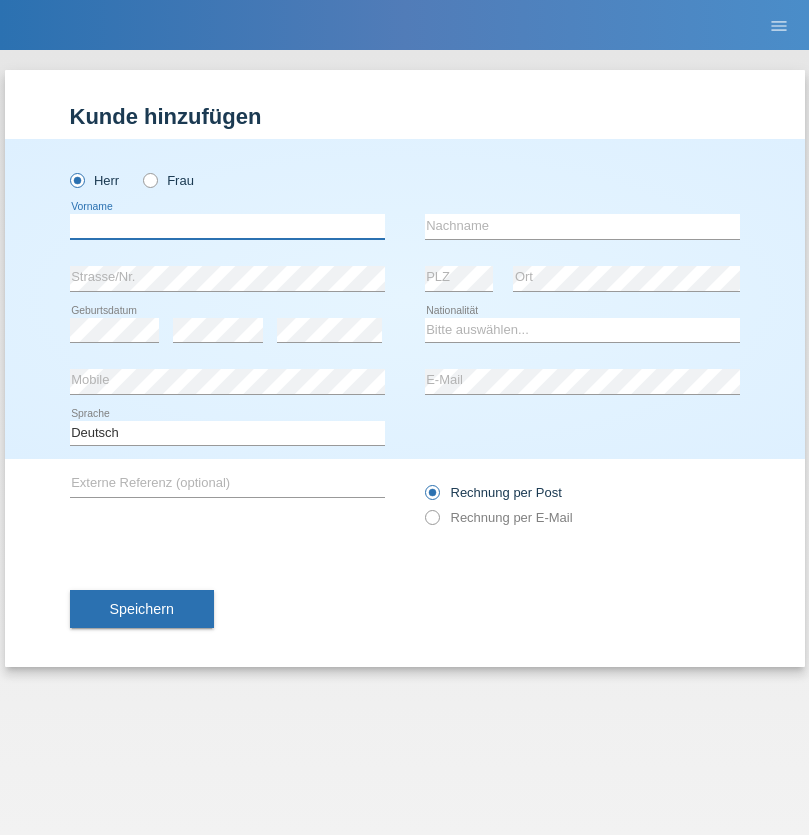 click at bounding box center [227, 226] 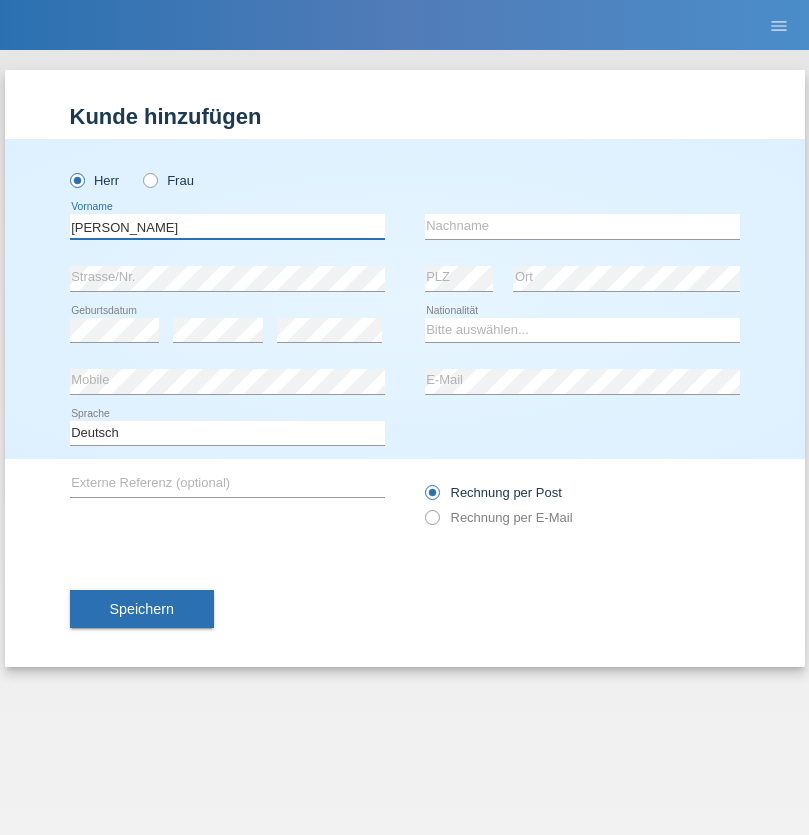 type on "[PERSON_NAME]" 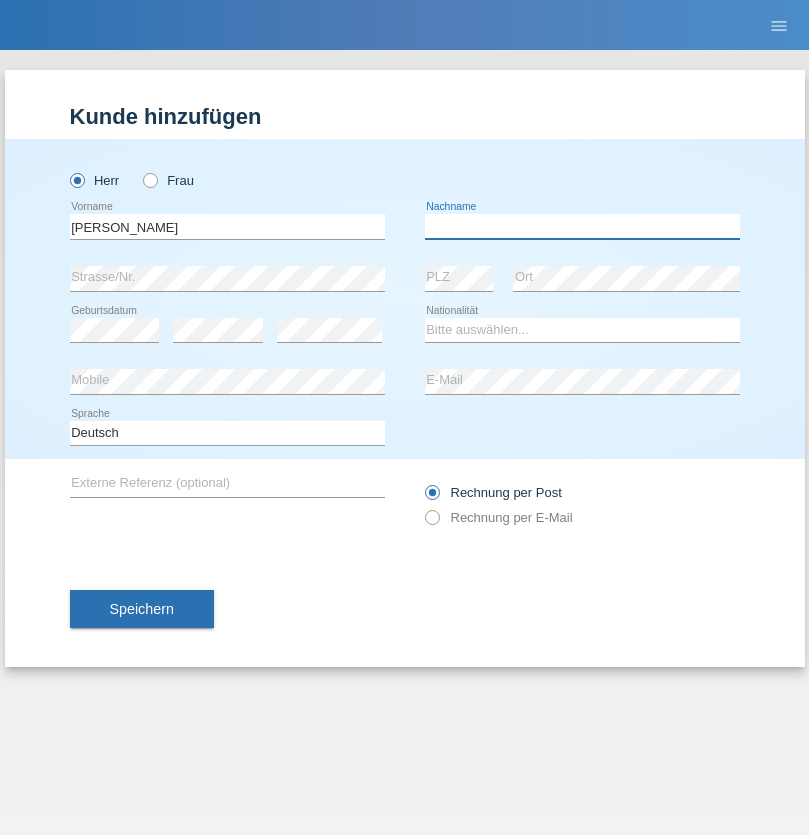 click at bounding box center (582, 226) 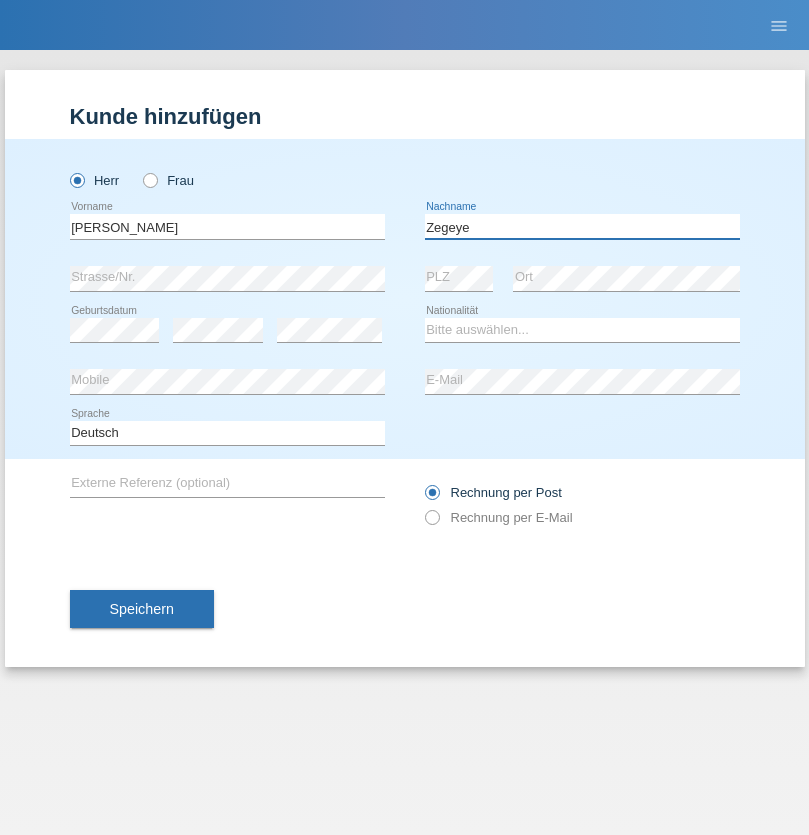 type on "Zegeye" 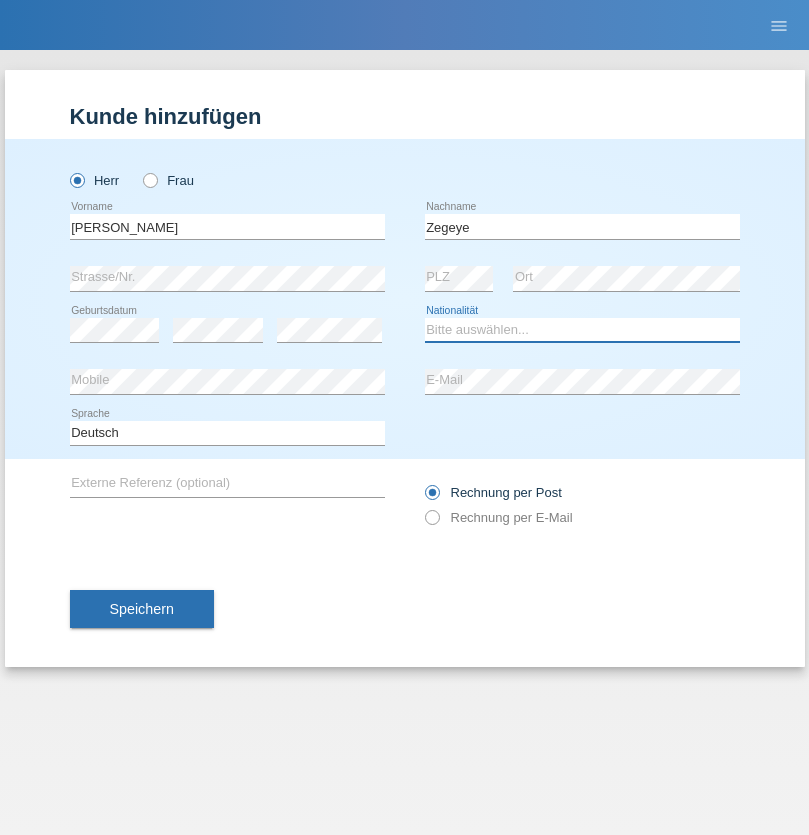select on "CH" 